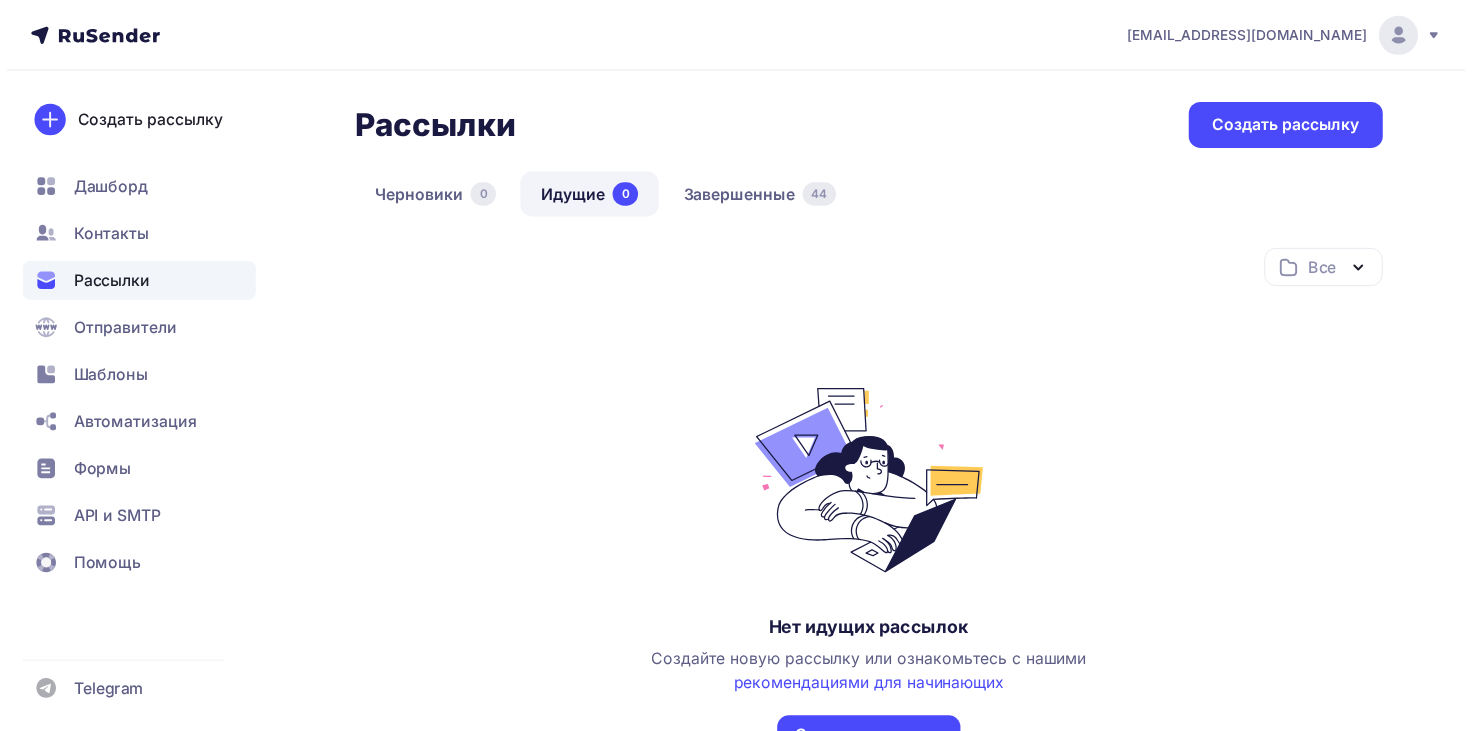 scroll, scrollTop: 0, scrollLeft: 0, axis: both 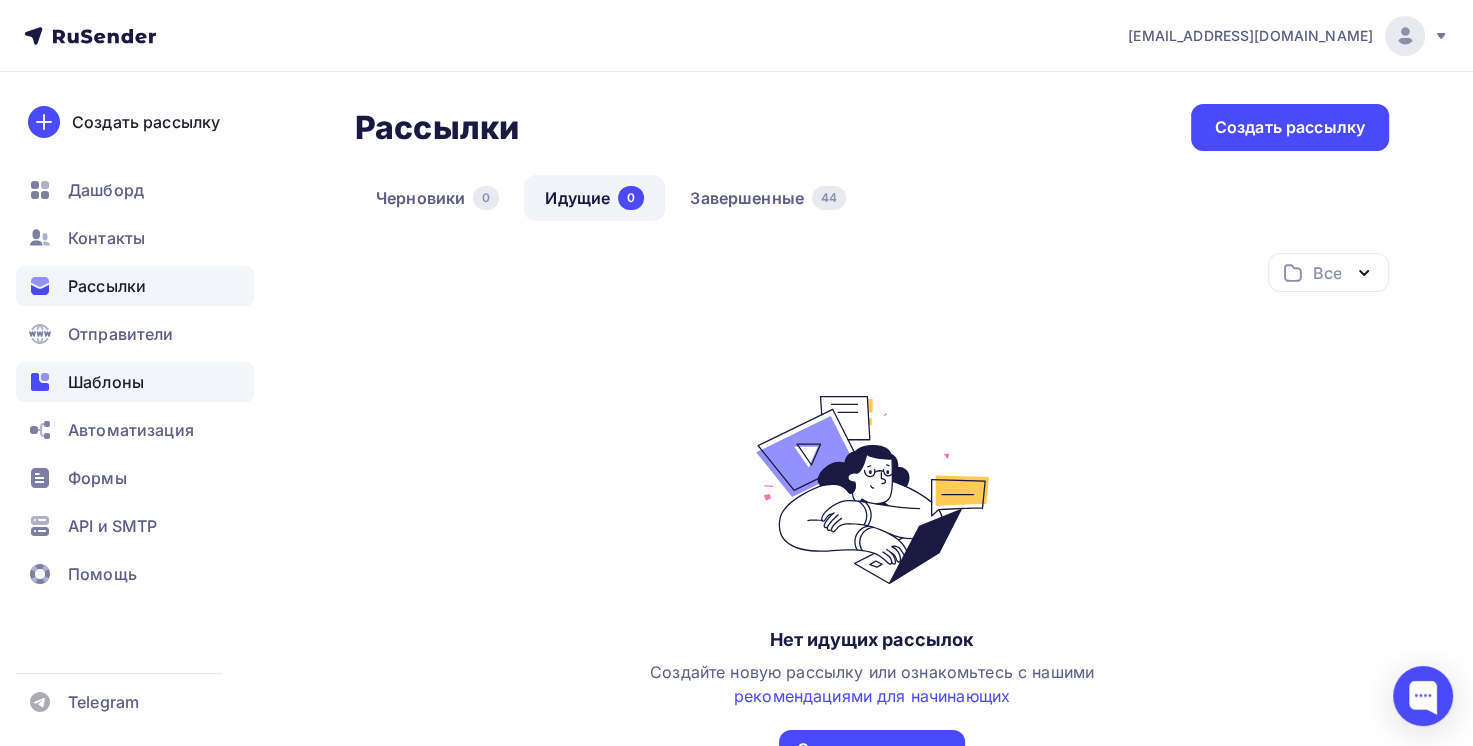 click on "Шаблоны" at bounding box center (106, 382) 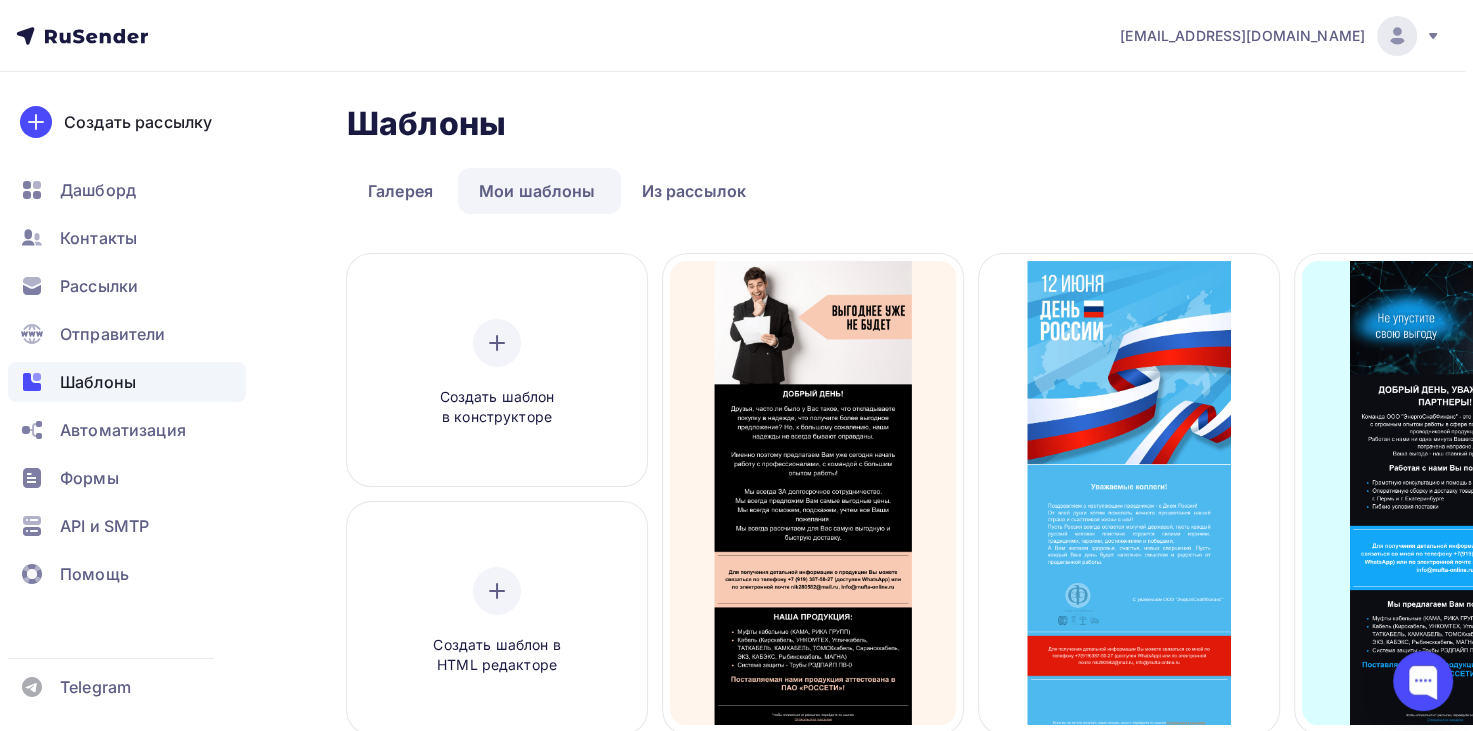 scroll, scrollTop: 0, scrollLeft: 0, axis: both 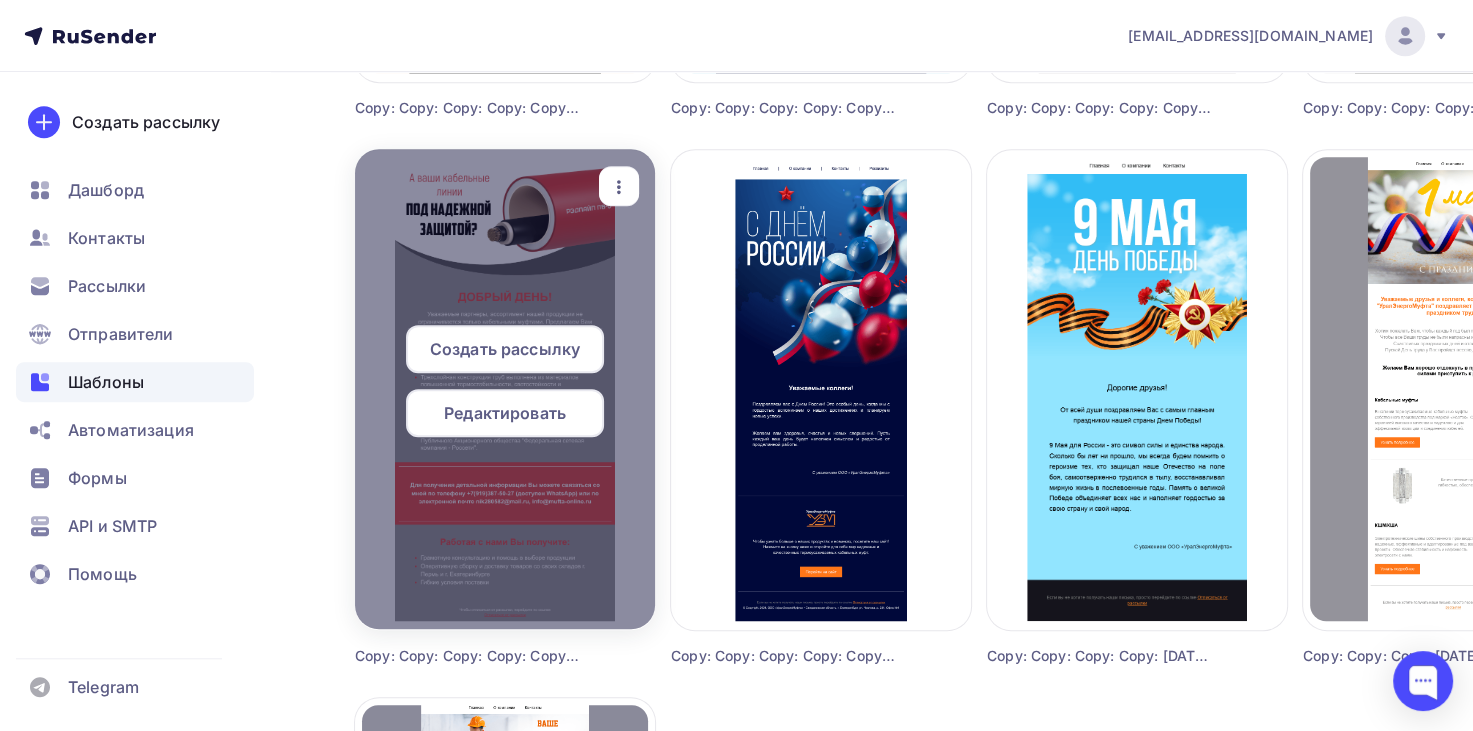 click at bounding box center [619, 186] 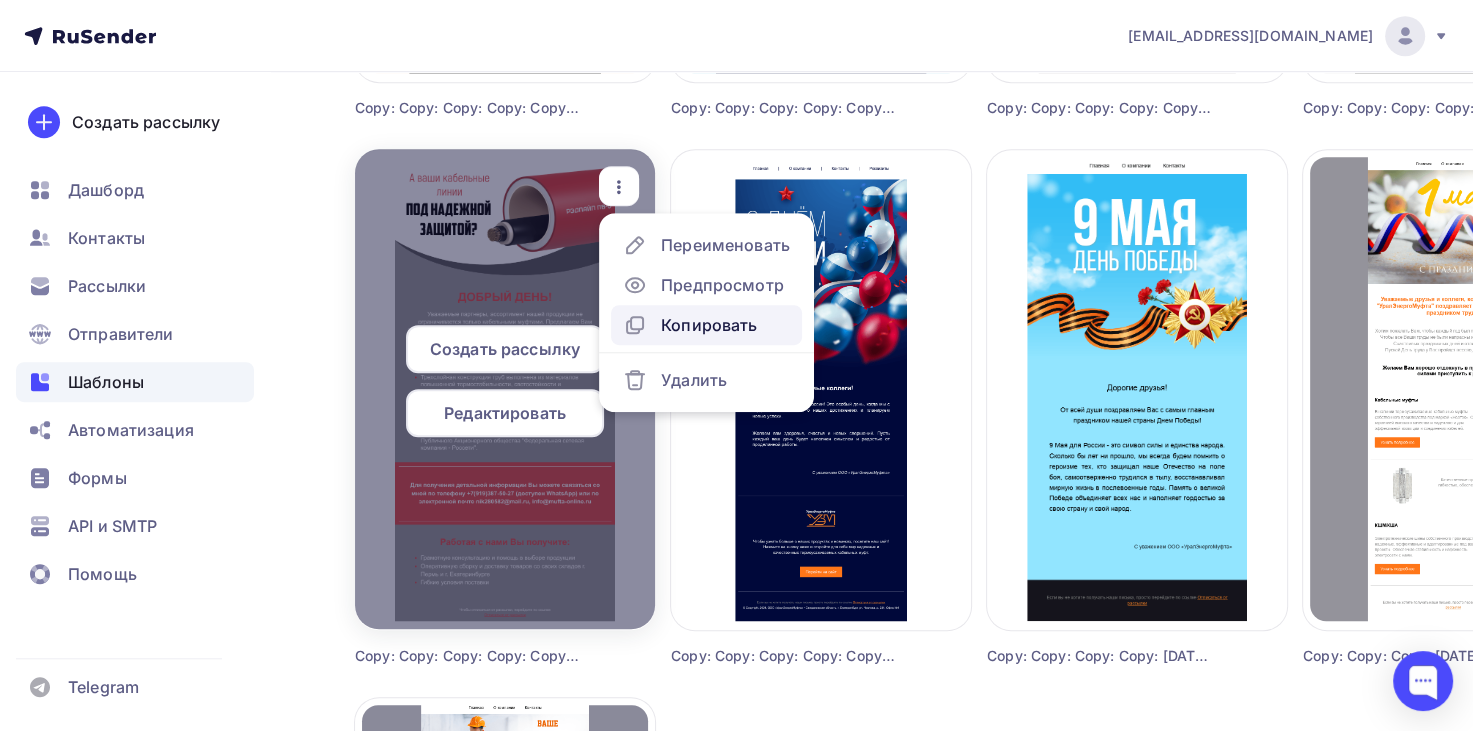 click on "Копировать" at bounding box center [709, 325] 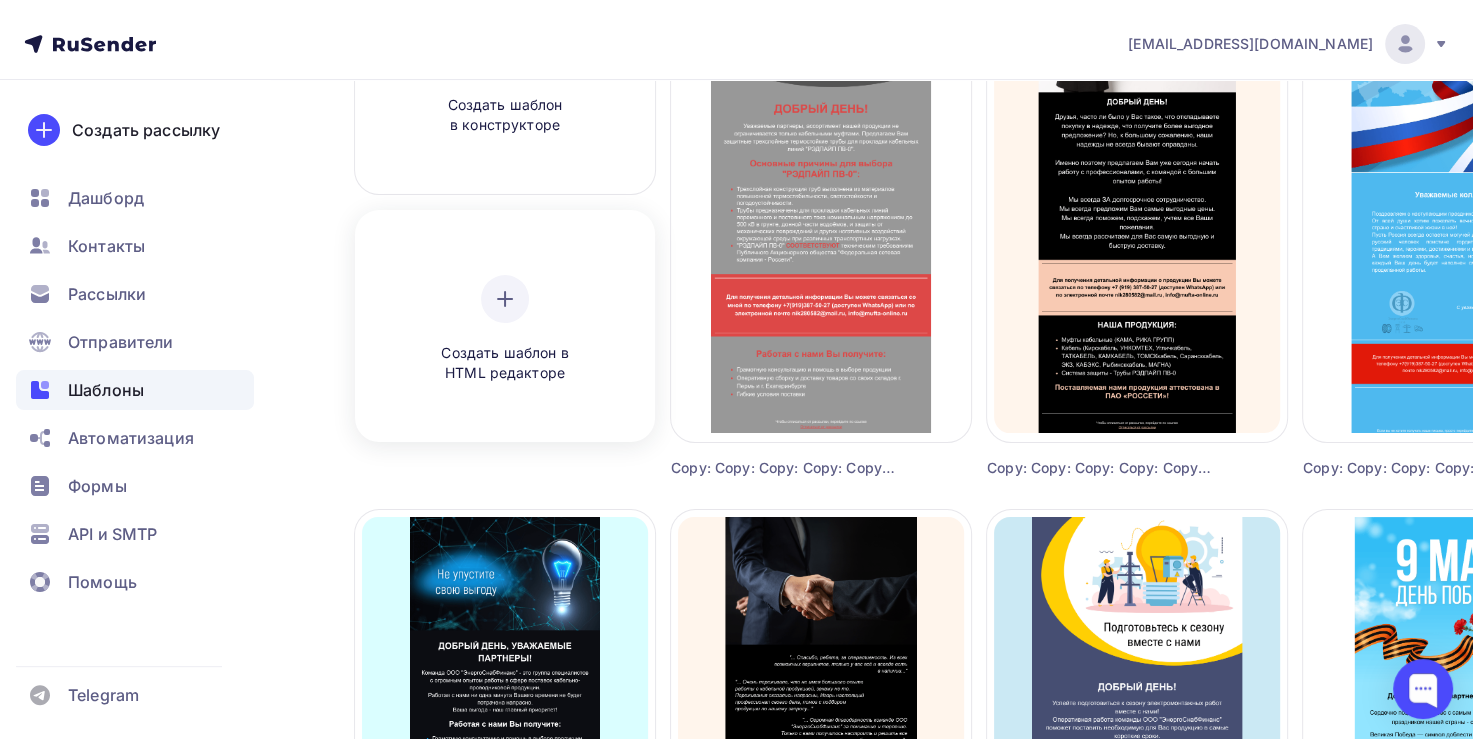 scroll, scrollTop: 0, scrollLeft: 0, axis: both 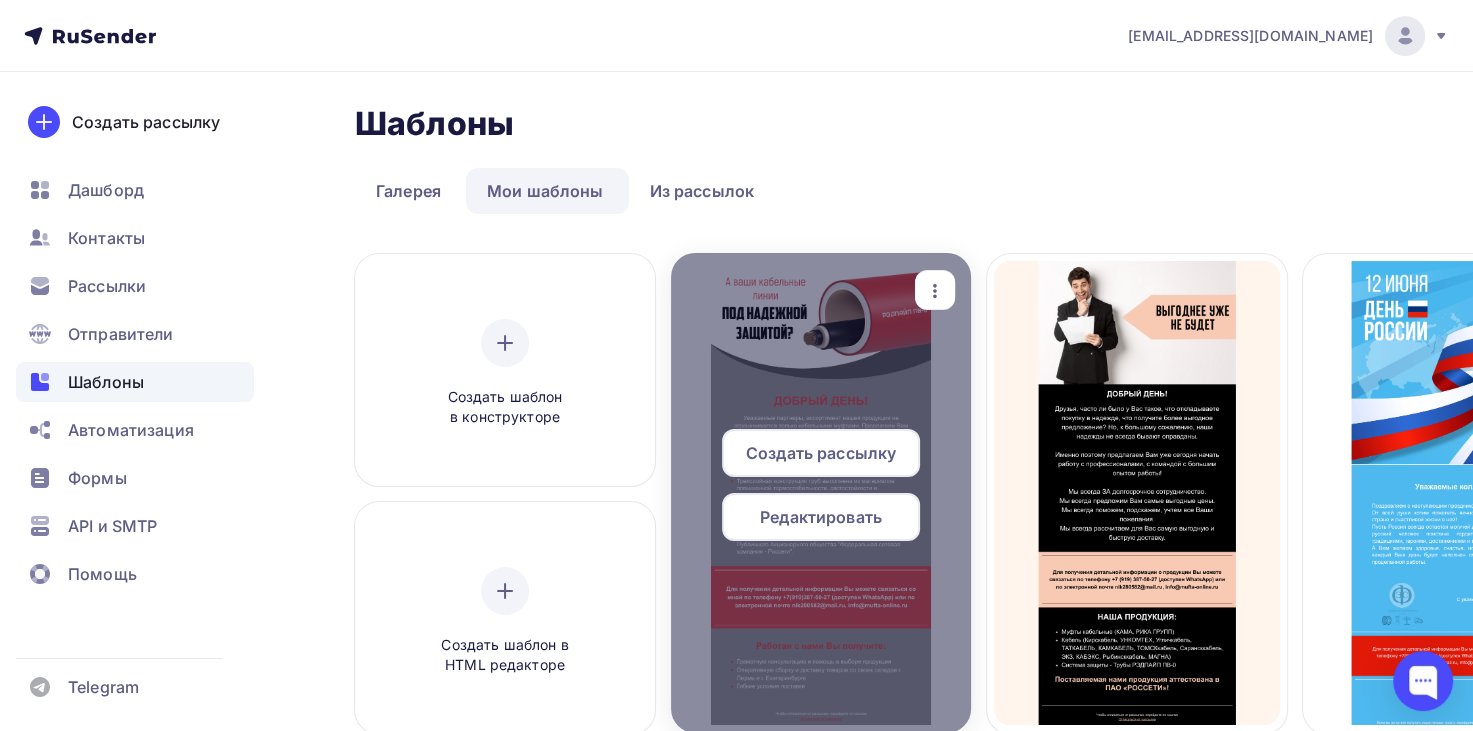 click on "Редактировать" at bounding box center (821, 517) 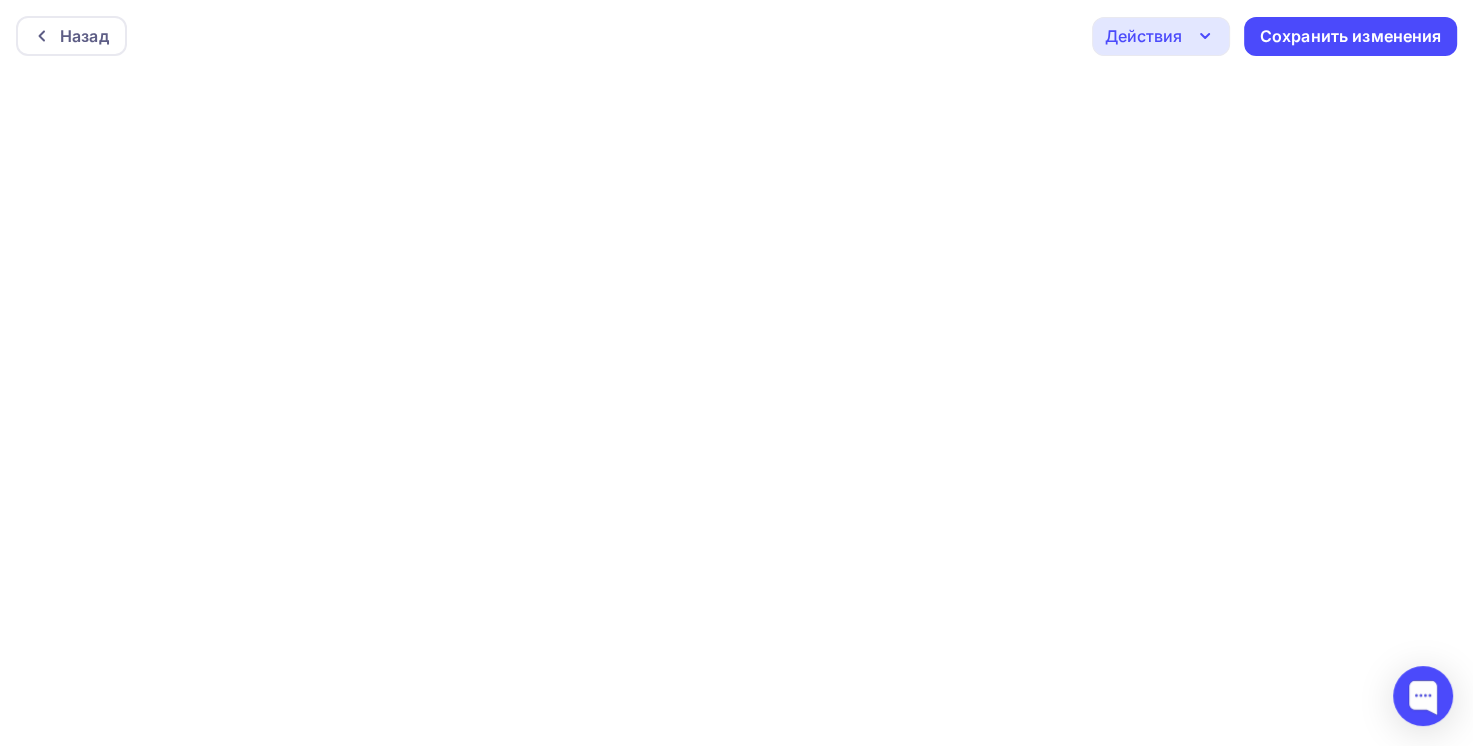 scroll, scrollTop: 4, scrollLeft: 0, axis: vertical 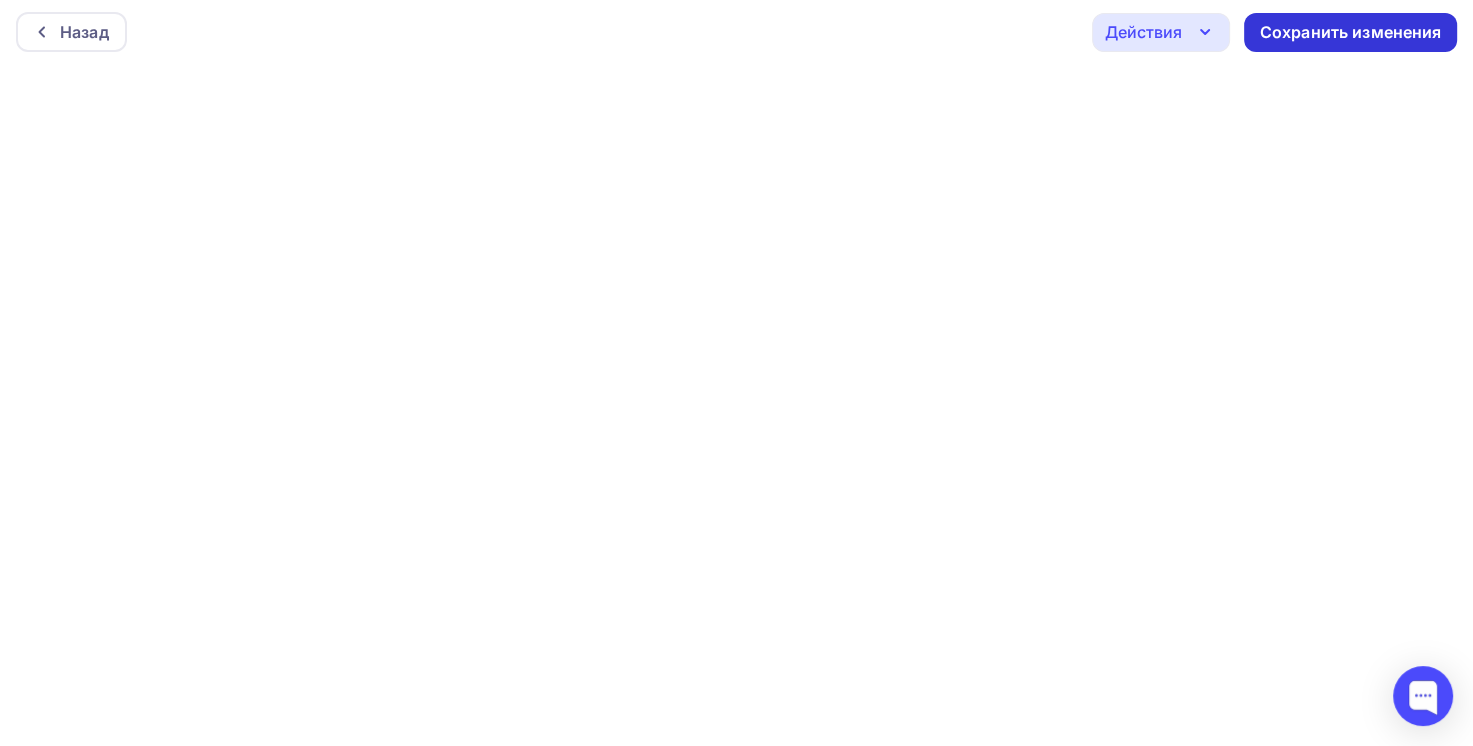 click on "Сохранить изменения" at bounding box center [1351, 32] 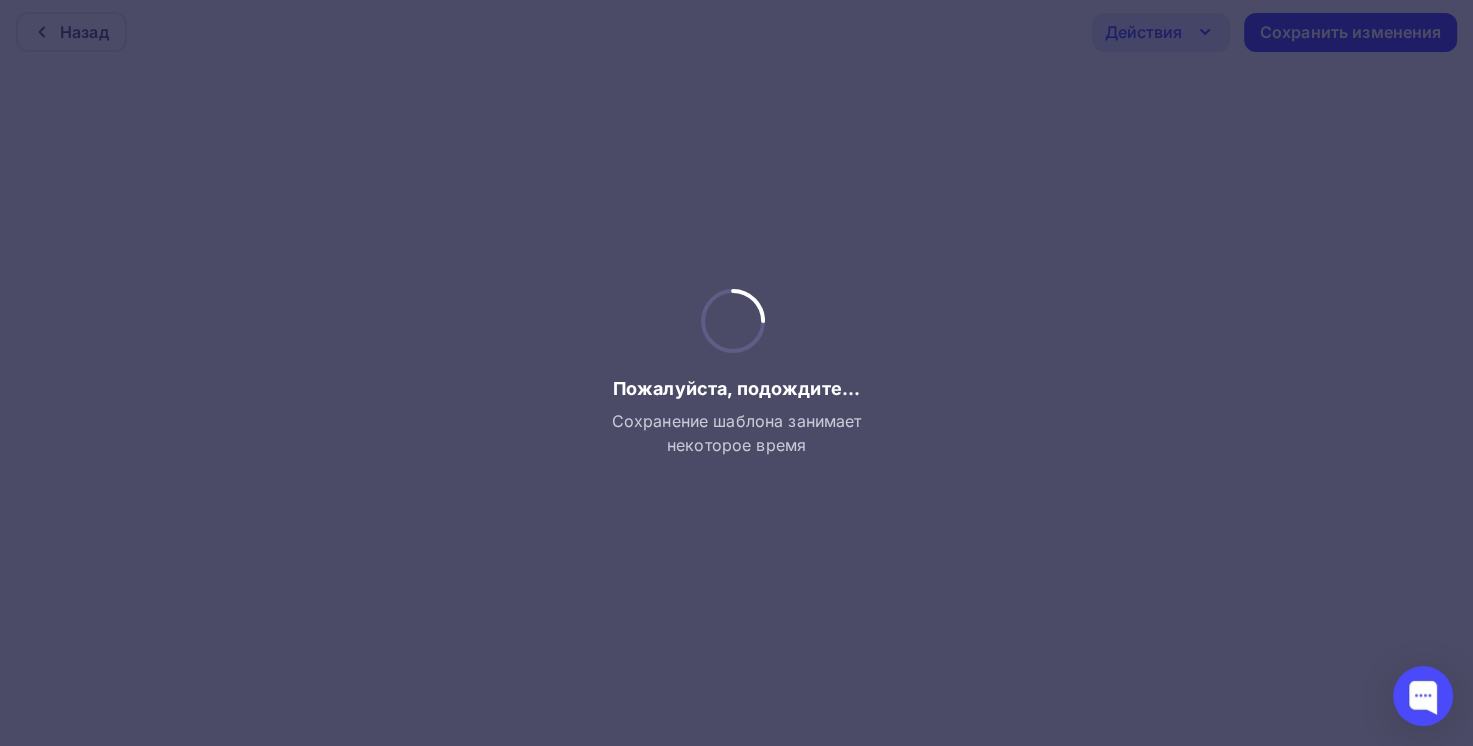 scroll, scrollTop: 0, scrollLeft: 0, axis: both 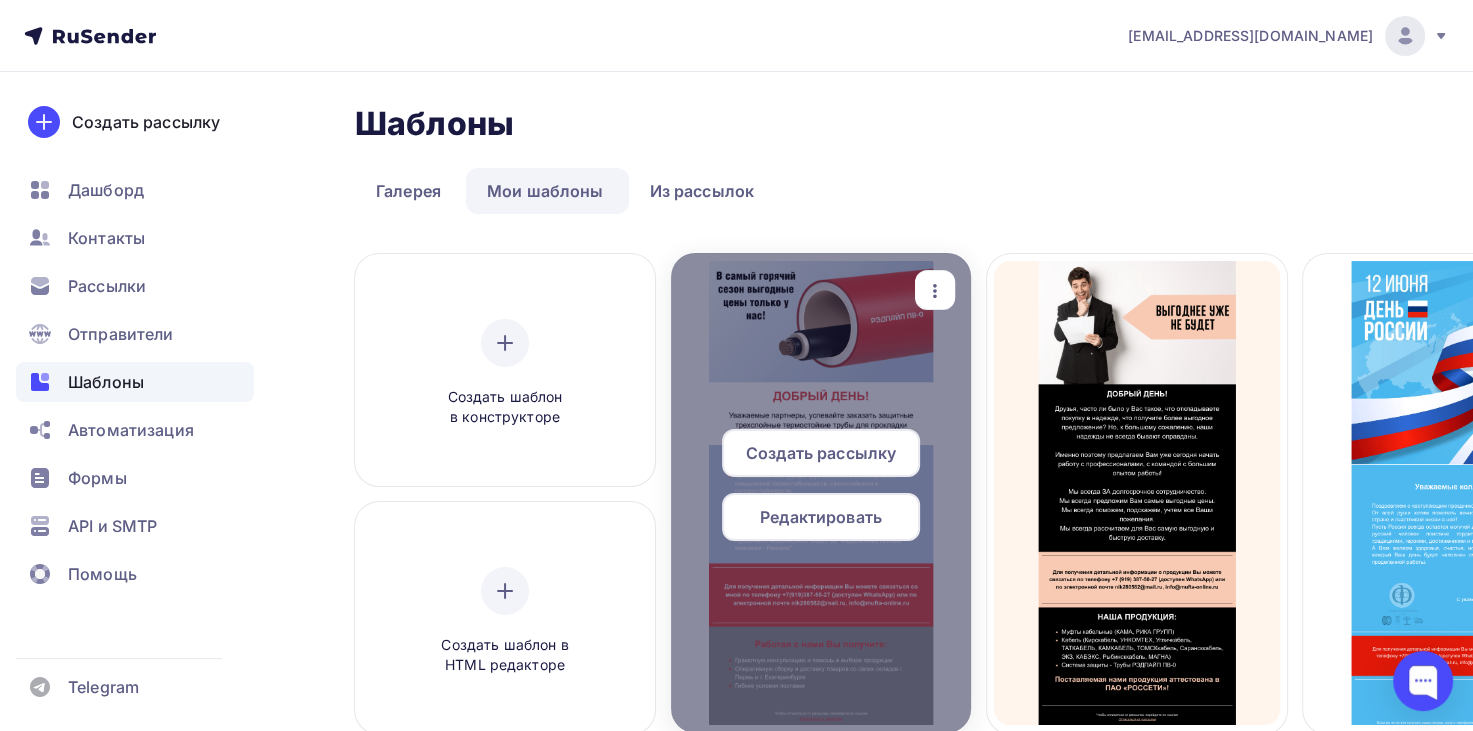click on "Редактировать" at bounding box center [821, 517] 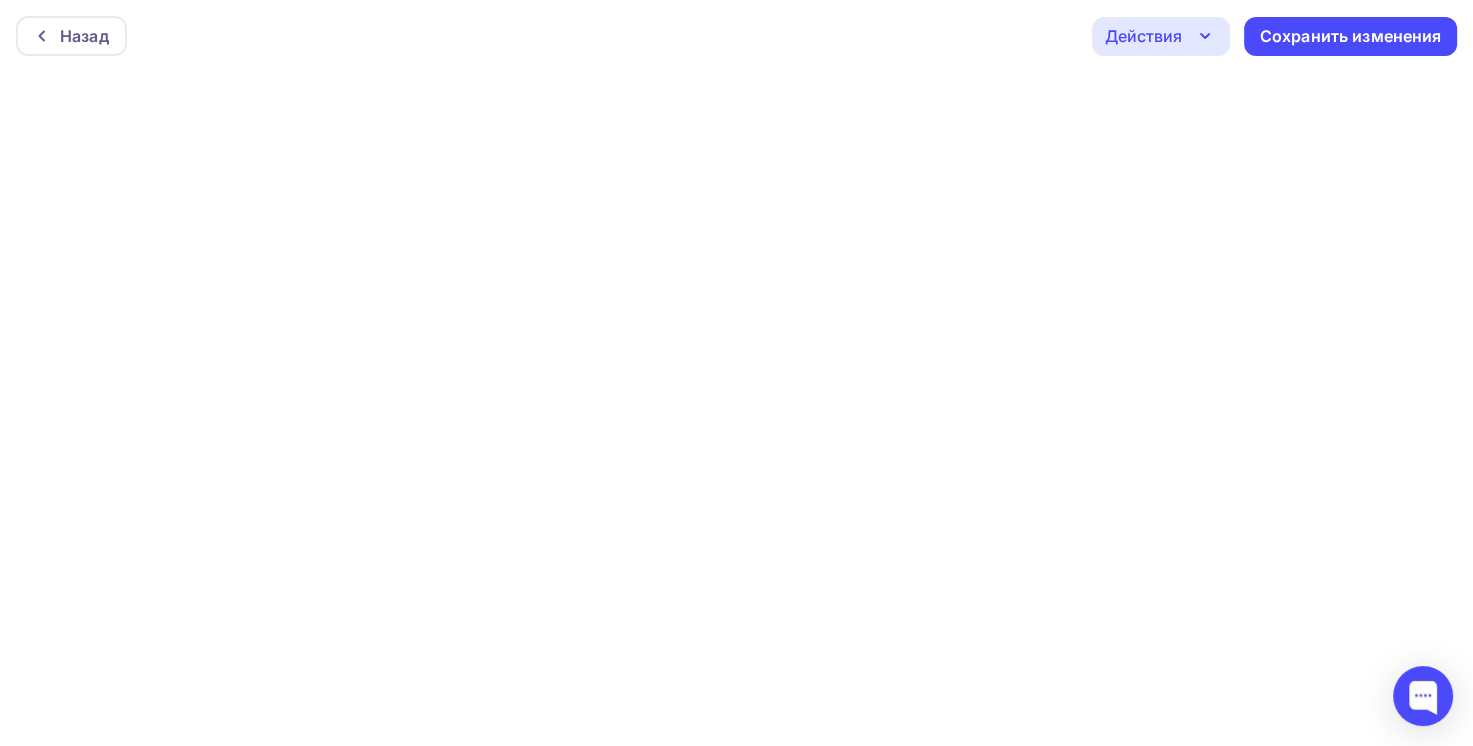 scroll, scrollTop: 4, scrollLeft: 0, axis: vertical 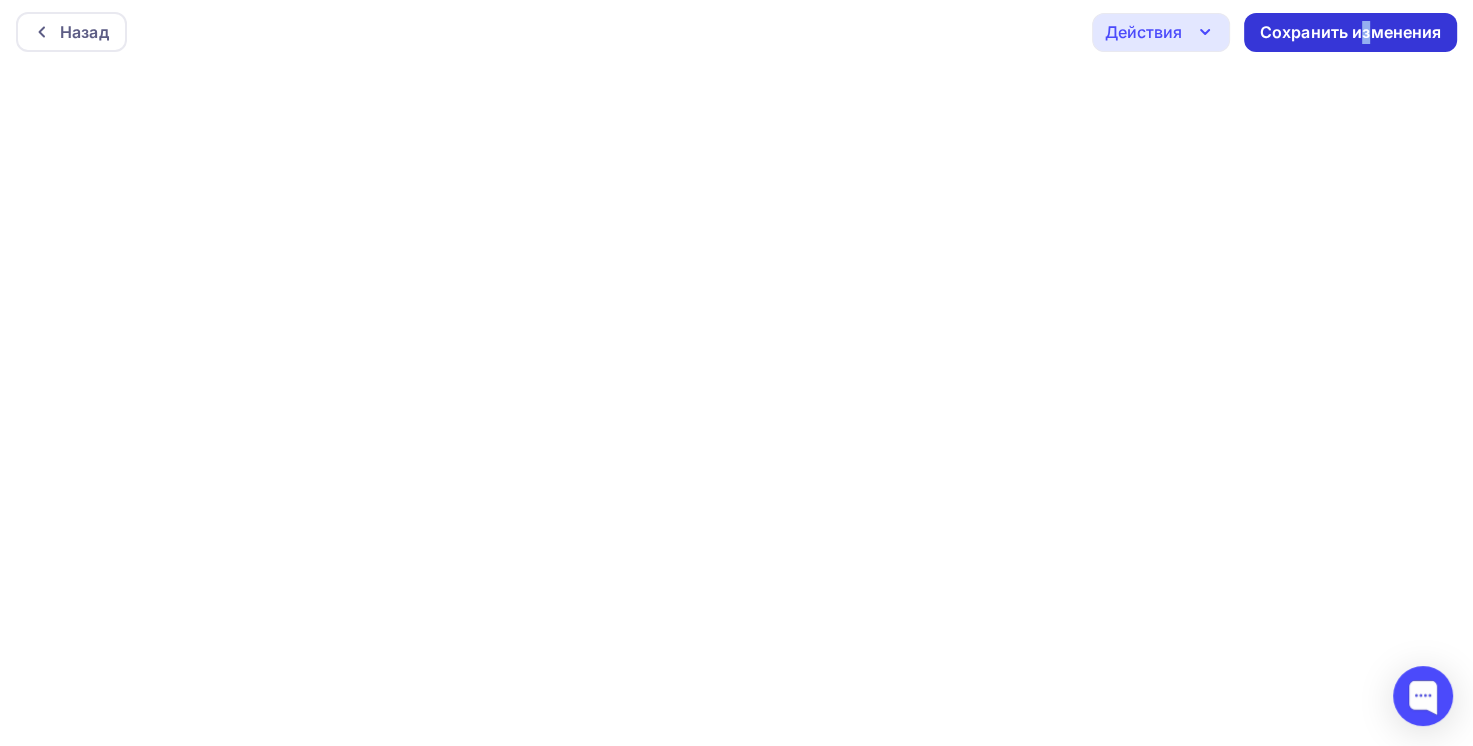 click on "Сохранить изменения" at bounding box center [1351, 32] 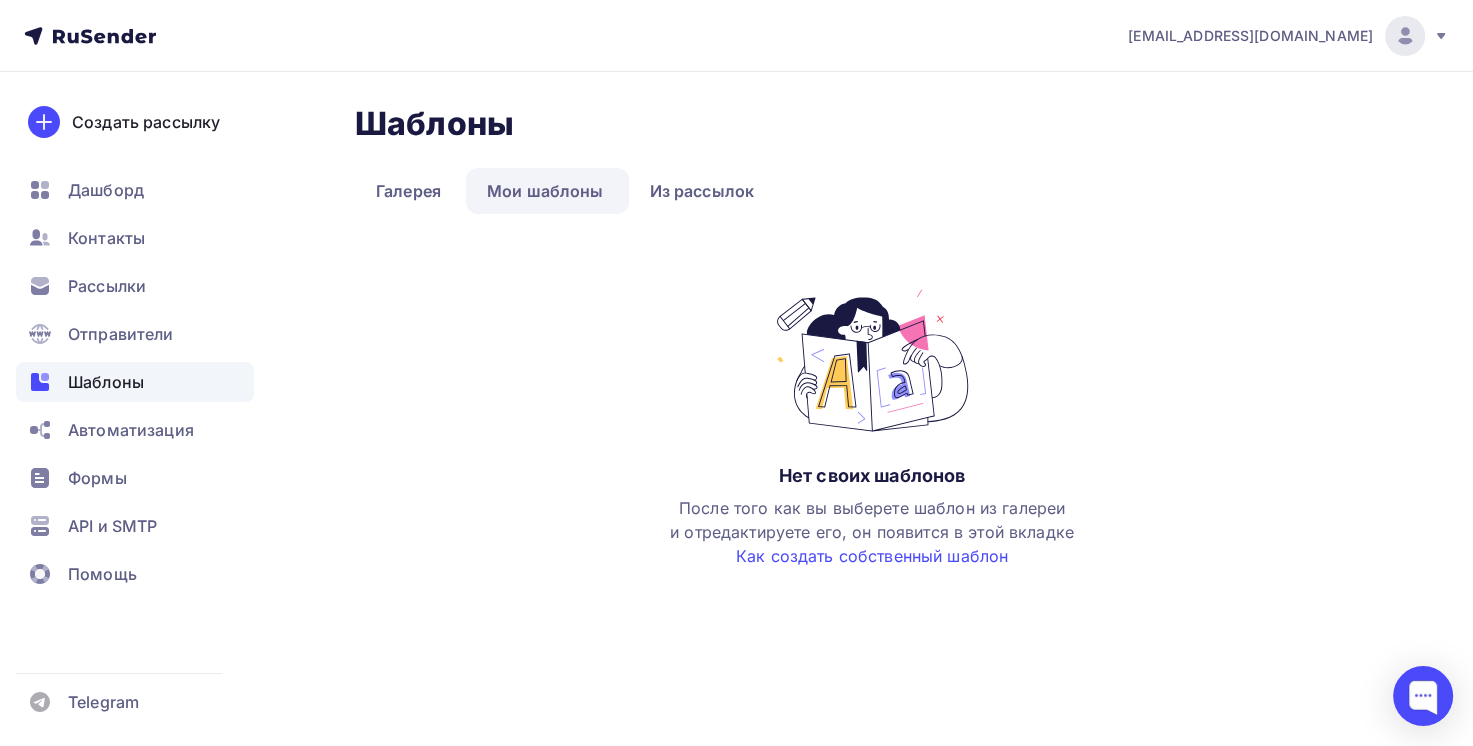 scroll, scrollTop: 0, scrollLeft: 0, axis: both 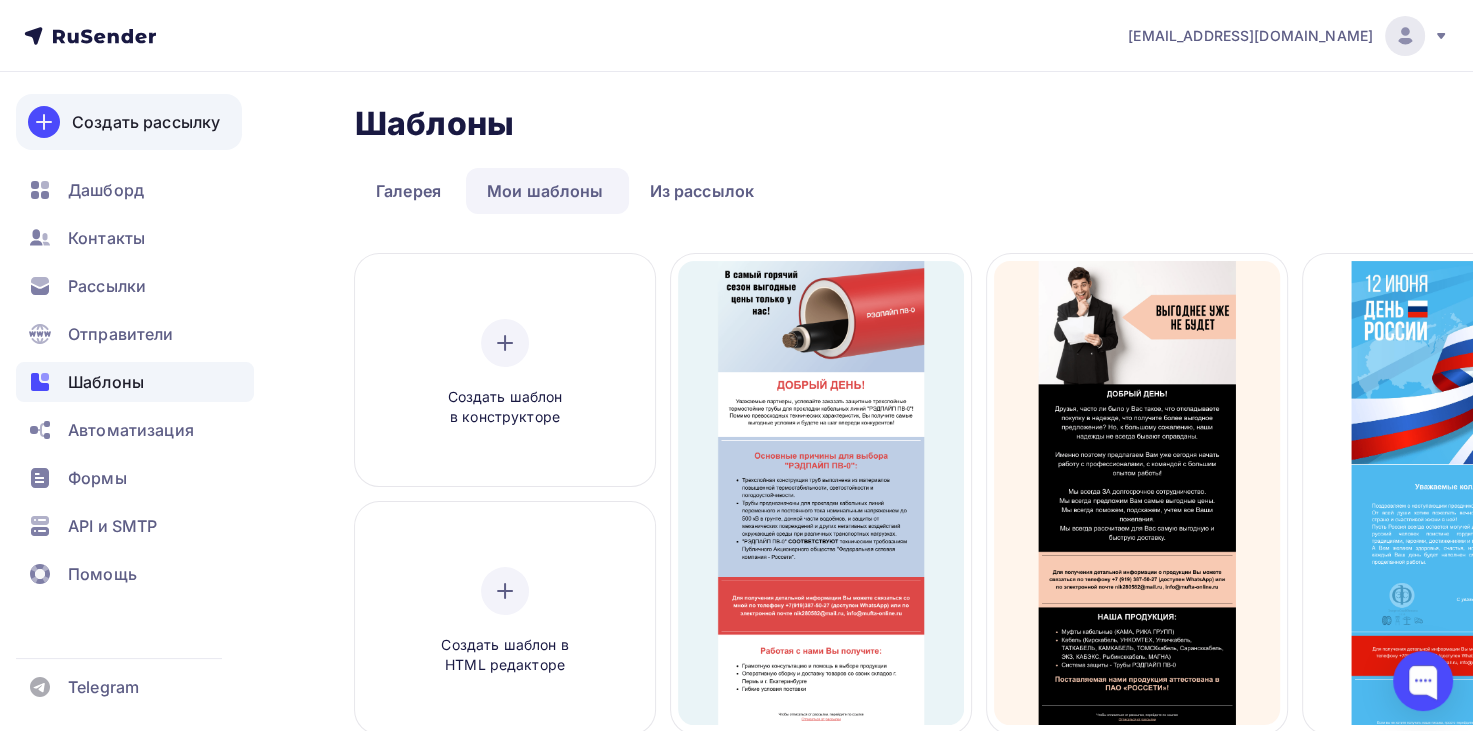 click on "Создать рассылку" at bounding box center (146, 122) 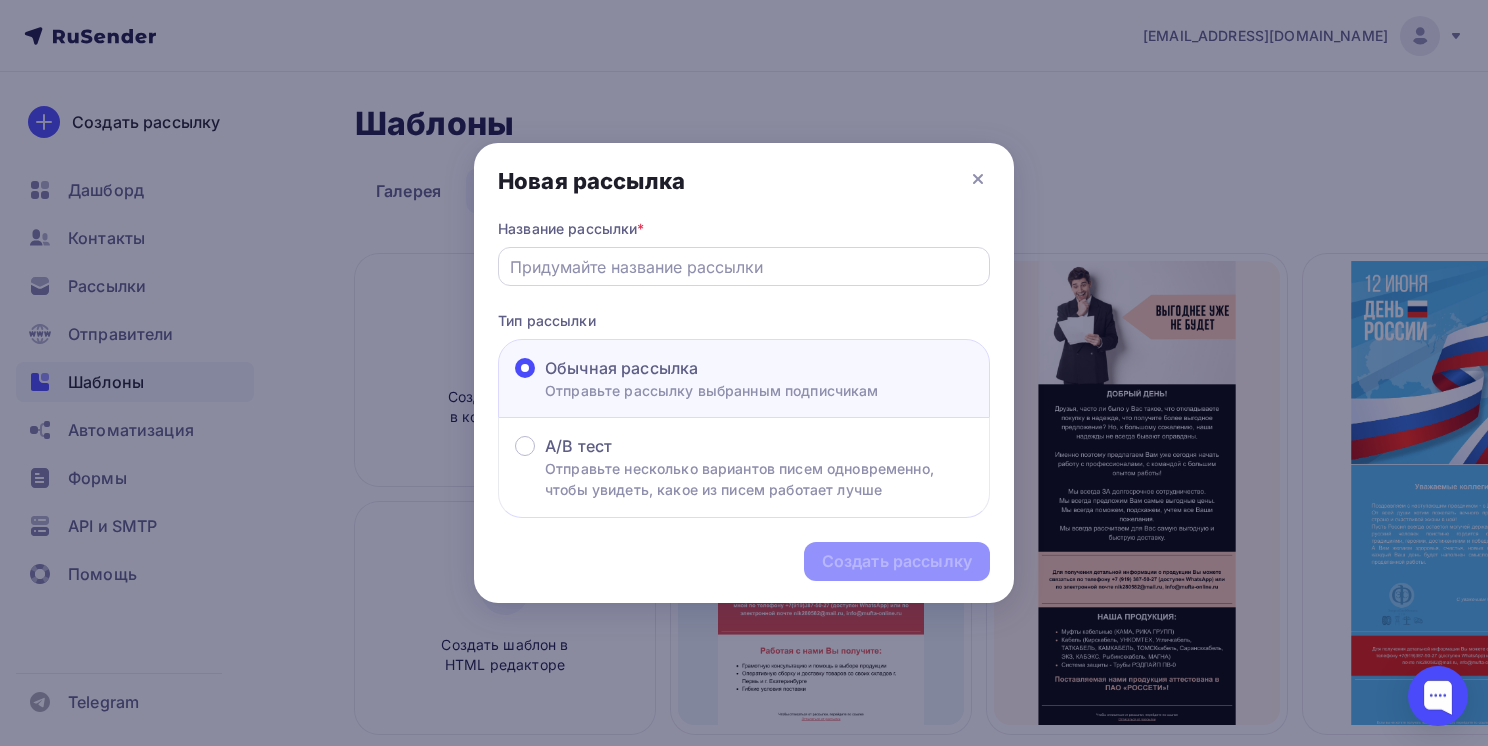 click at bounding box center (744, 267) 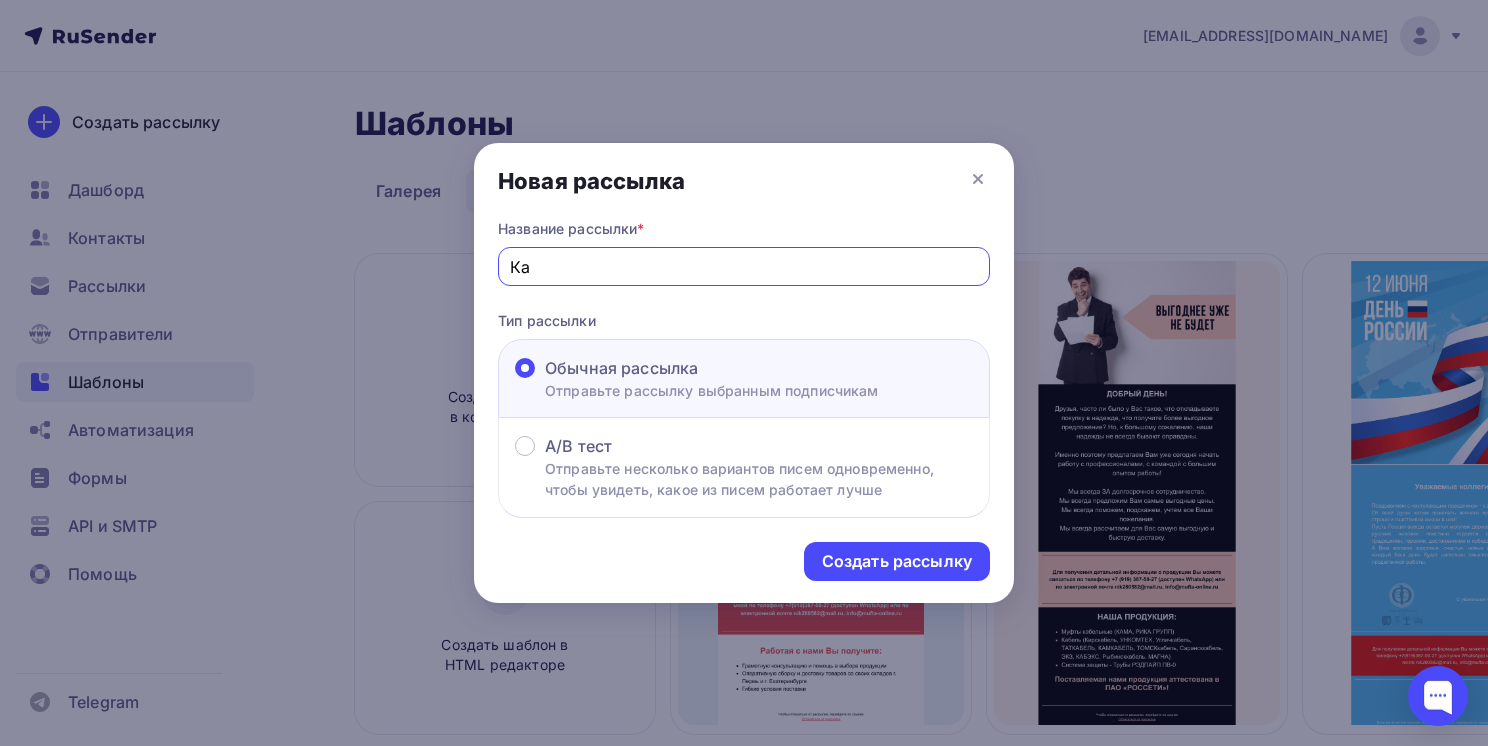 type on "К" 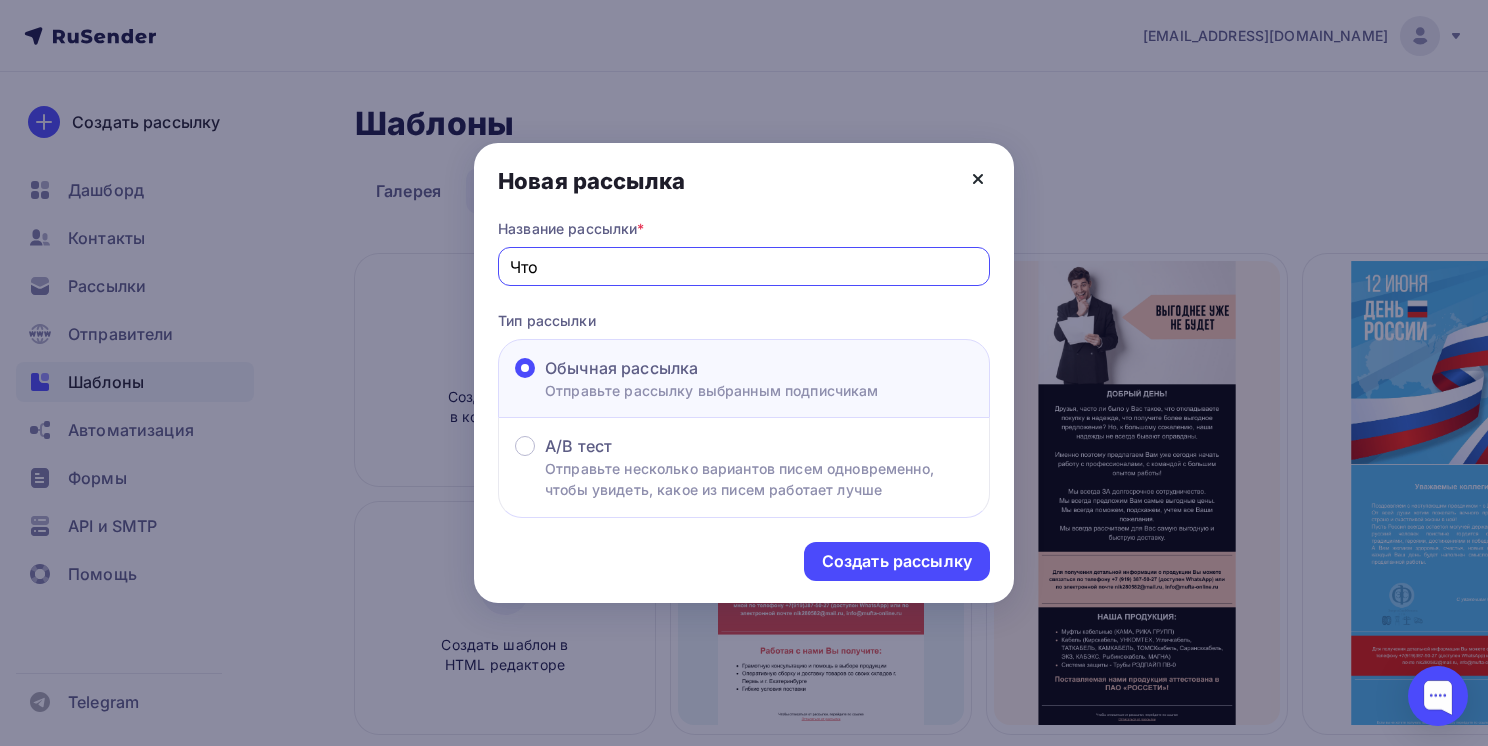 type on "Что" 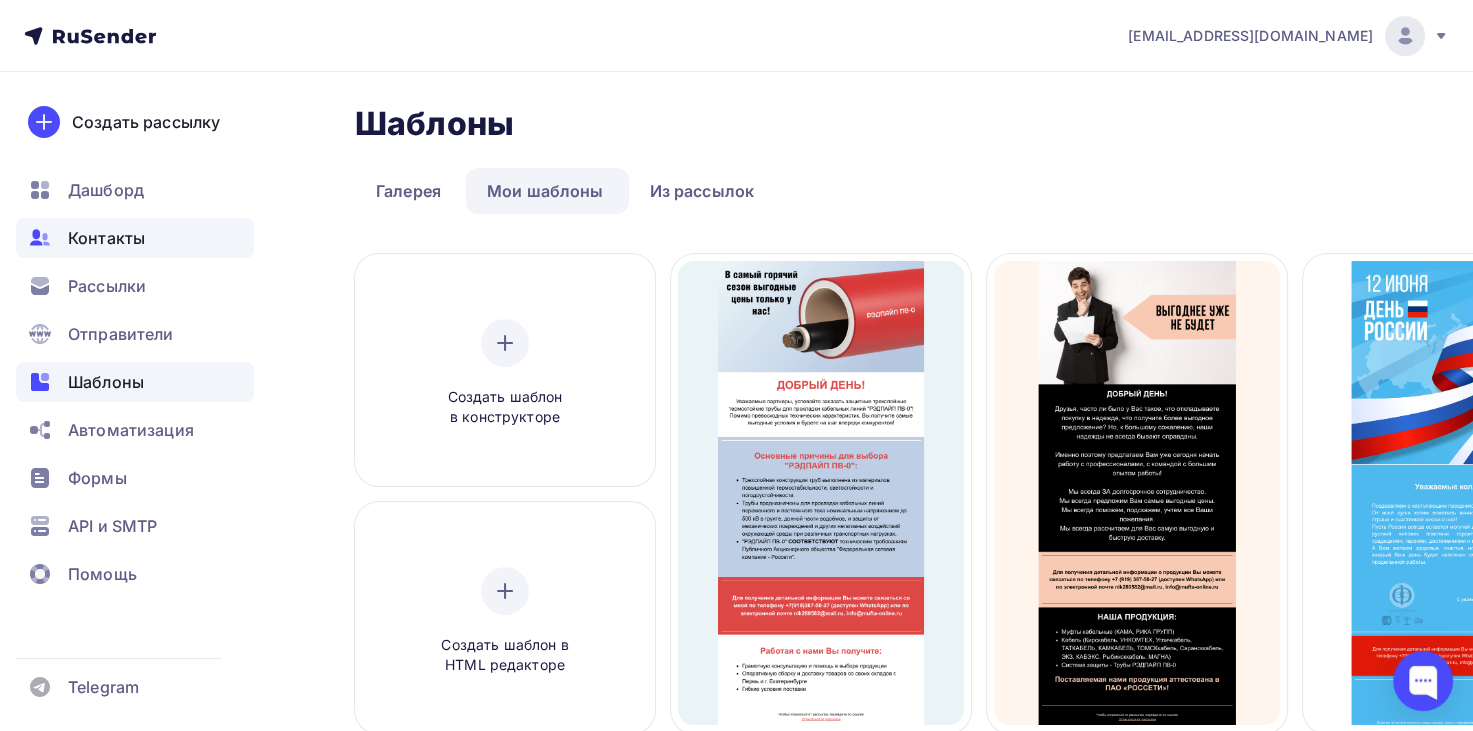 click on "Контакты" at bounding box center (135, 238) 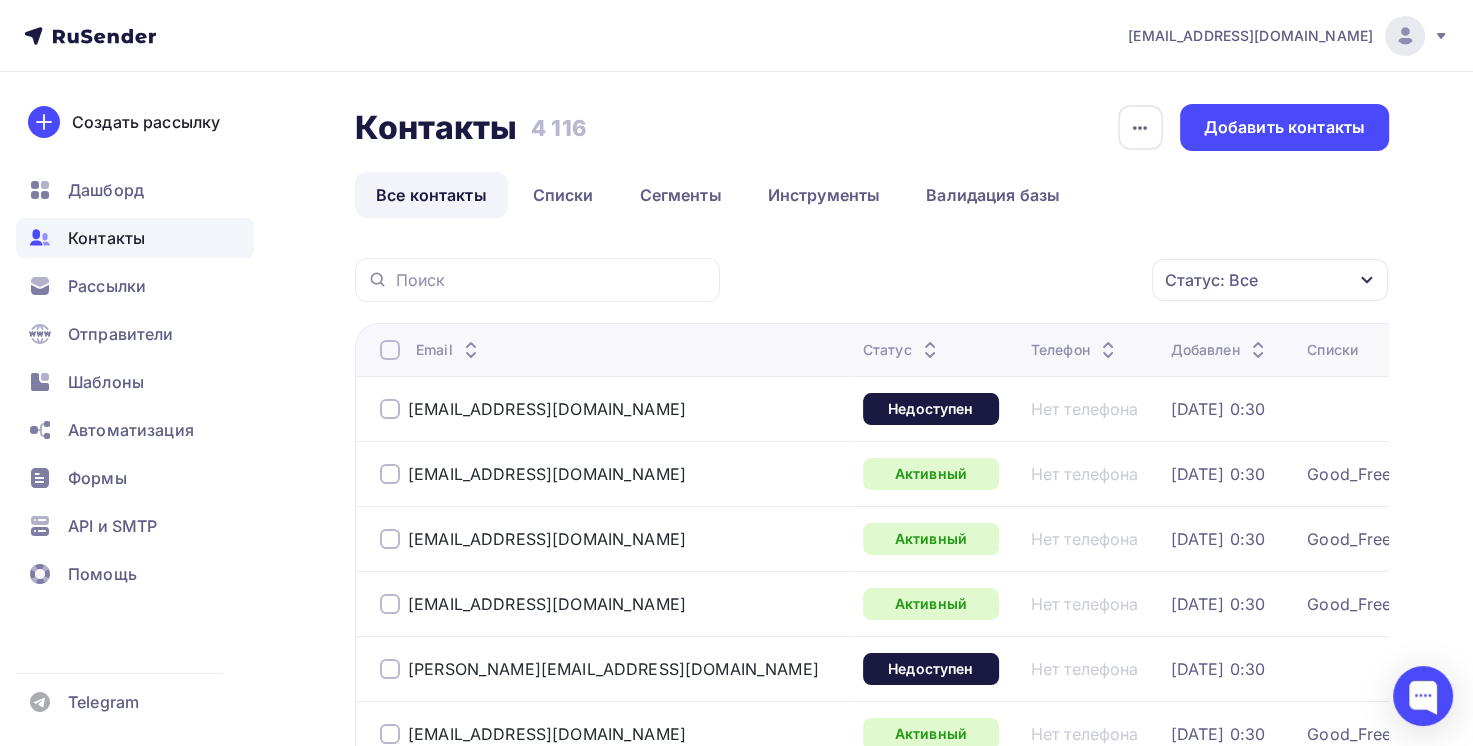 click on "Статус: Все" at bounding box center (1211, 280) 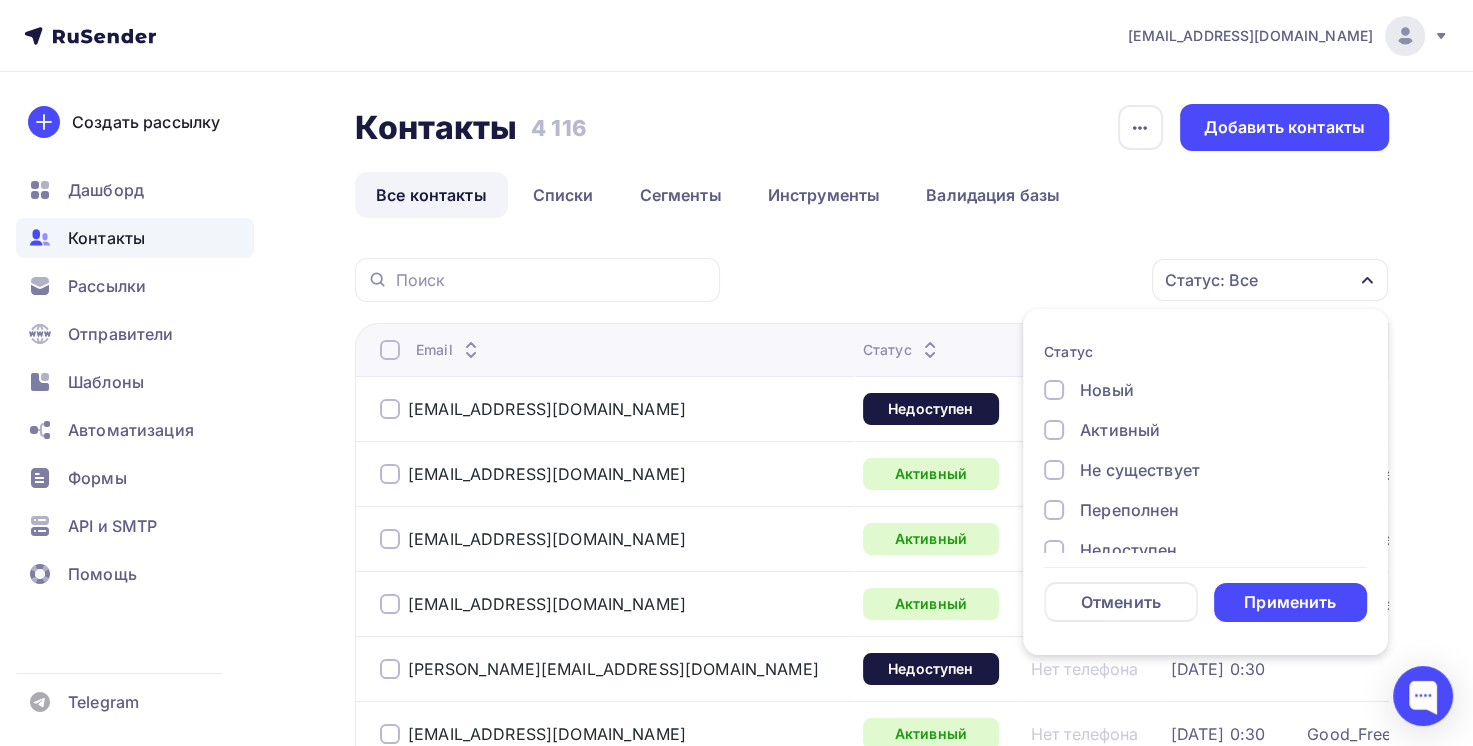 scroll, scrollTop: 144, scrollLeft: 0, axis: vertical 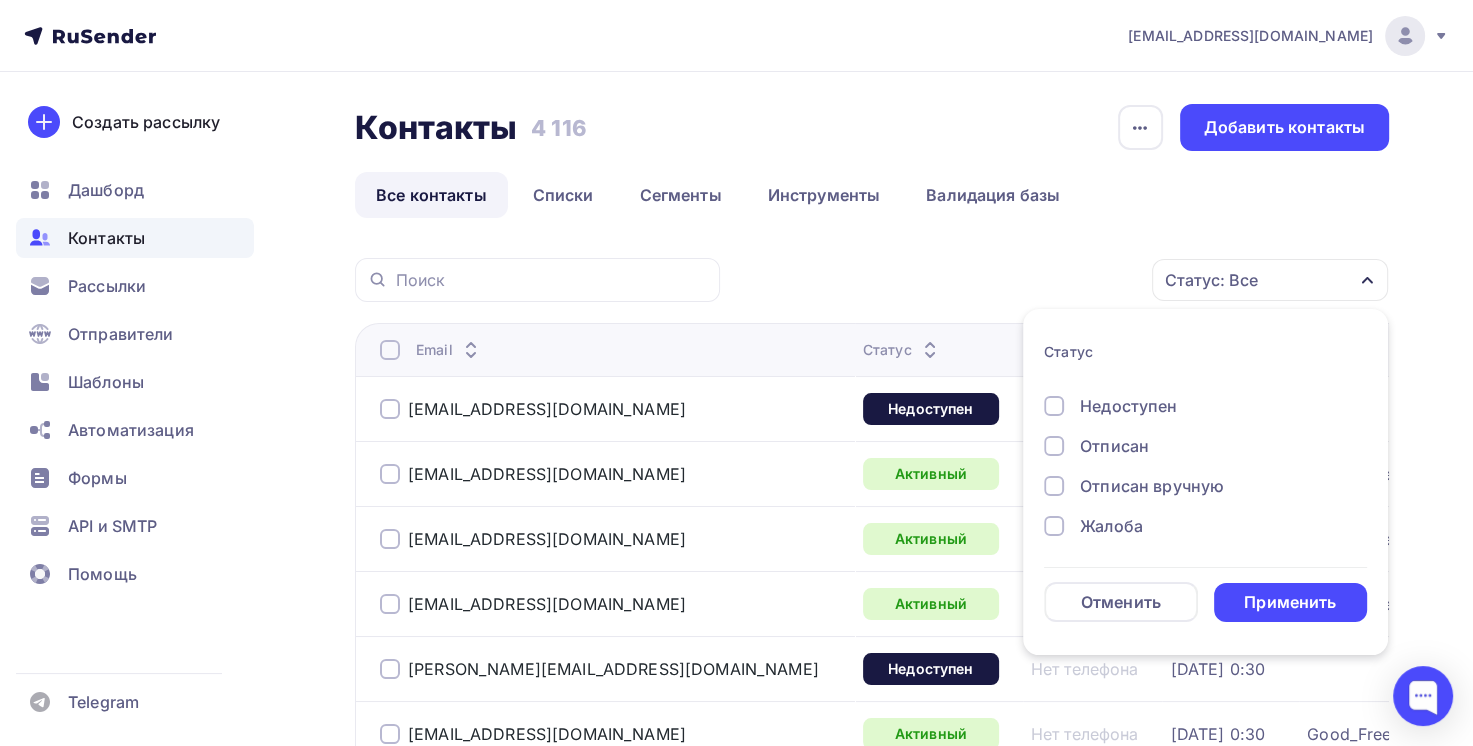 click on "Недоступен" at bounding box center [1128, 406] 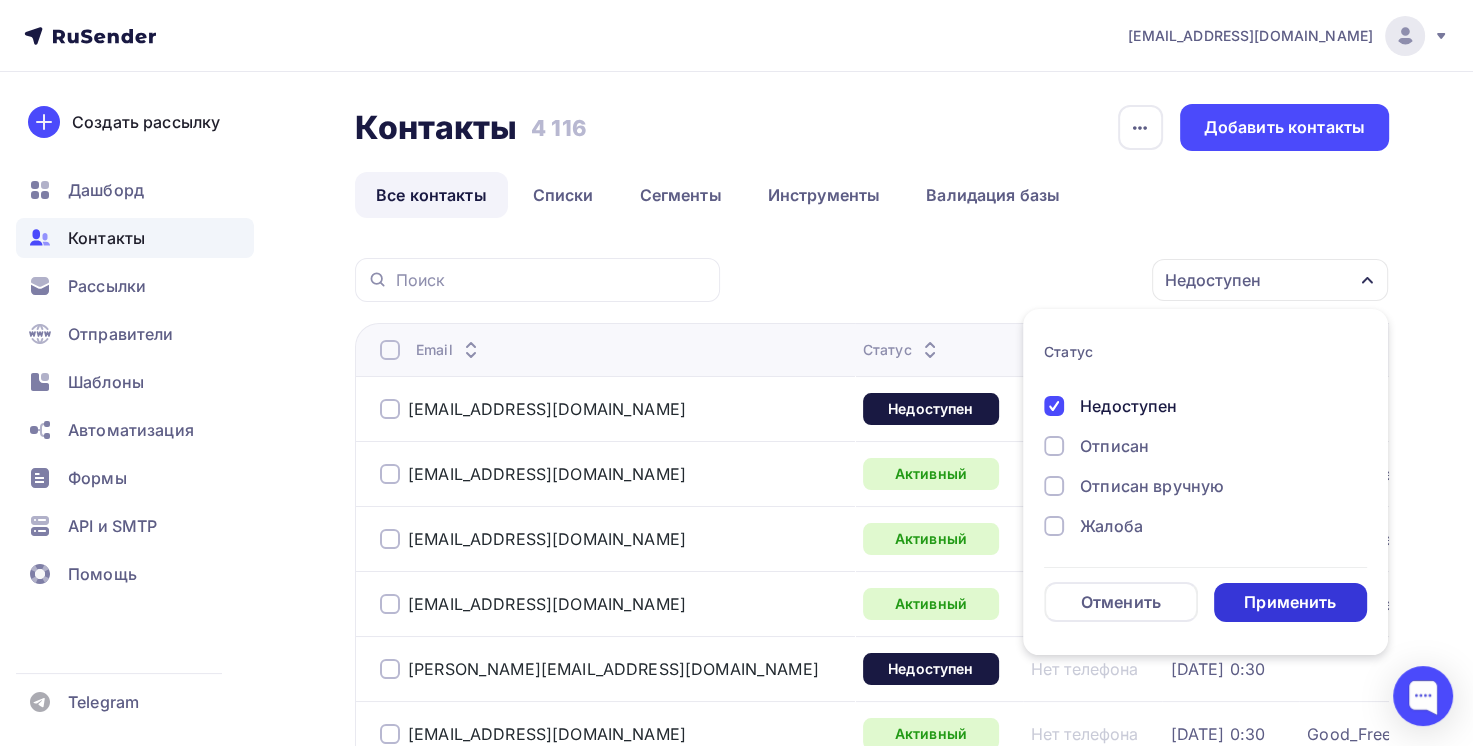 click on "Применить" at bounding box center [1290, 602] 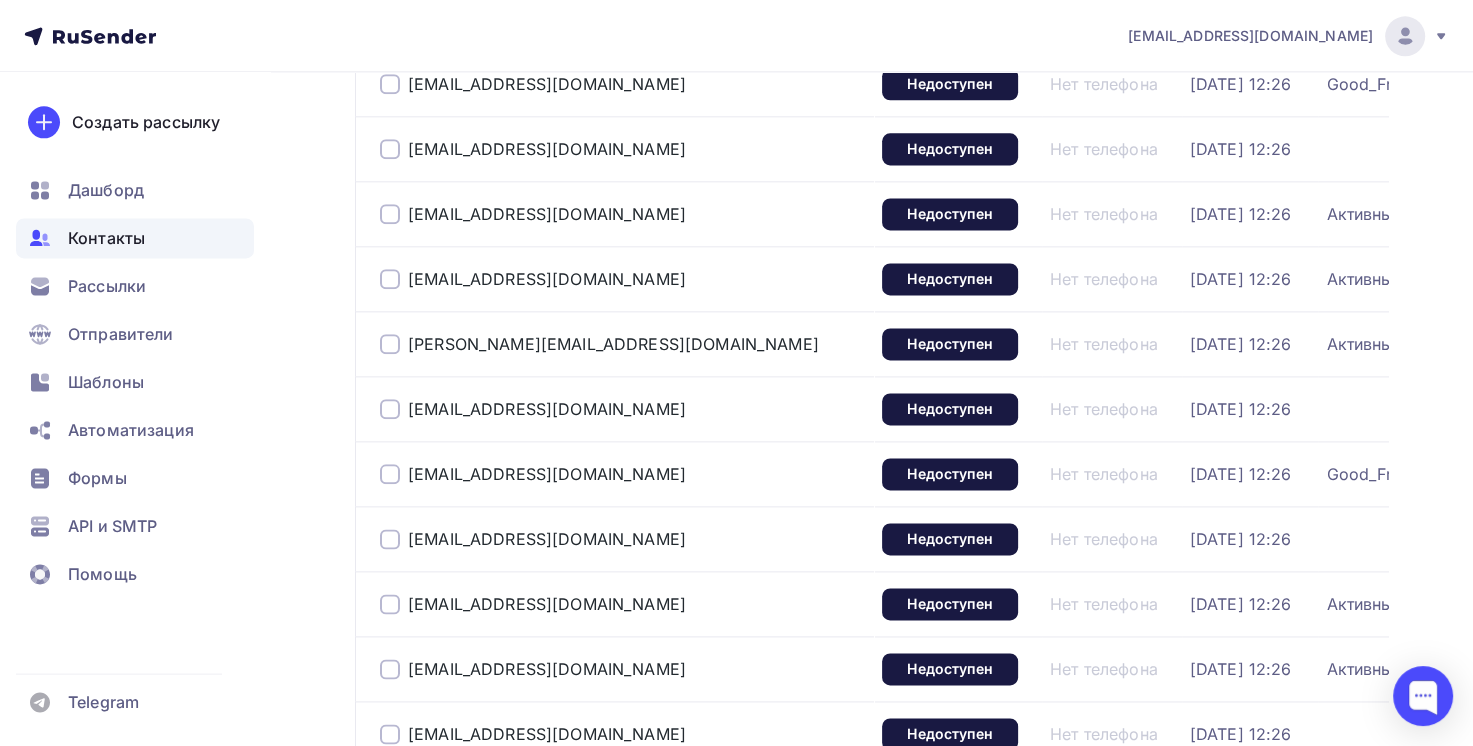 scroll, scrollTop: 3088, scrollLeft: 0, axis: vertical 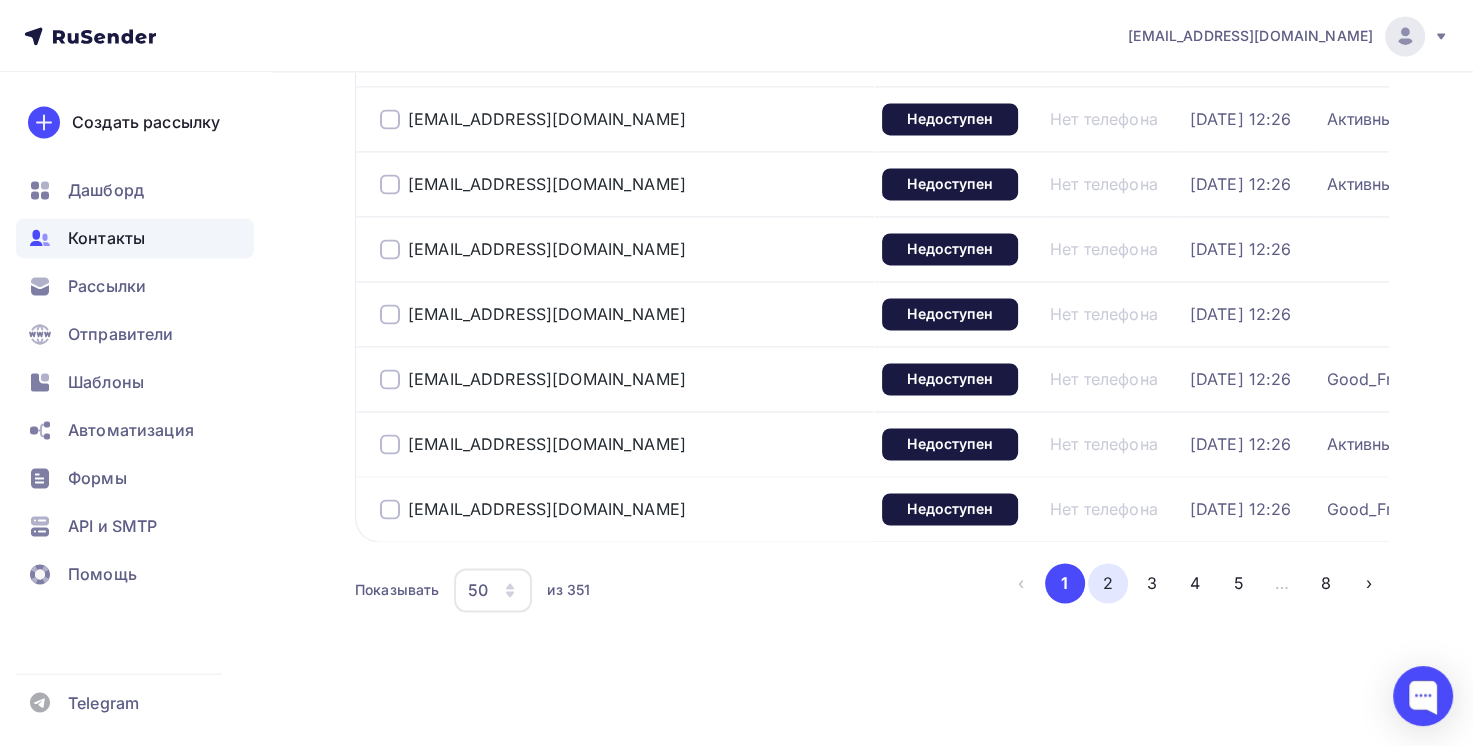 click on "2" at bounding box center (1108, 583) 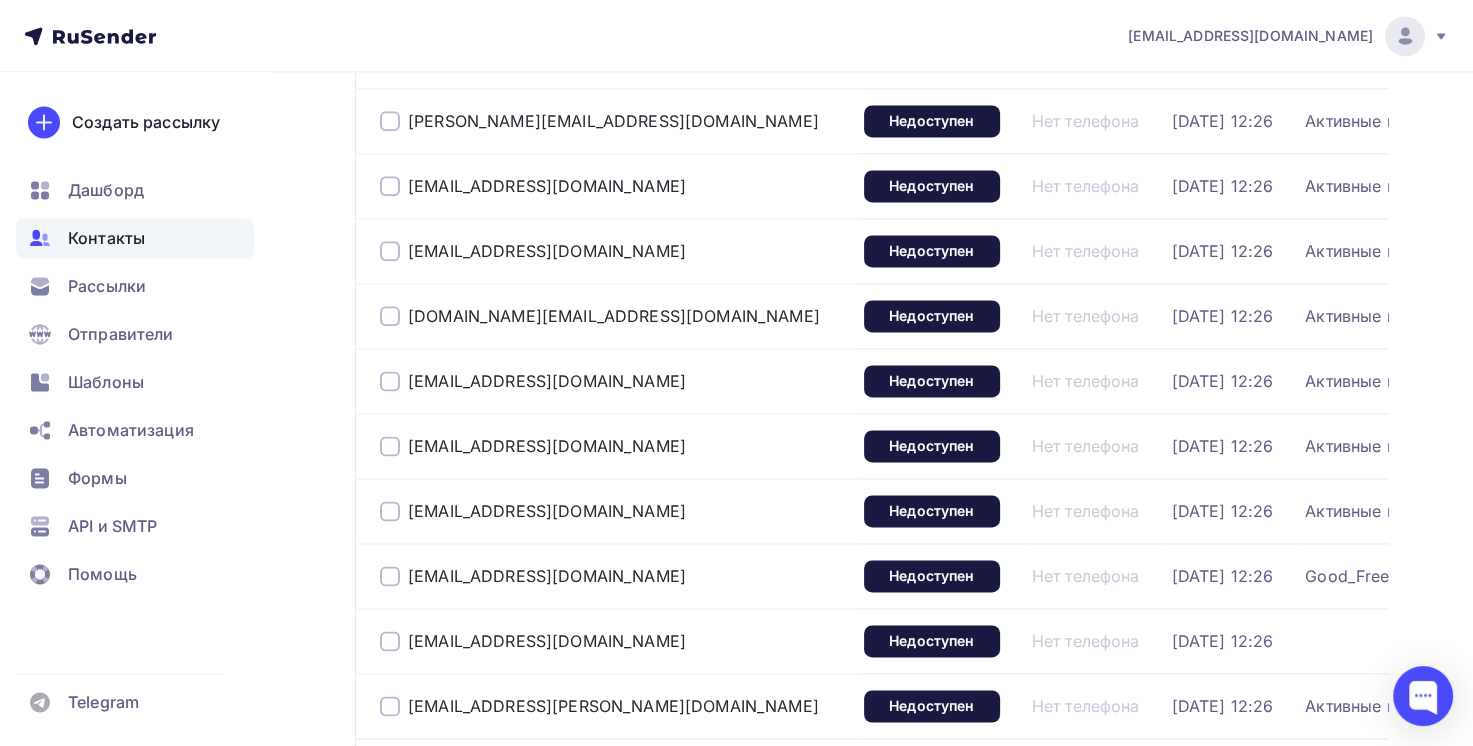 scroll, scrollTop: 3088, scrollLeft: 0, axis: vertical 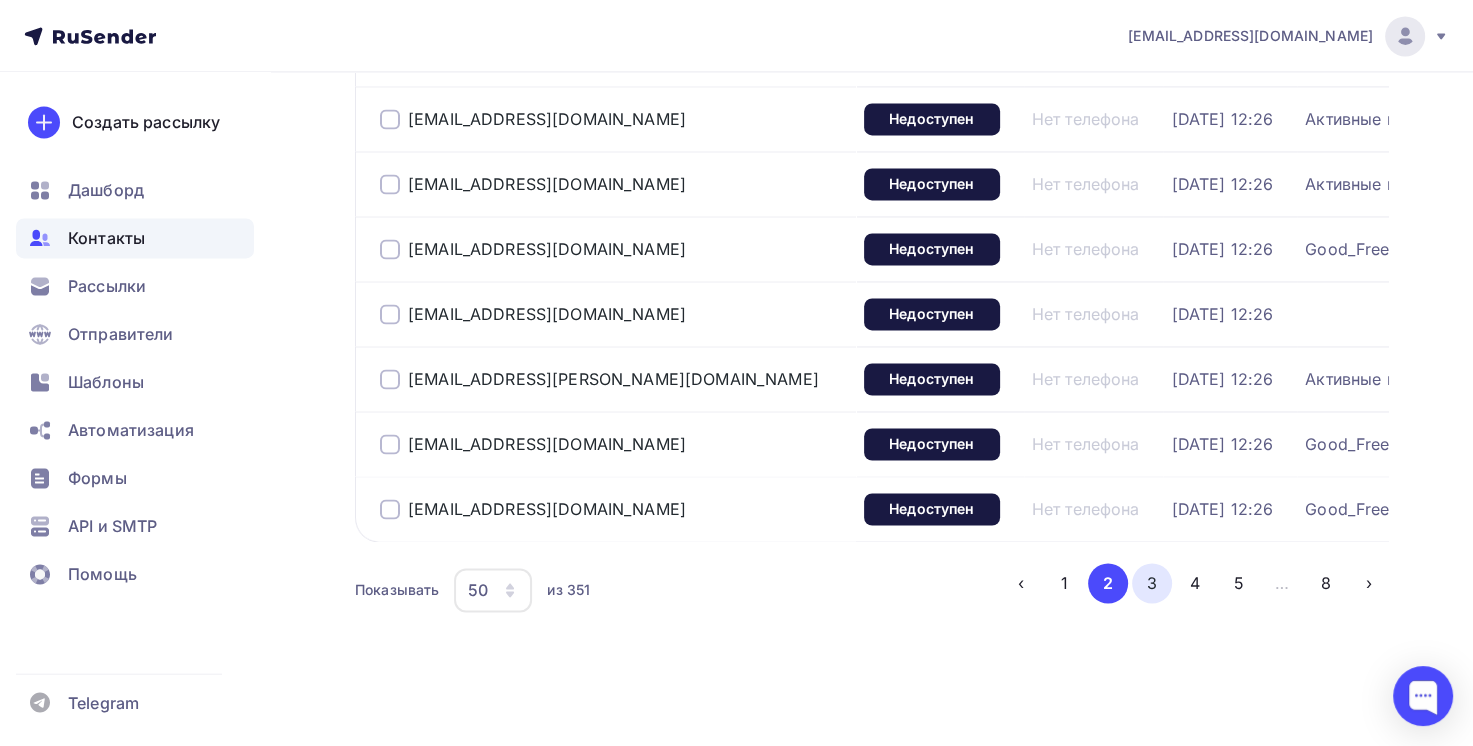 click on "3" at bounding box center (1152, 583) 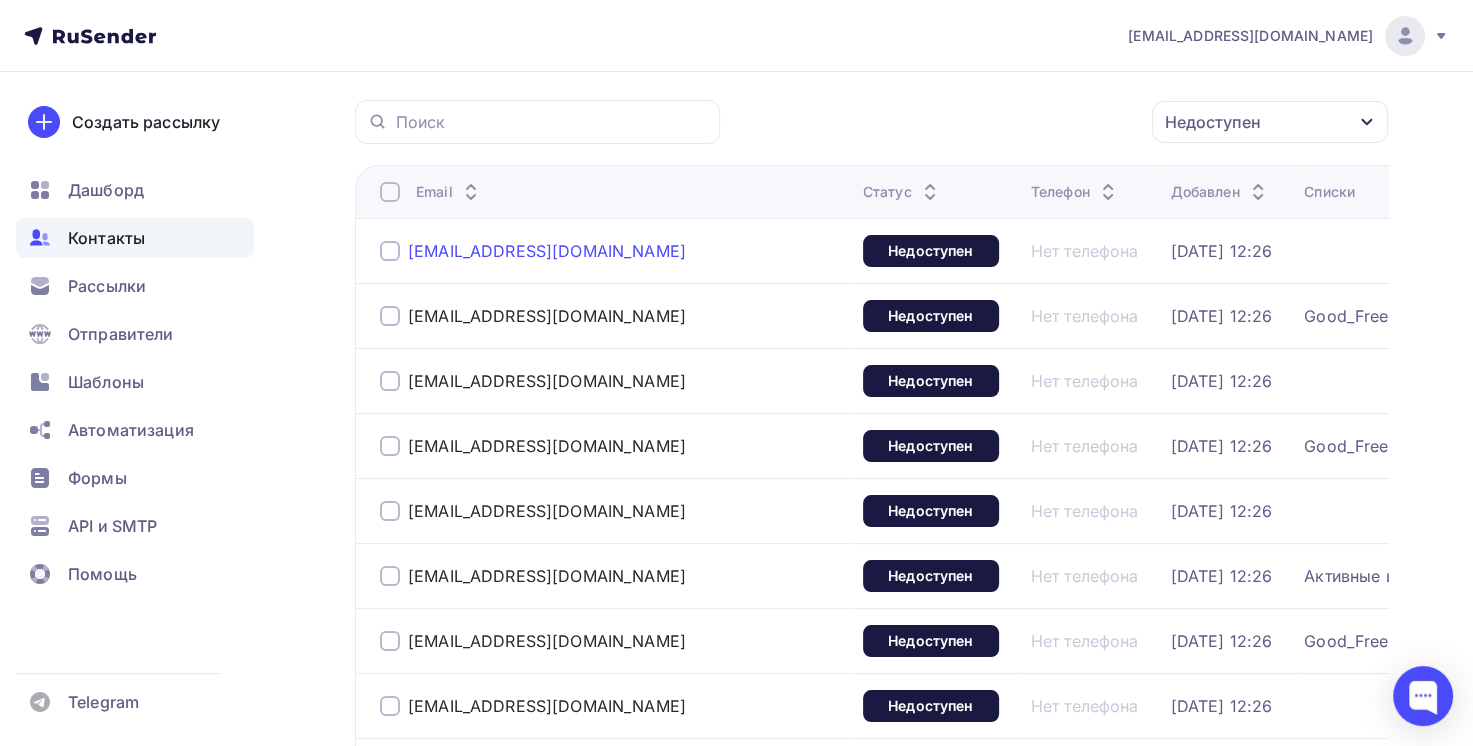 scroll, scrollTop: 0, scrollLeft: 0, axis: both 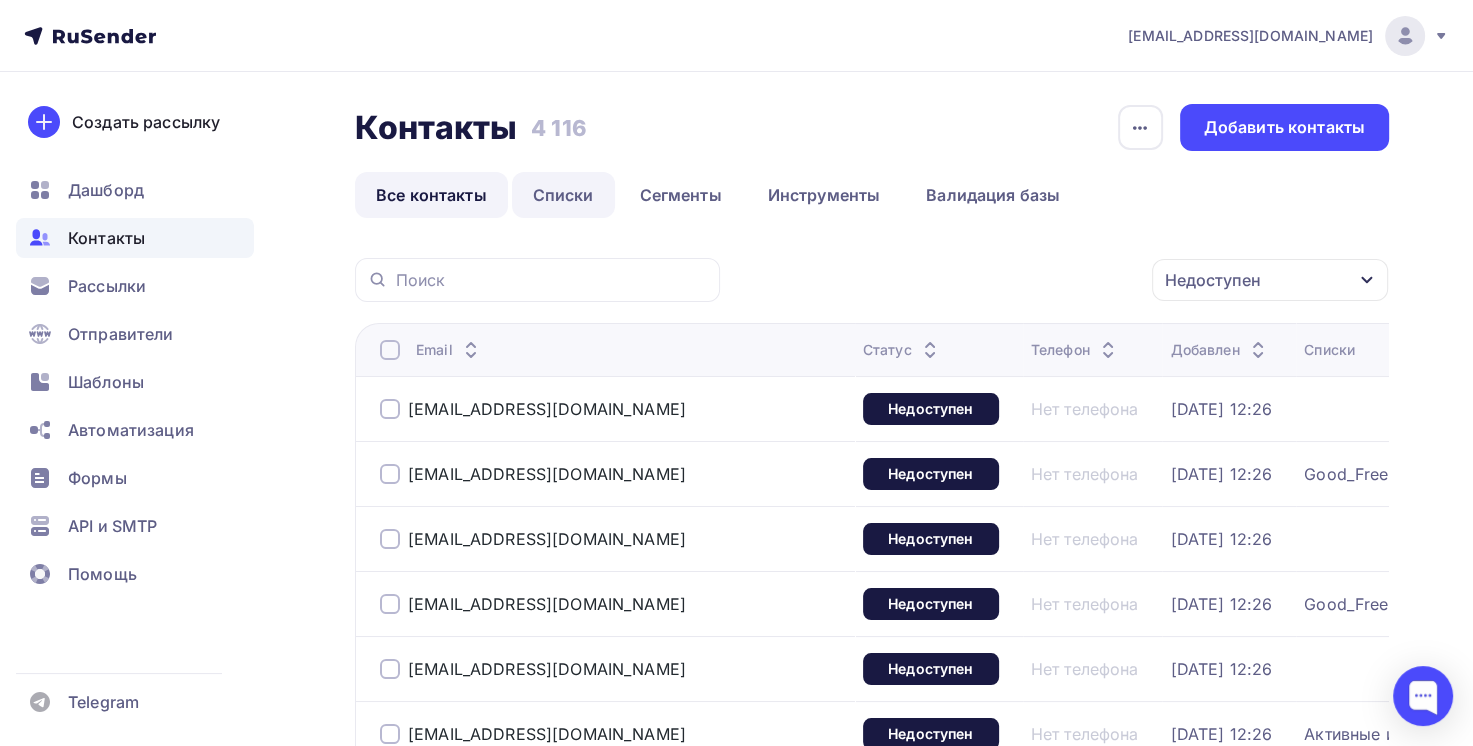 click on "Списки" at bounding box center (563, 195) 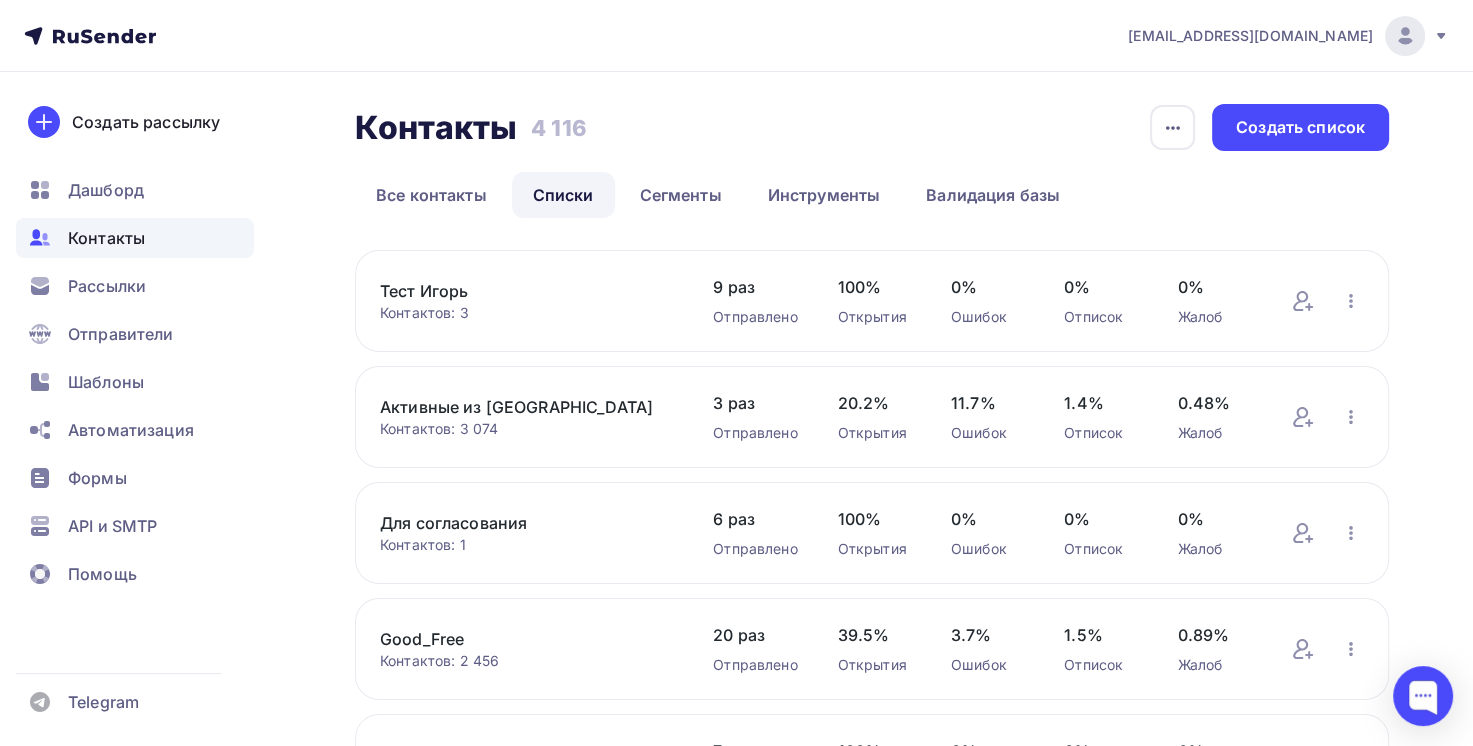 click on "Good_Free" at bounding box center (526, 639) 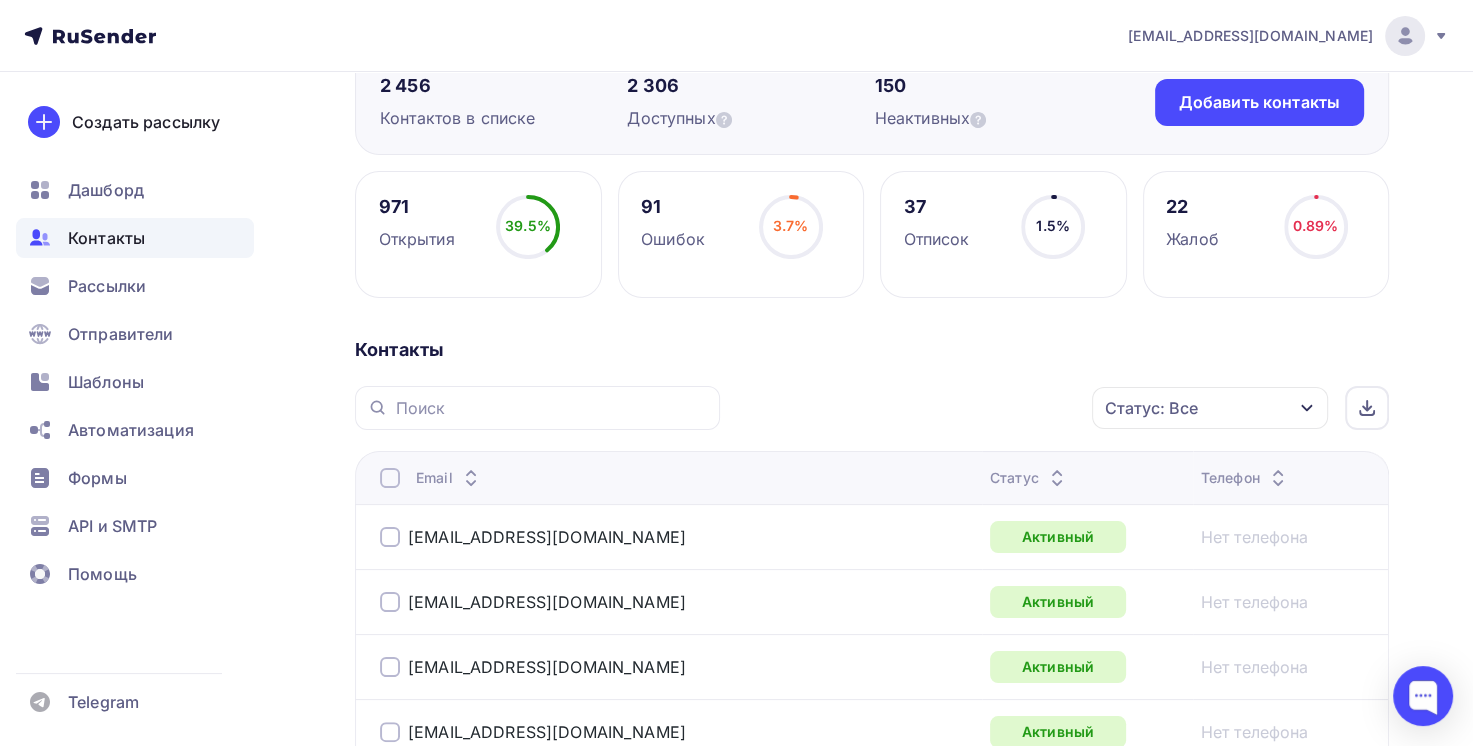 scroll, scrollTop: 400, scrollLeft: 0, axis: vertical 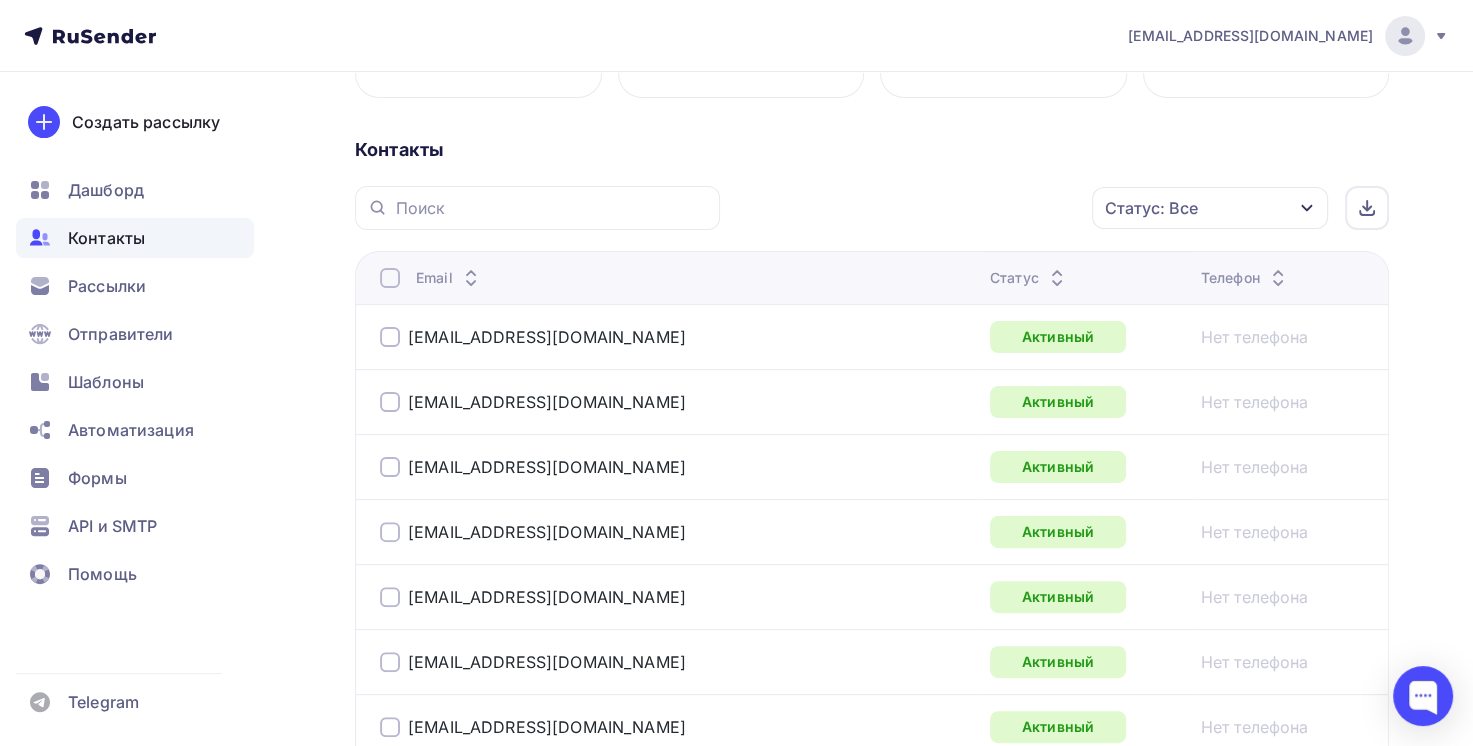 click on "Статус: Все" at bounding box center (1210, 208) 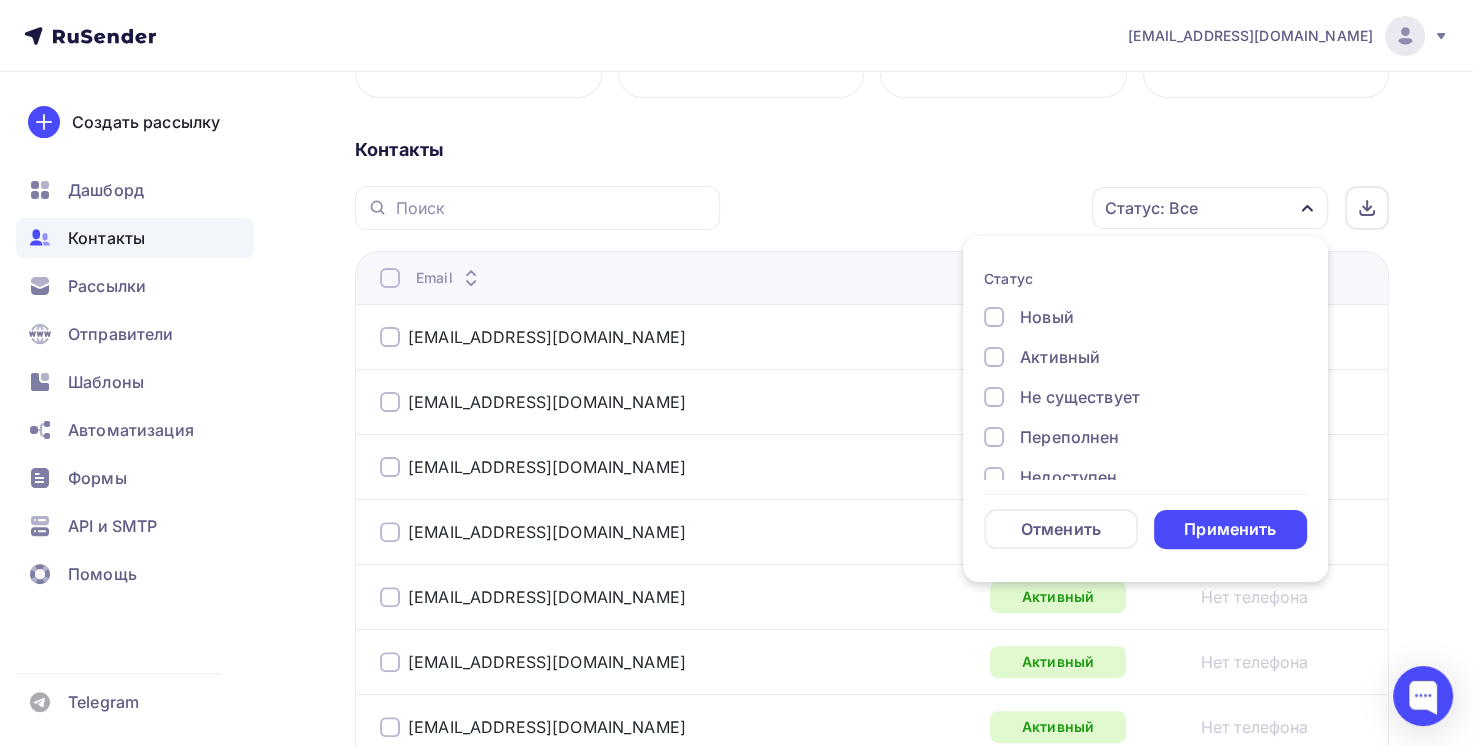 click on "Не существует" at bounding box center [1080, 397] 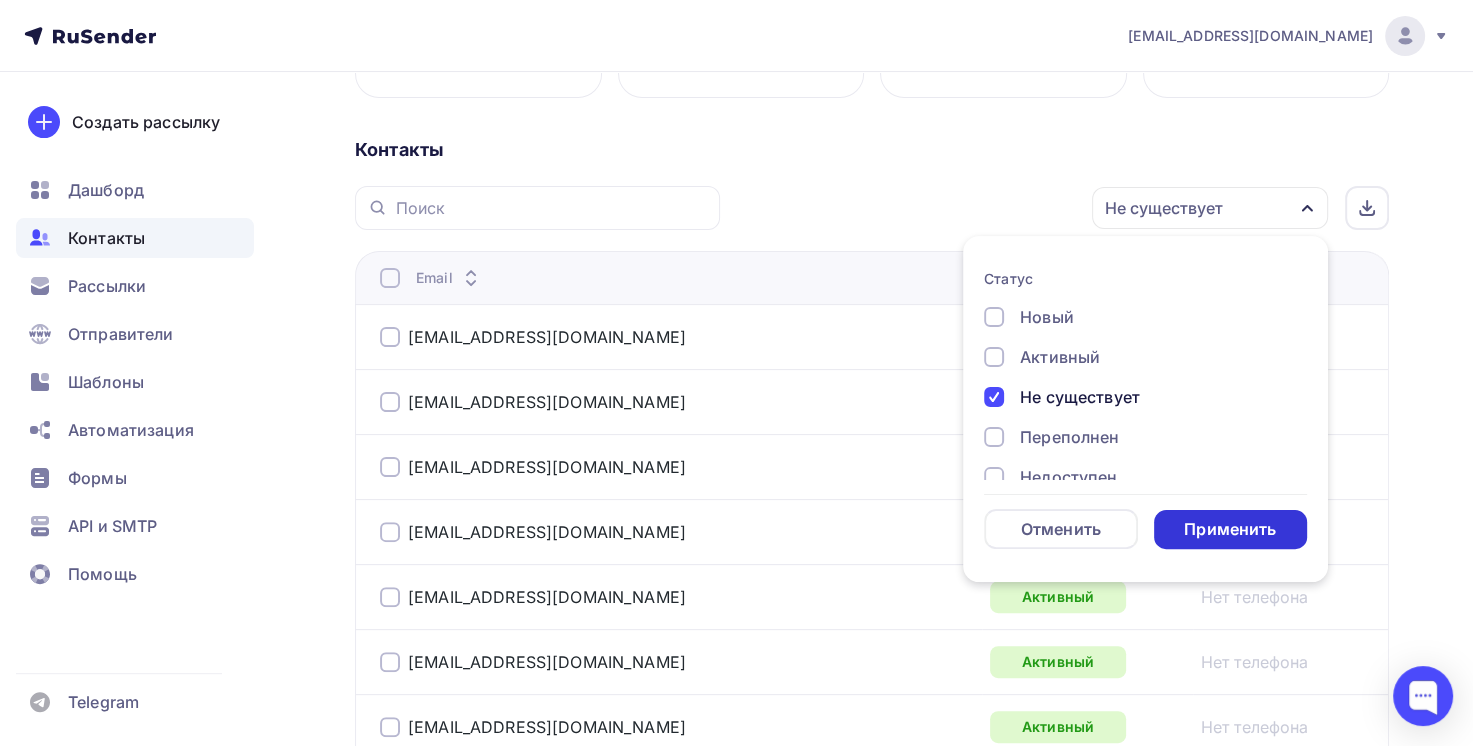 click on "Применить" at bounding box center (1230, 529) 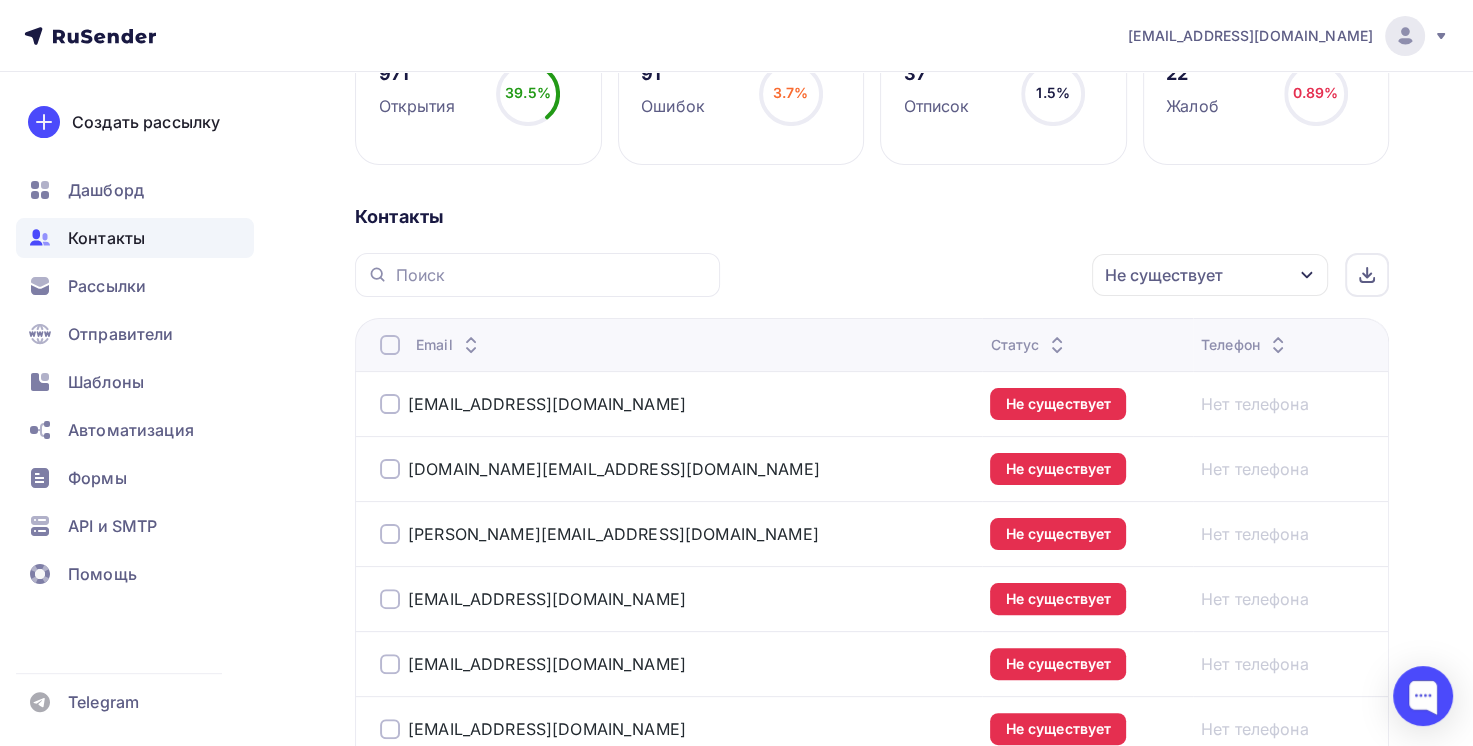 scroll, scrollTop: 433, scrollLeft: 0, axis: vertical 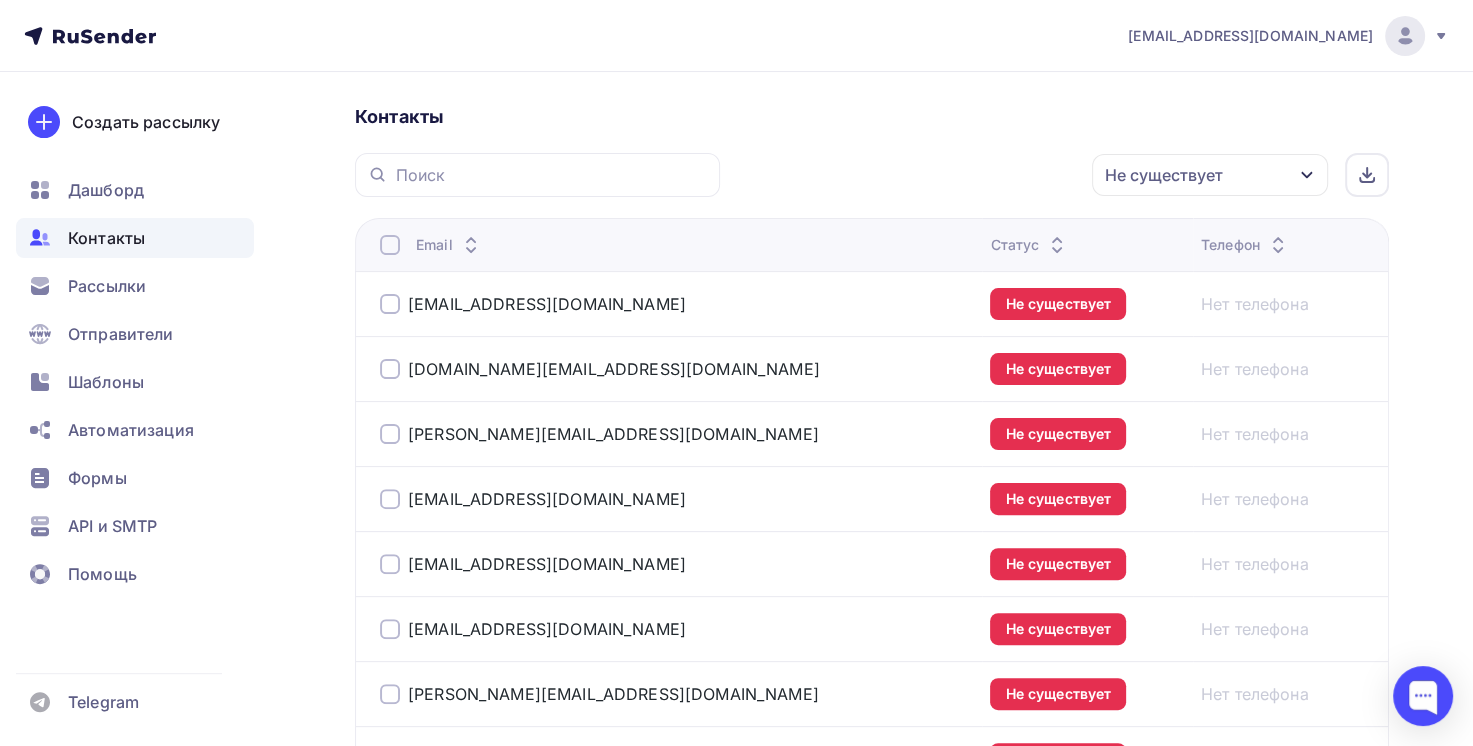 click at bounding box center (390, 304) 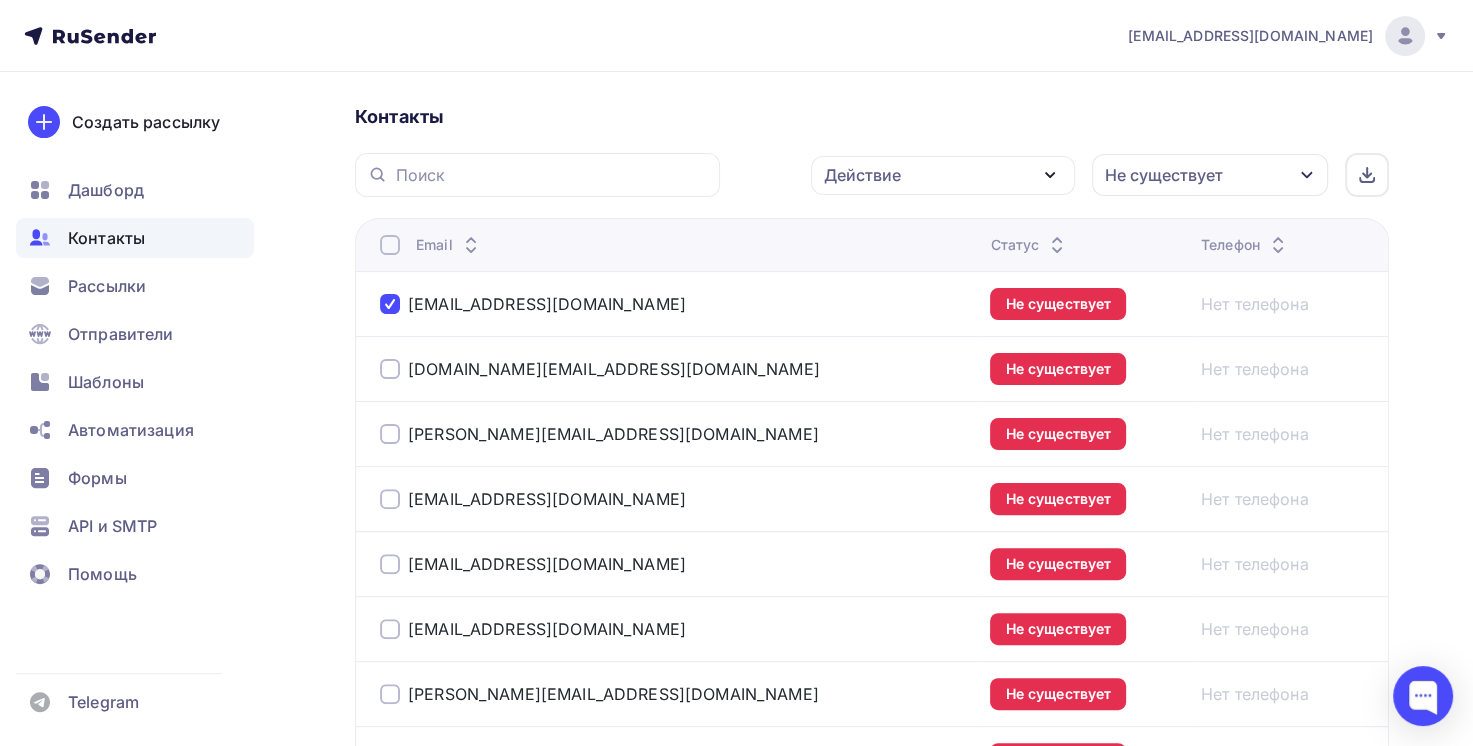 click at bounding box center (390, 369) 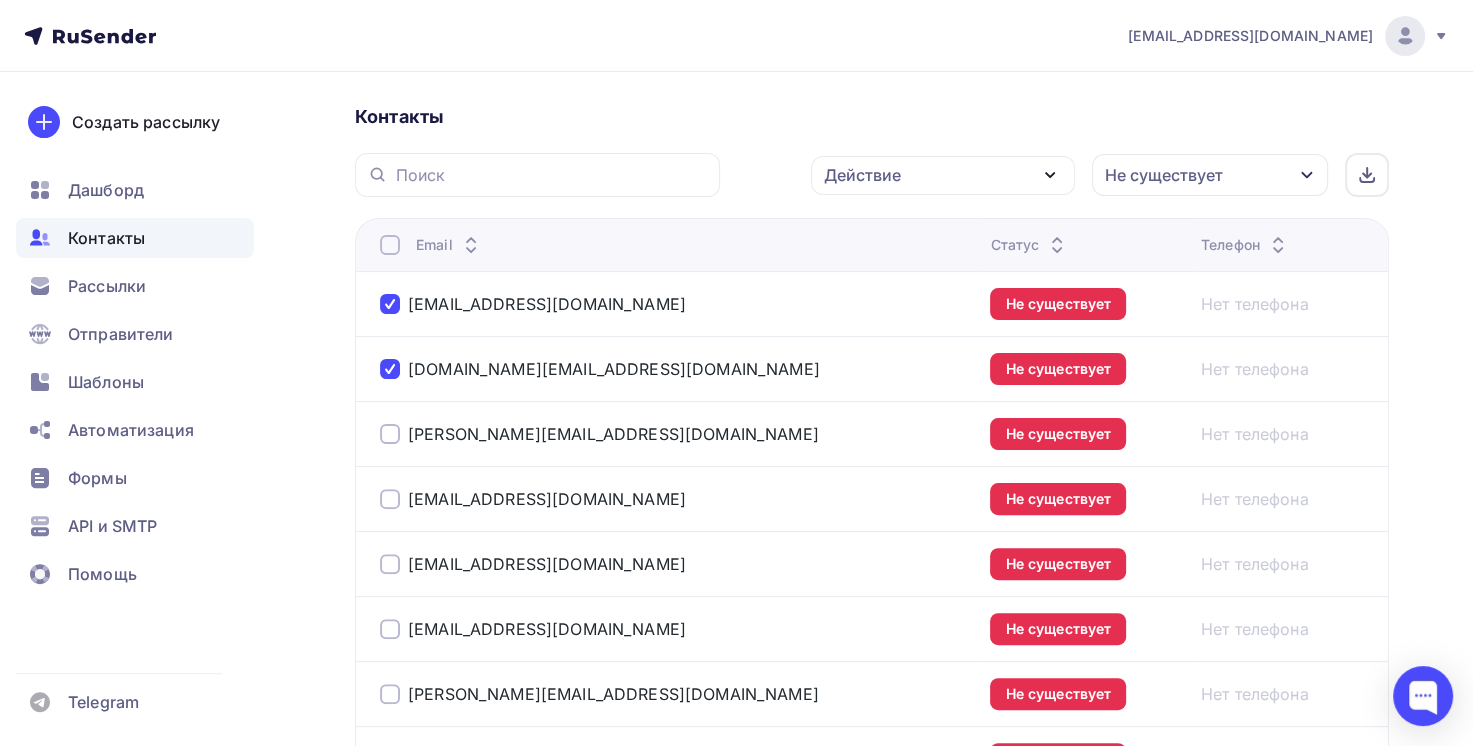 click at bounding box center (390, 434) 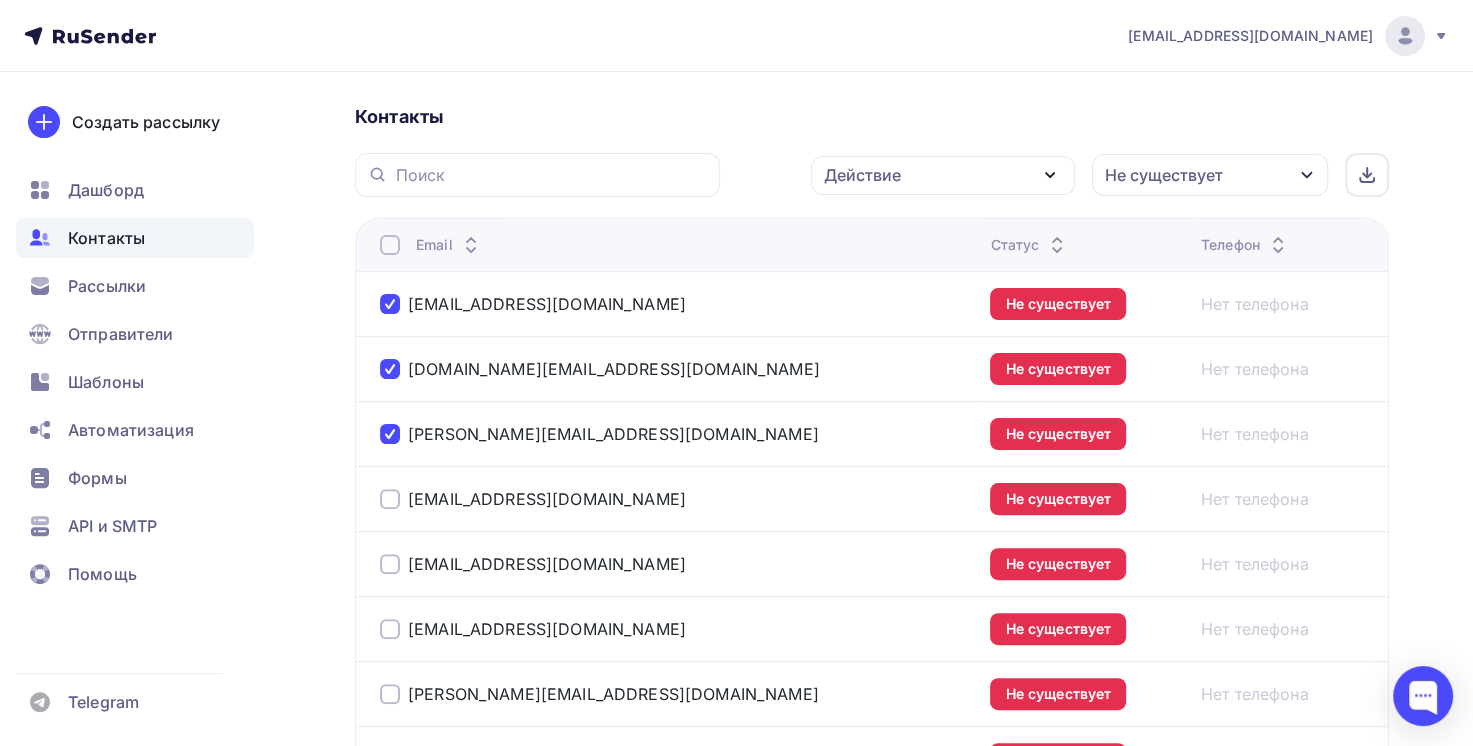 drag, startPoint x: 393, startPoint y: 490, endPoint x: 394, endPoint y: 502, distance: 12.0415945 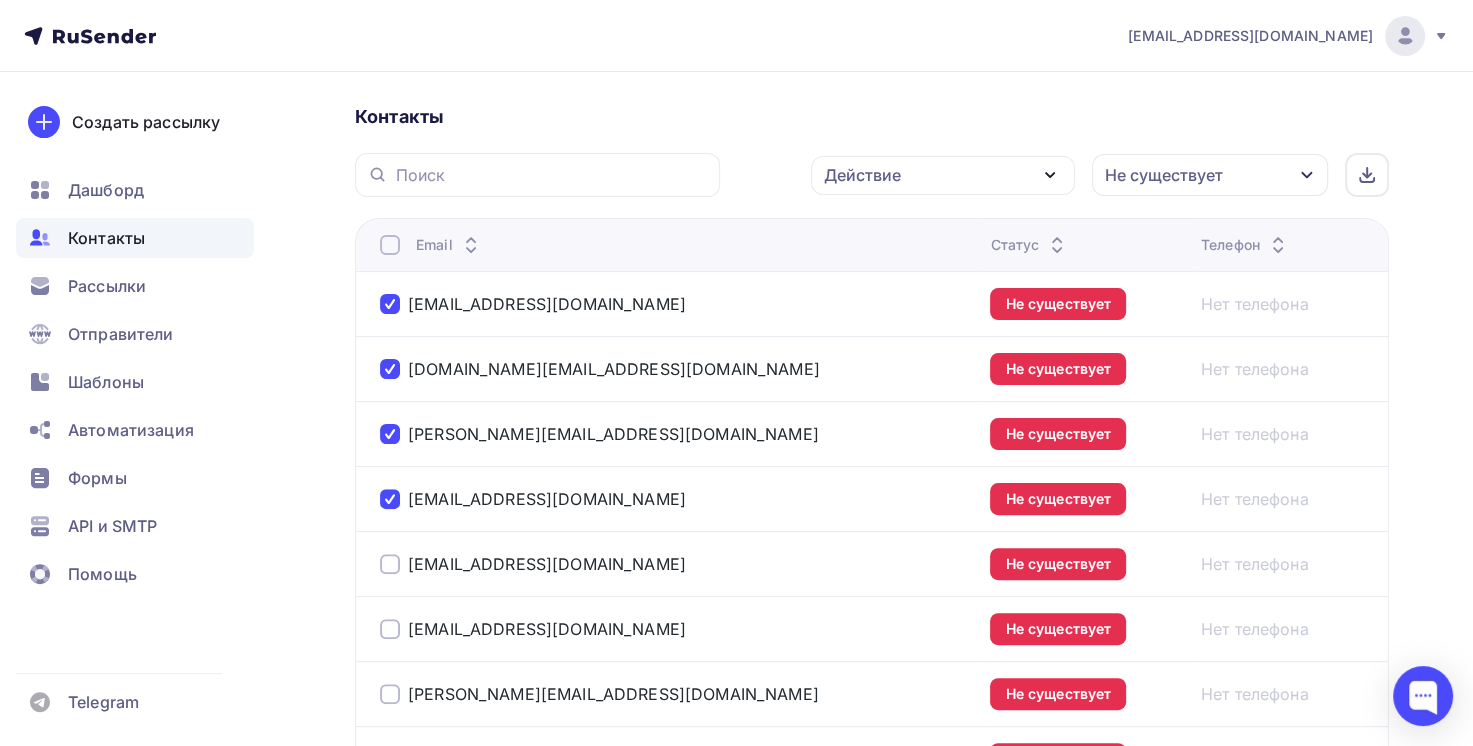 click at bounding box center [390, 564] 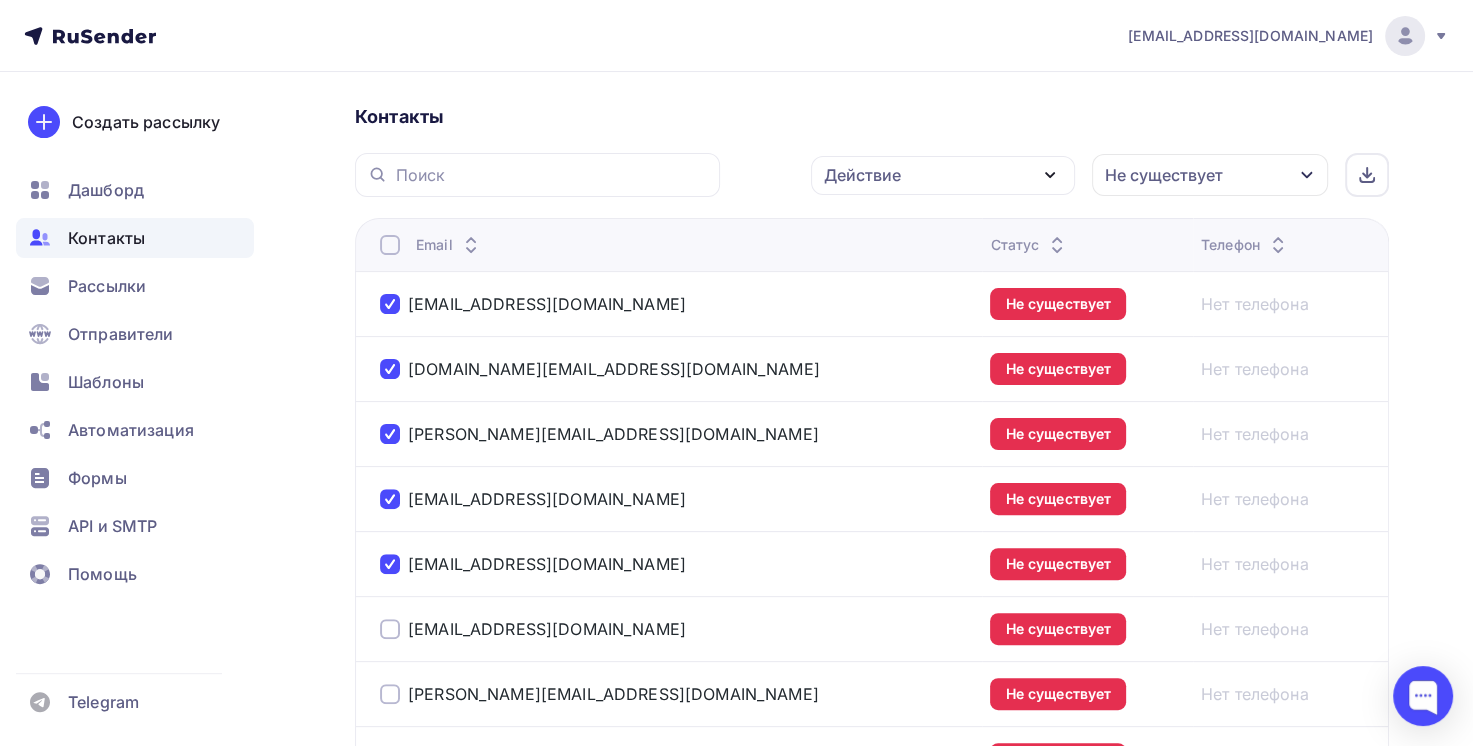 click at bounding box center [390, 629] 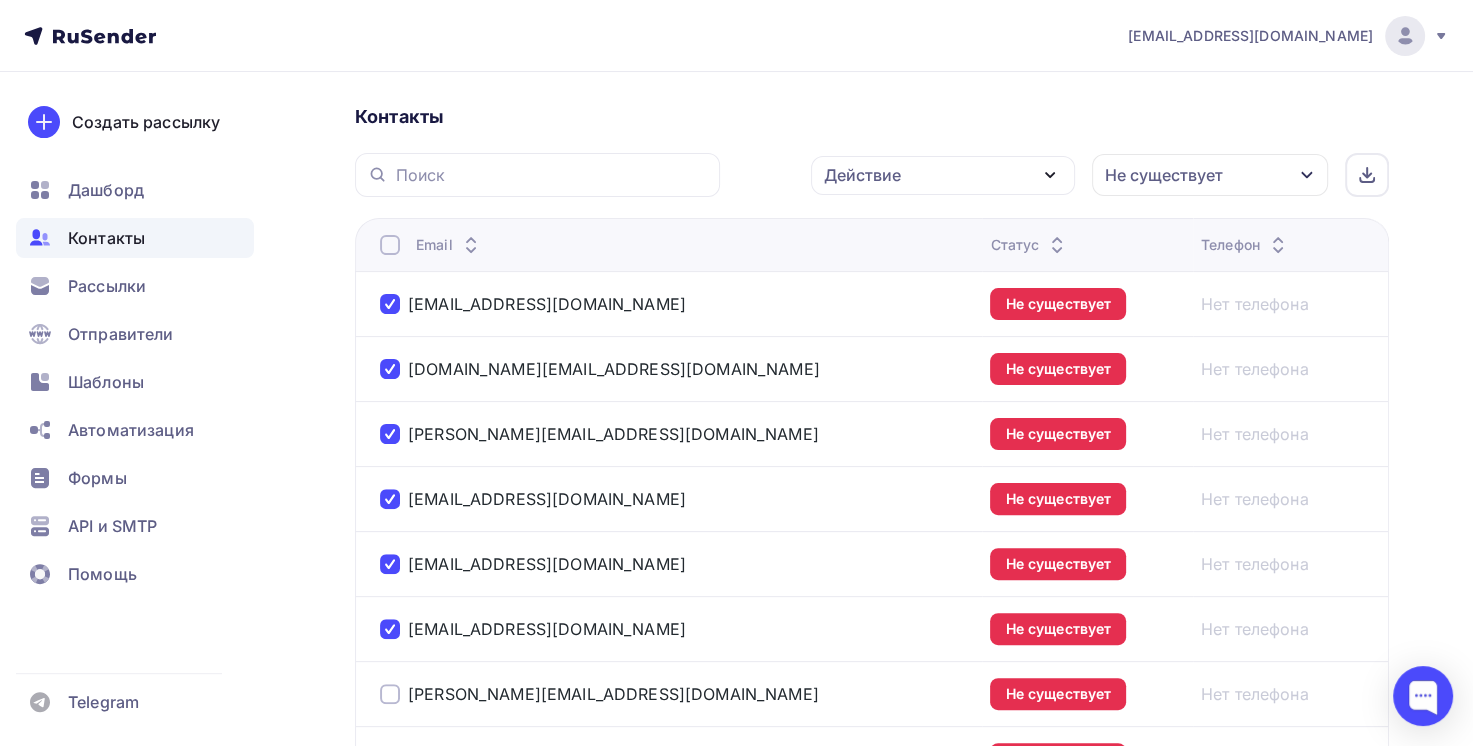 scroll, scrollTop: 933, scrollLeft: 0, axis: vertical 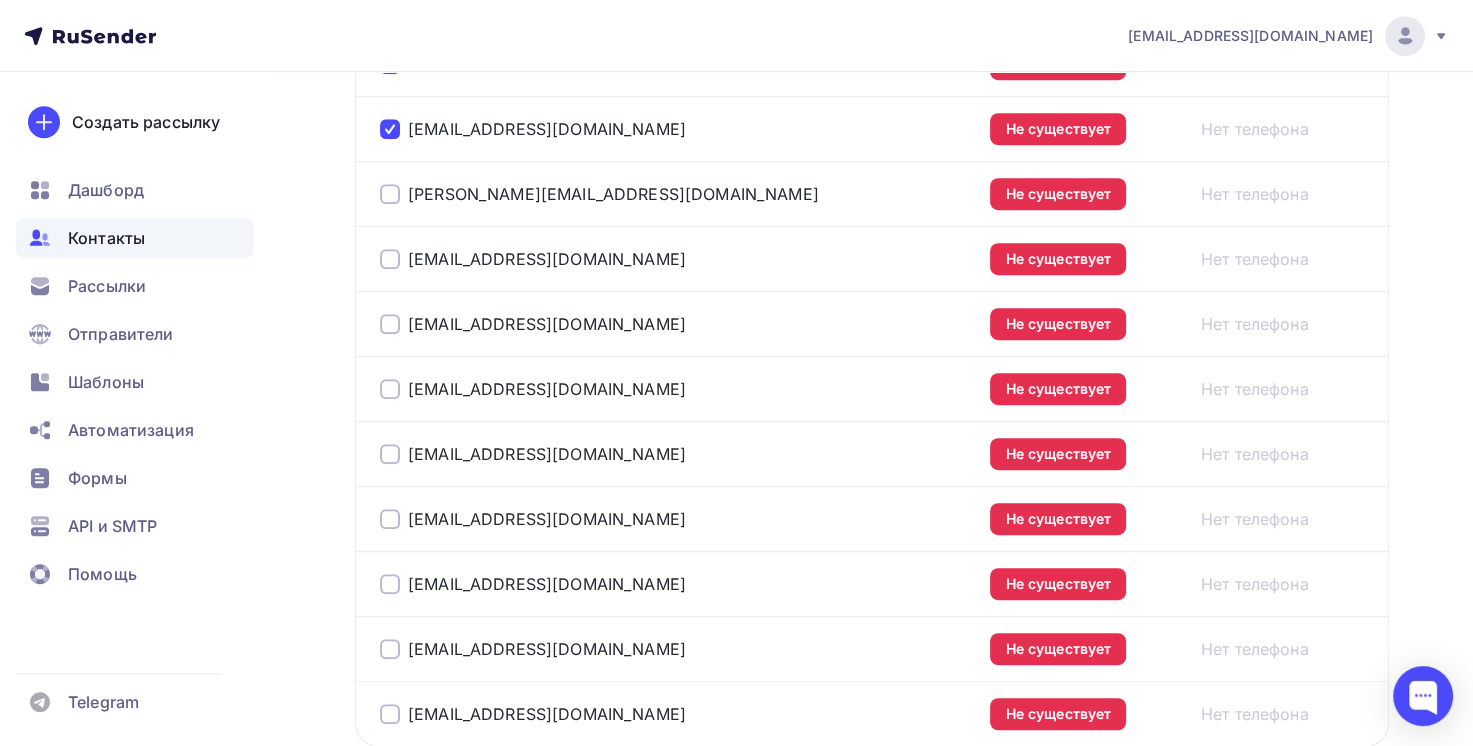 drag, startPoint x: 396, startPoint y: 190, endPoint x: 395, endPoint y: 200, distance: 10.049875 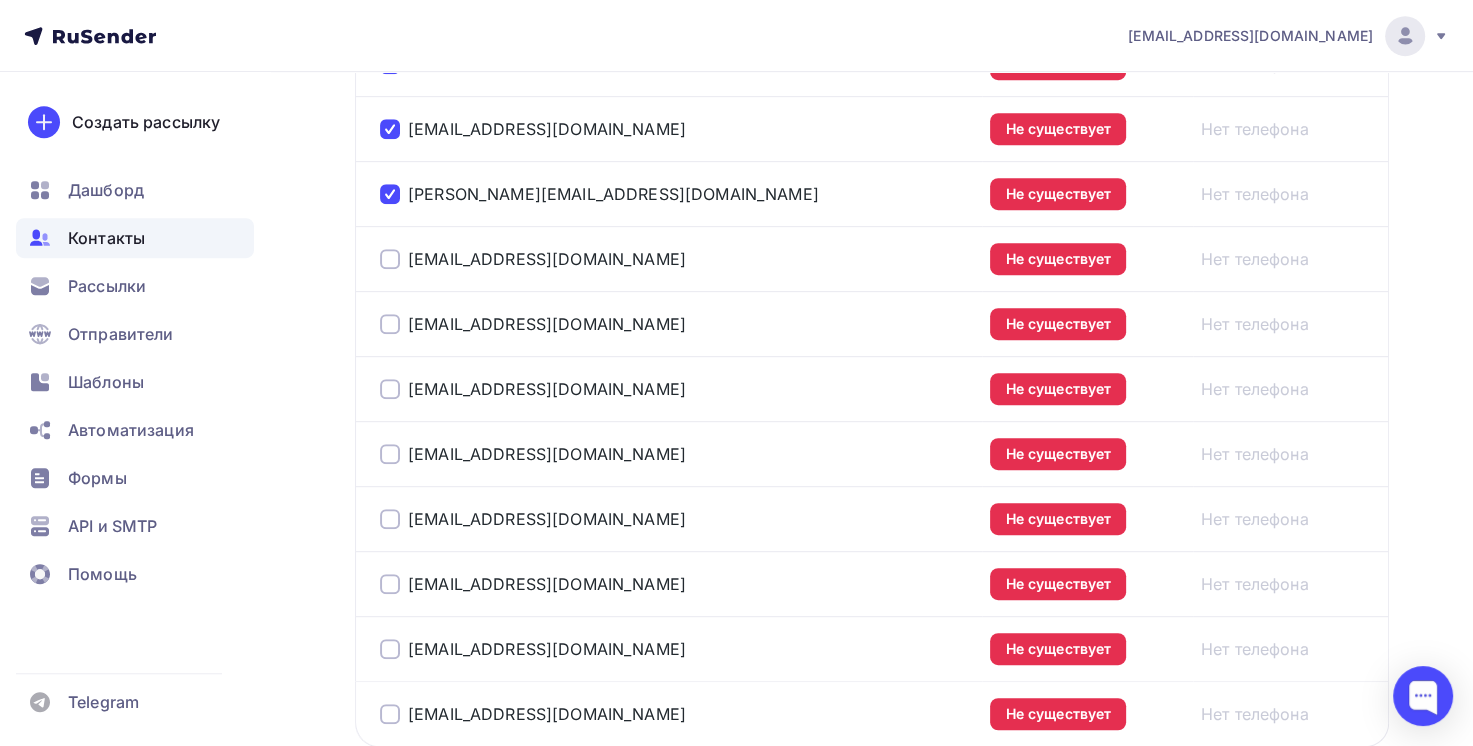 click at bounding box center [390, 259] 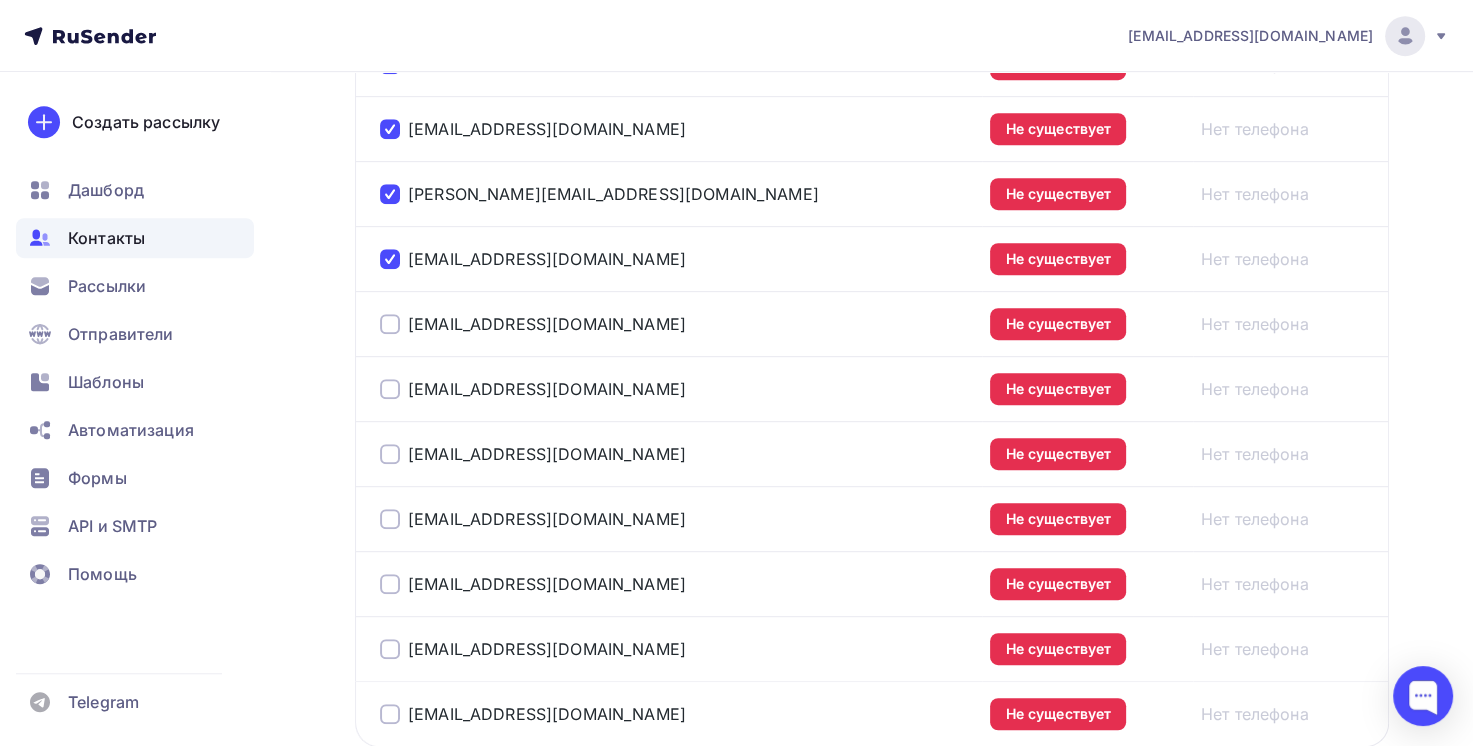 scroll, scrollTop: 433, scrollLeft: 0, axis: vertical 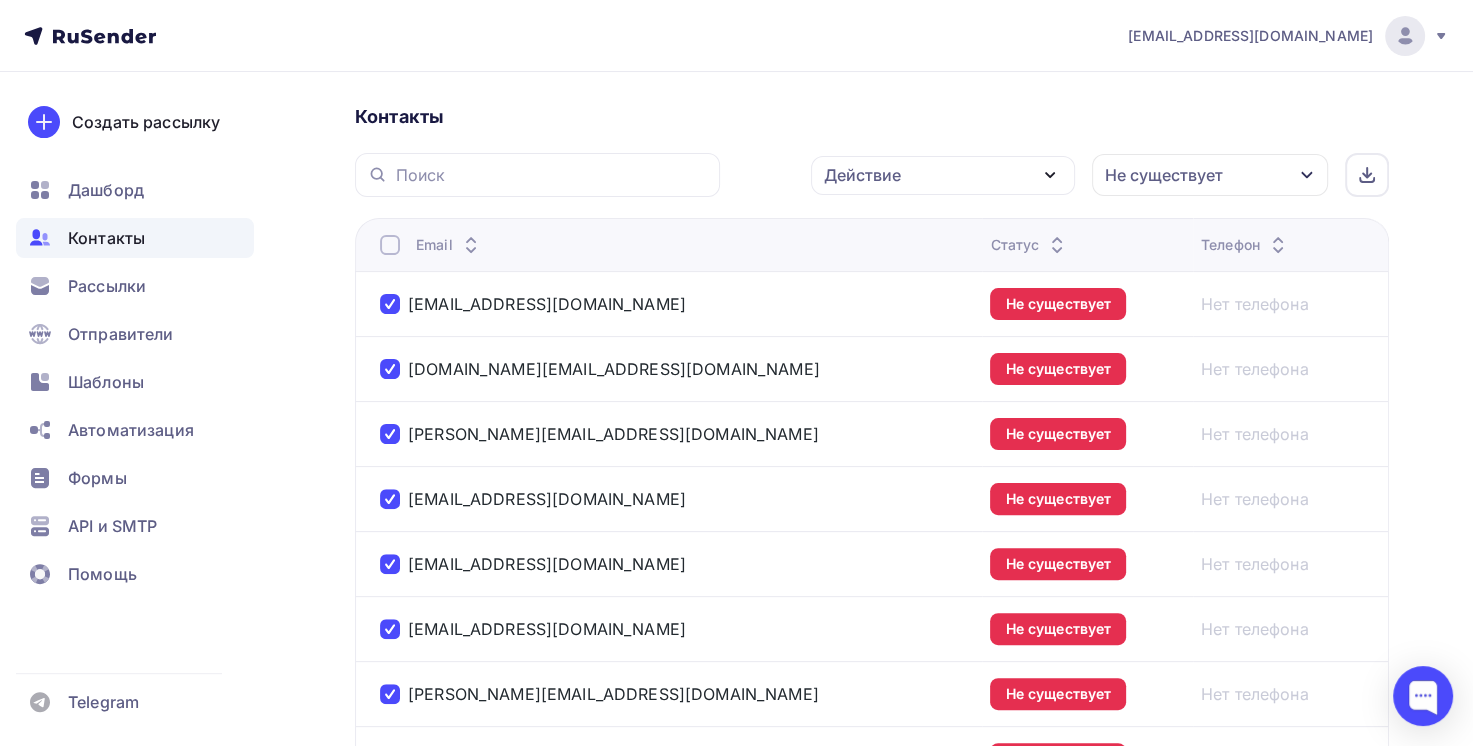 click at bounding box center (390, 245) 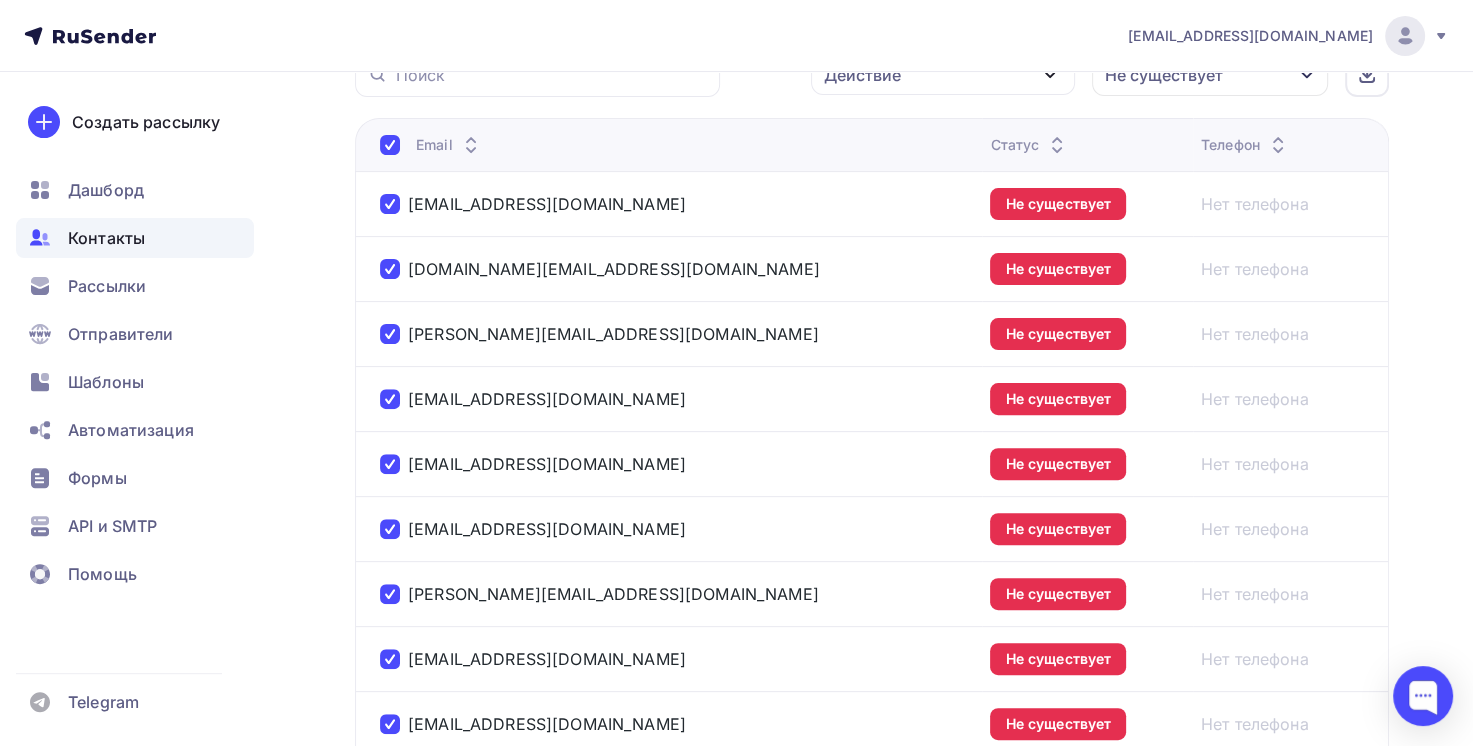 scroll, scrollTop: 133, scrollLeft: 0, axis: vertical 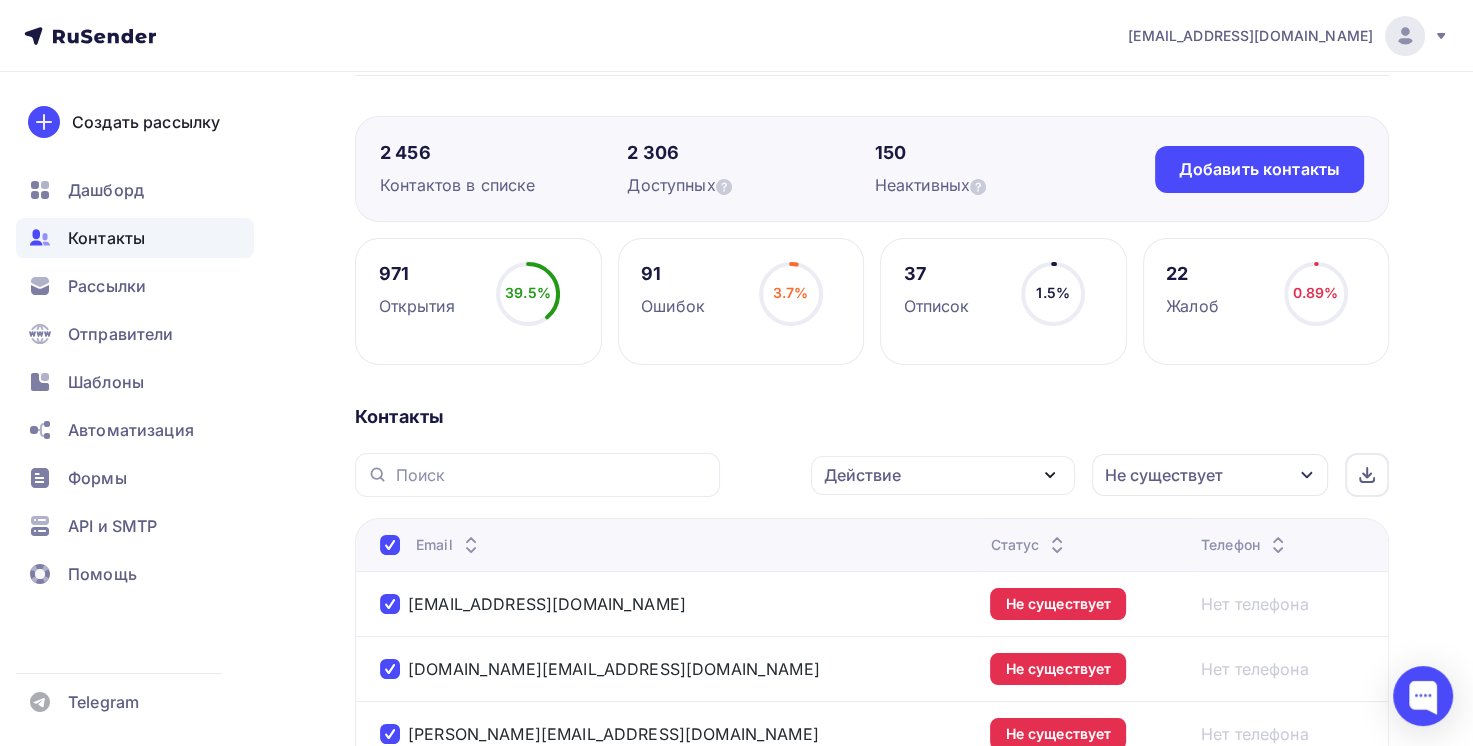 click on "Действие" at bounding box center (943, 475) 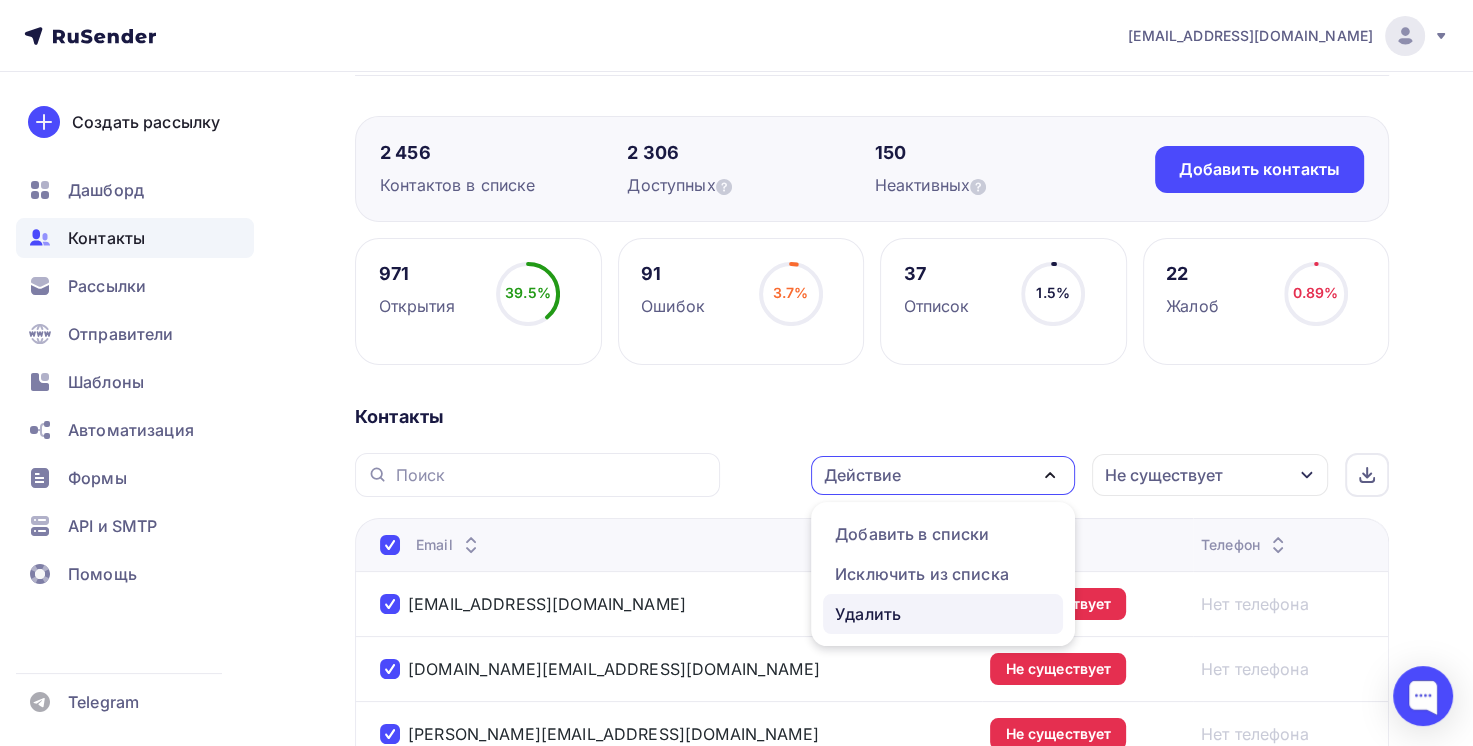 click on "Удалить" at bounding box center (943, 614) 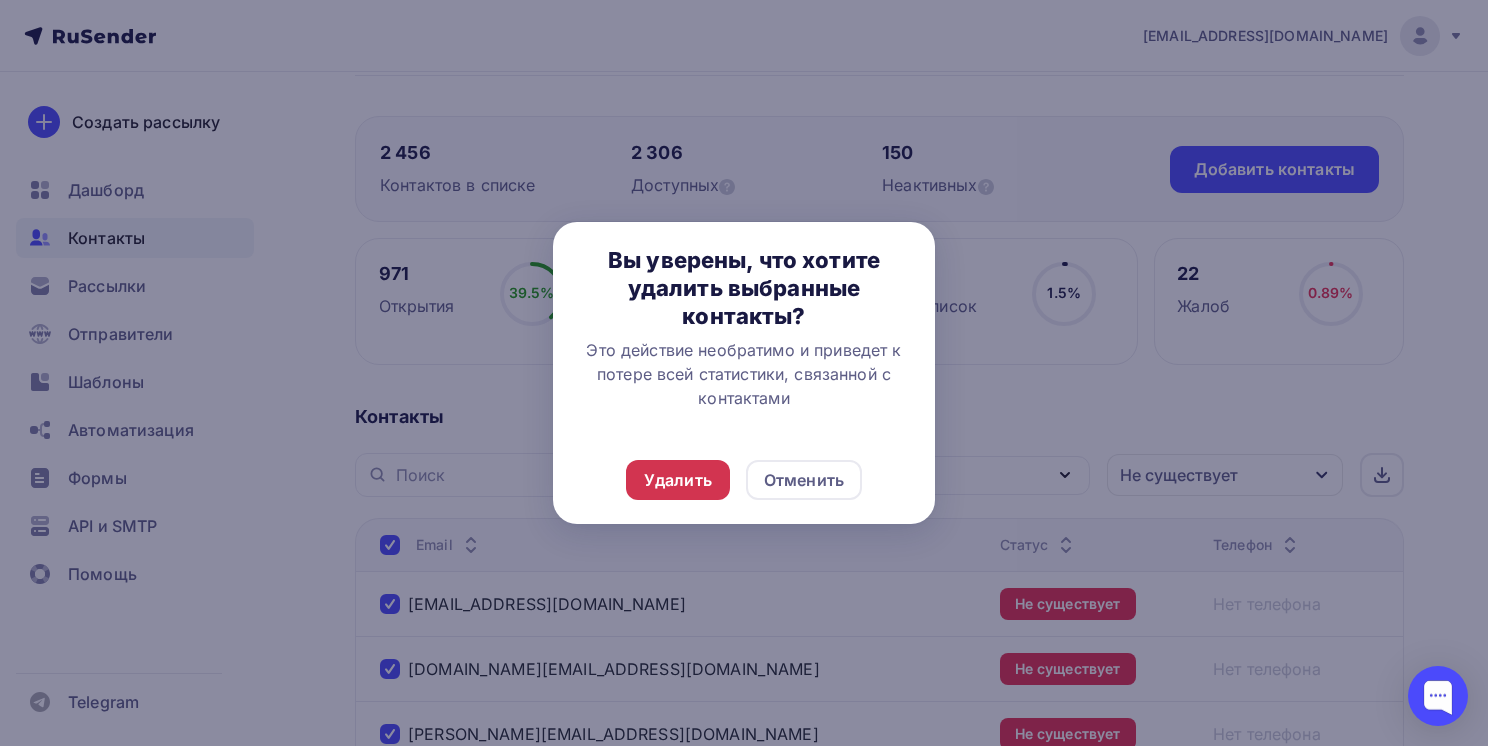 click on "Удалить" at bounding box center (678, 480) 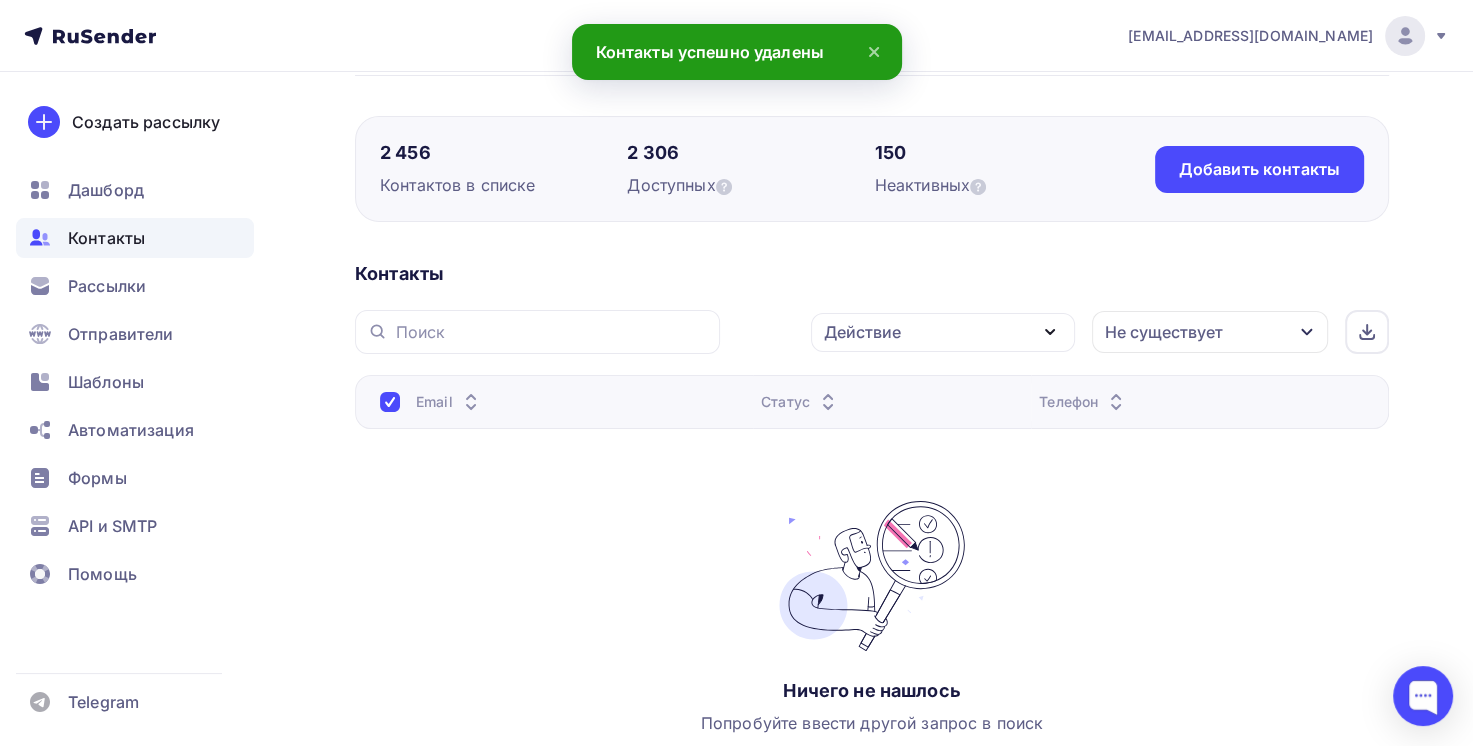click on "Не существует" at bounding box center [1210, 332] 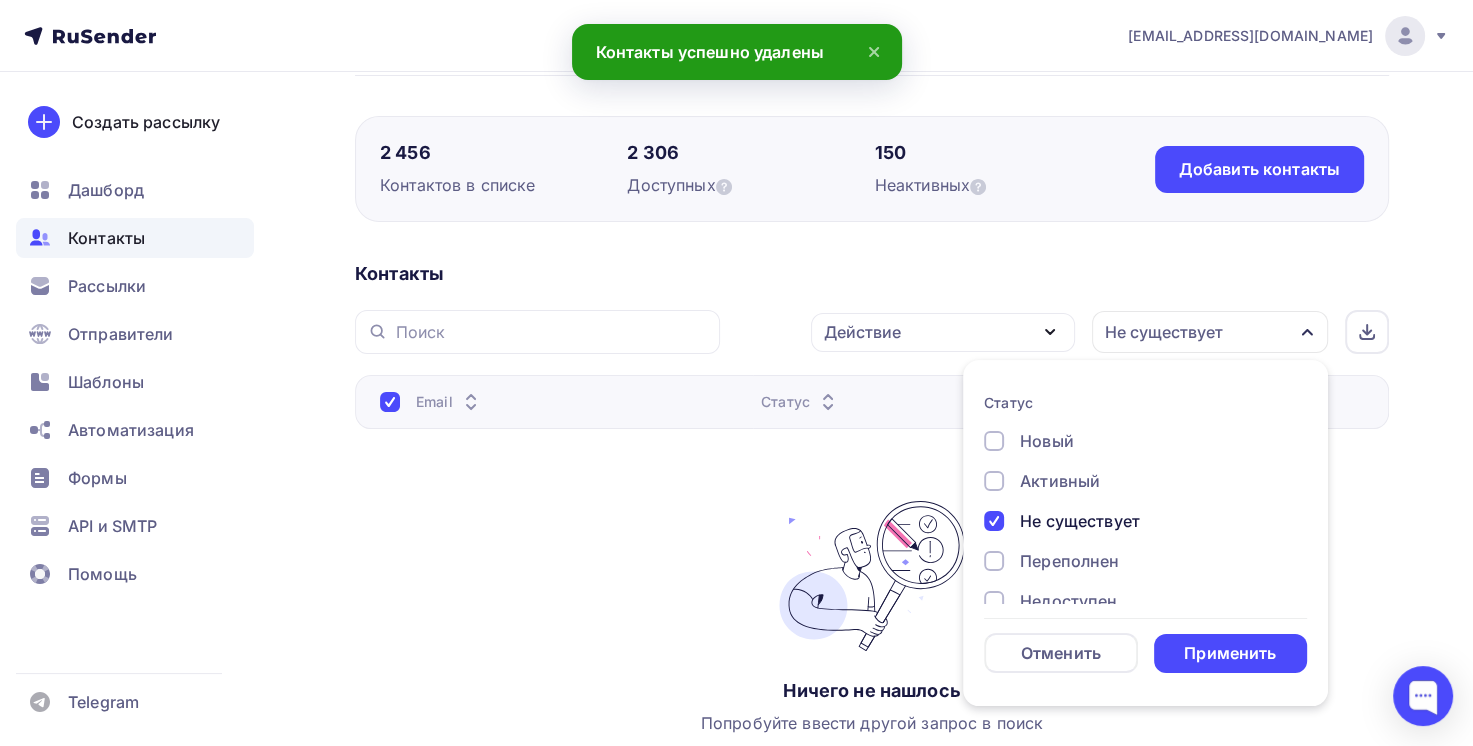 click on "Не существует" at bounding box center (1080, 521) 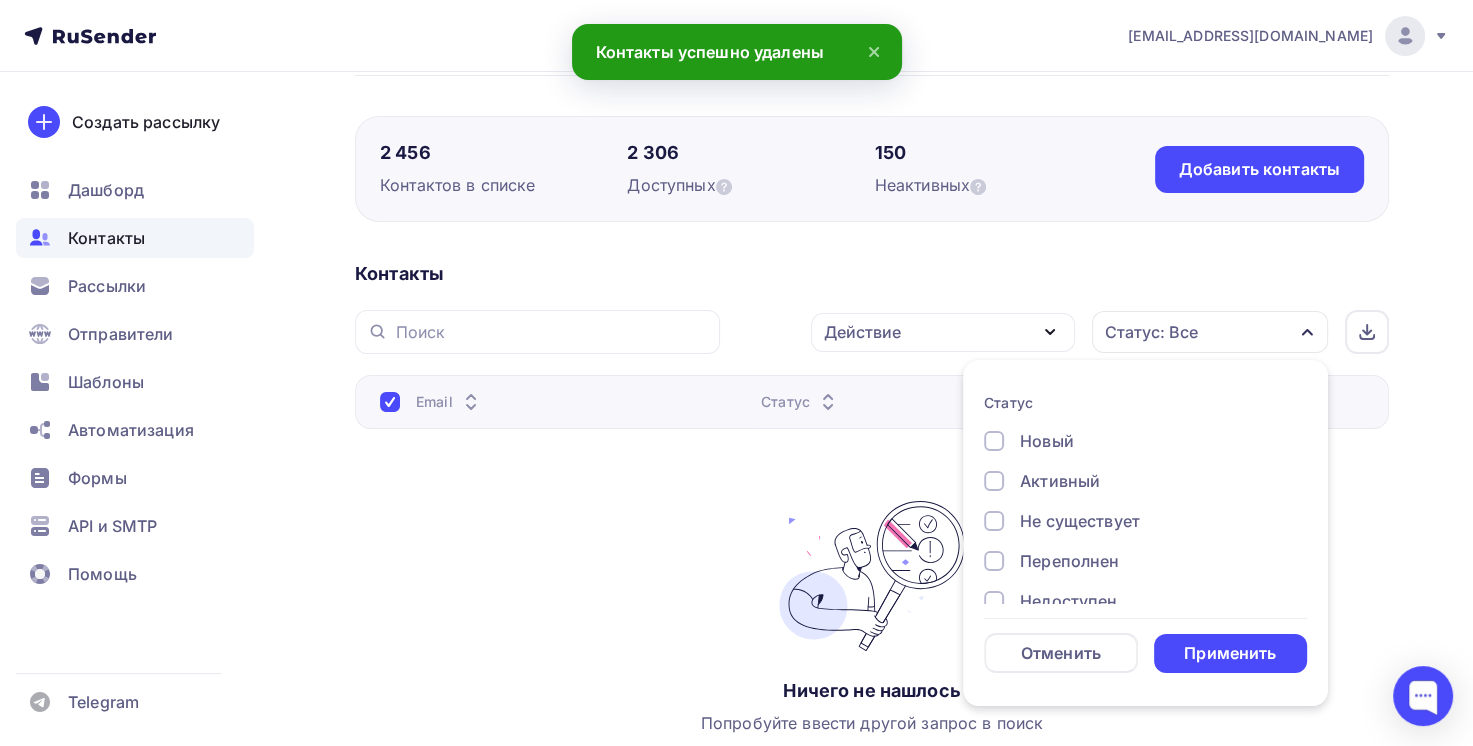 click on "Переполнен" at bounding box center [1069, 561] 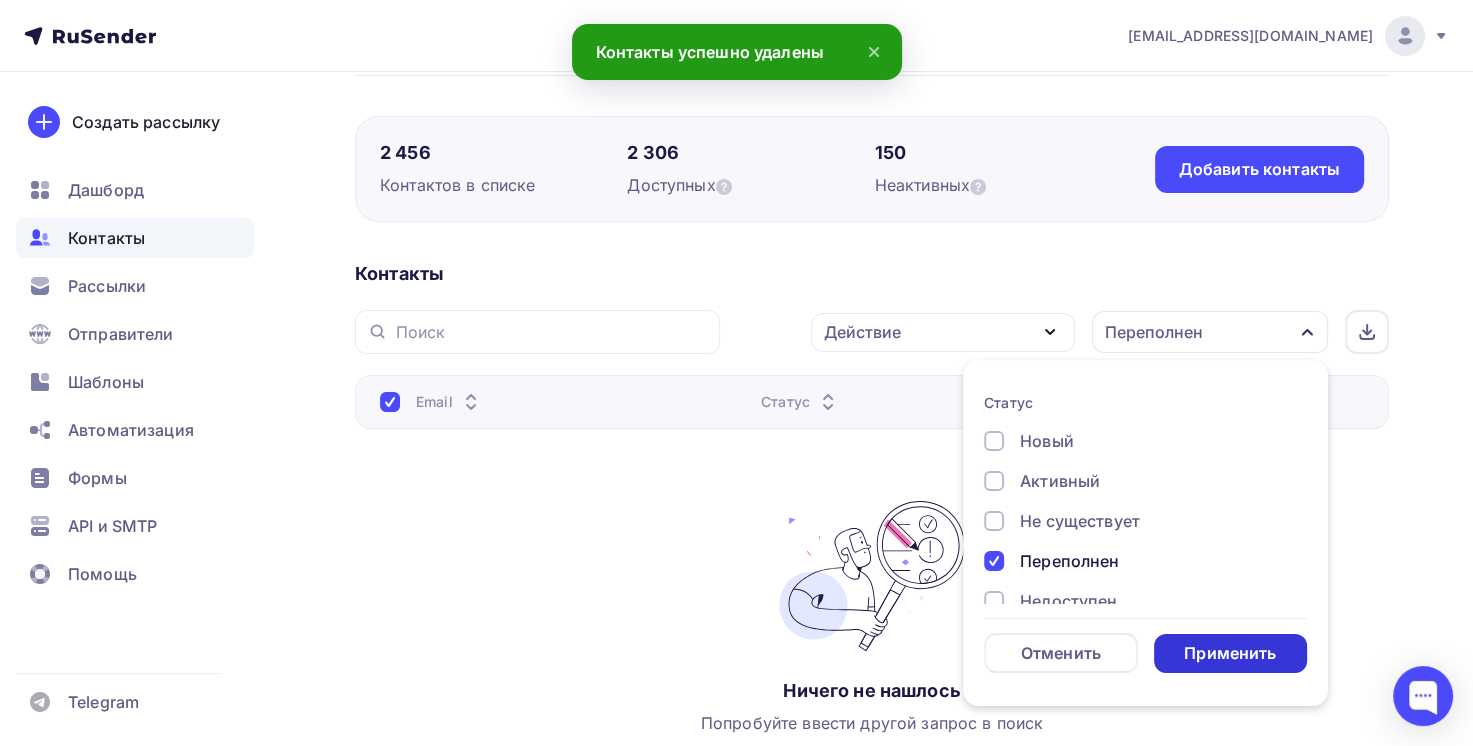click on "Применить" at bounding box center [1230, 653] 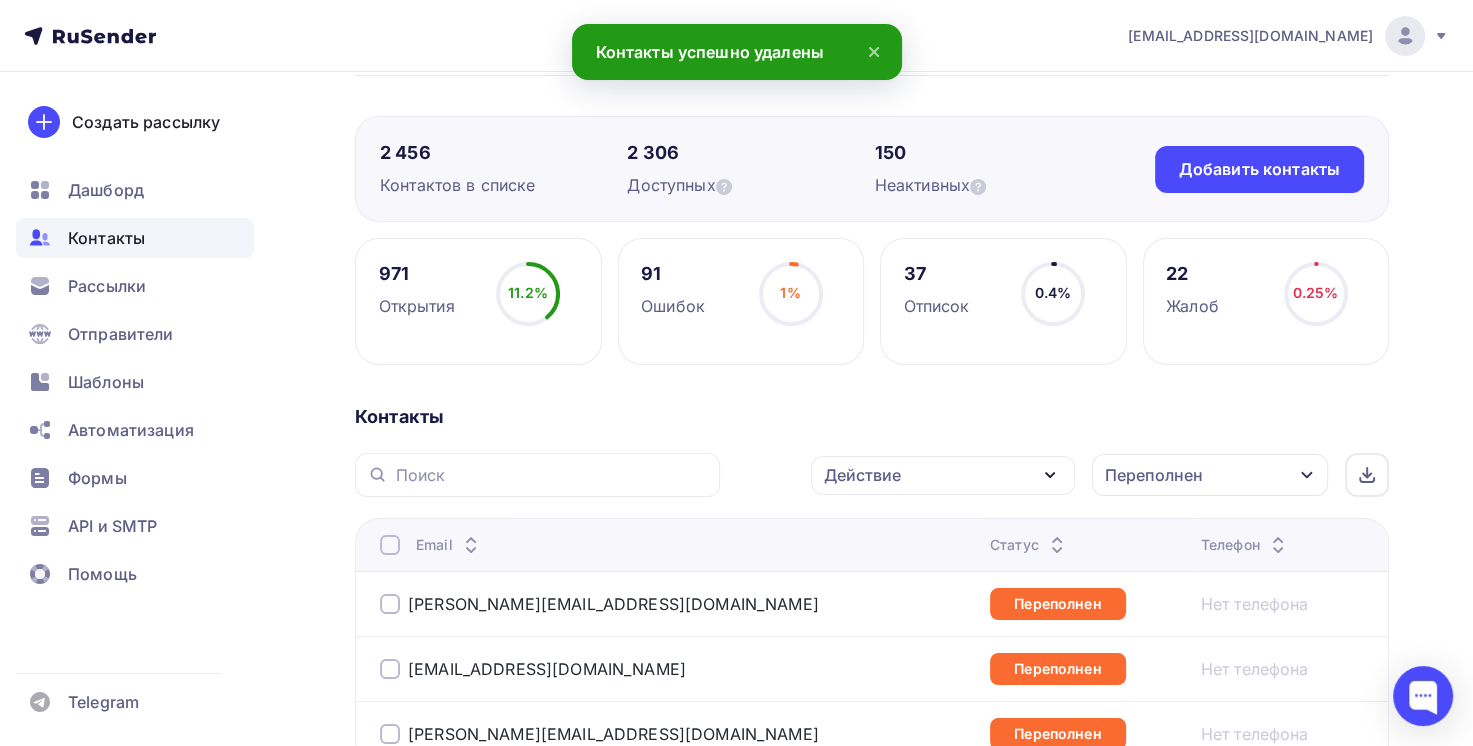 scroll, scrollTop: 356, scrollLeft: 0, axis: vertical 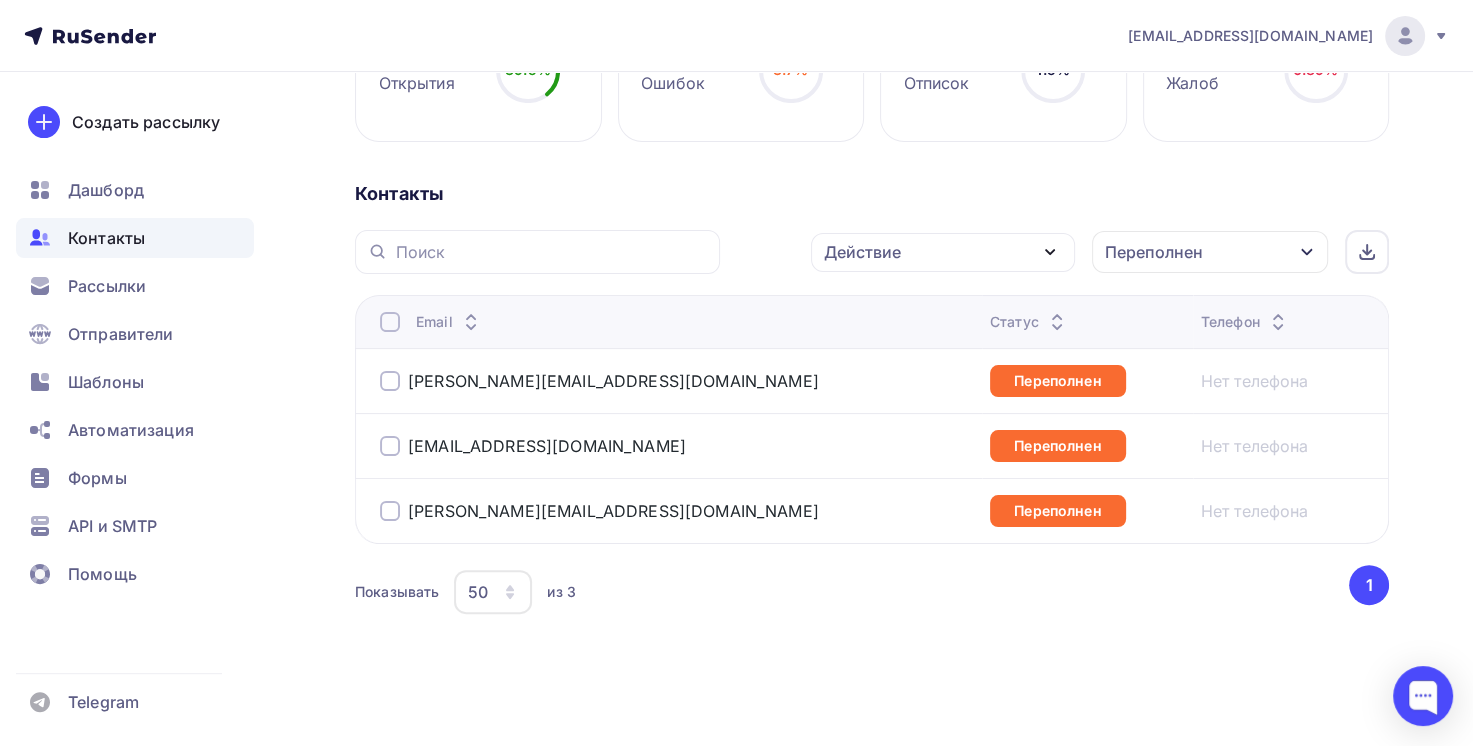 click at bounding box center (390, 381) 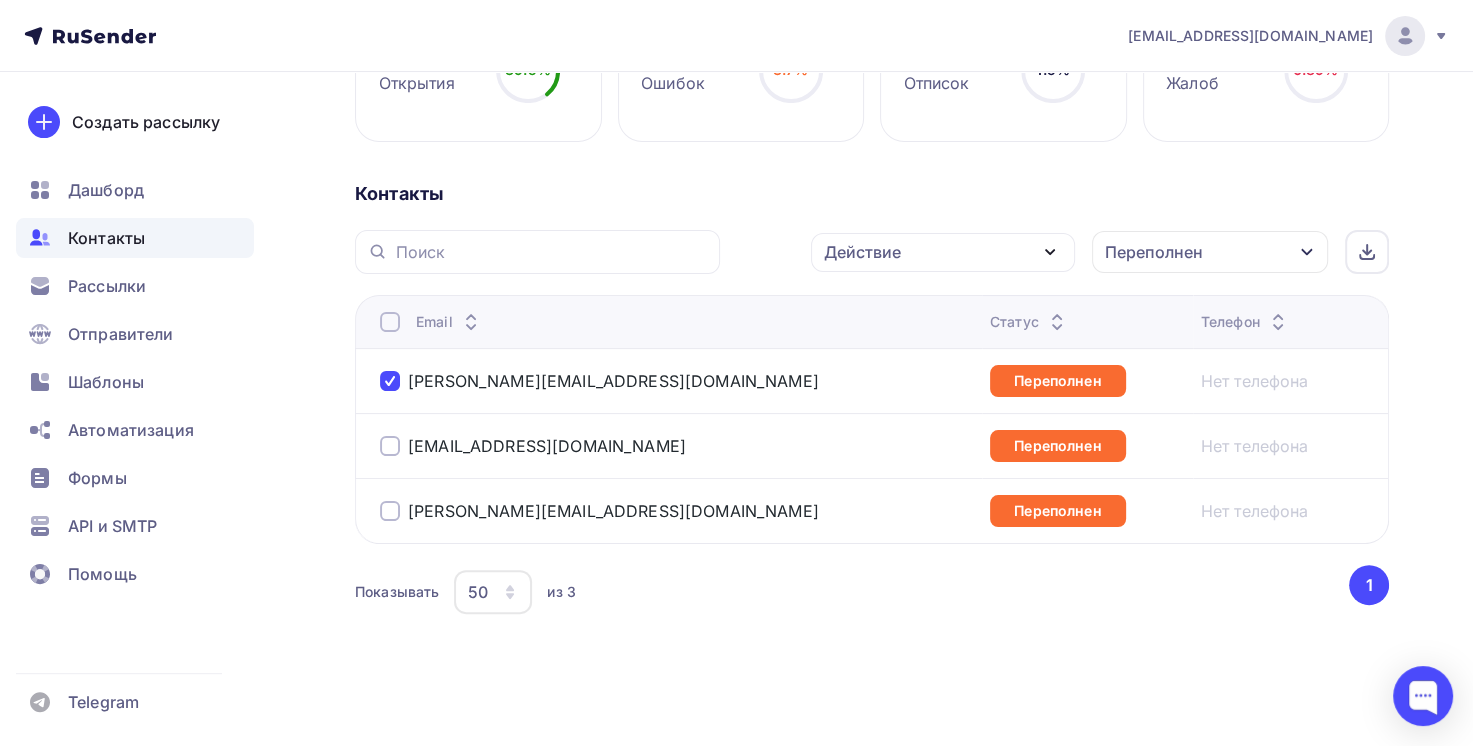 click at bounding box center (390, 446) 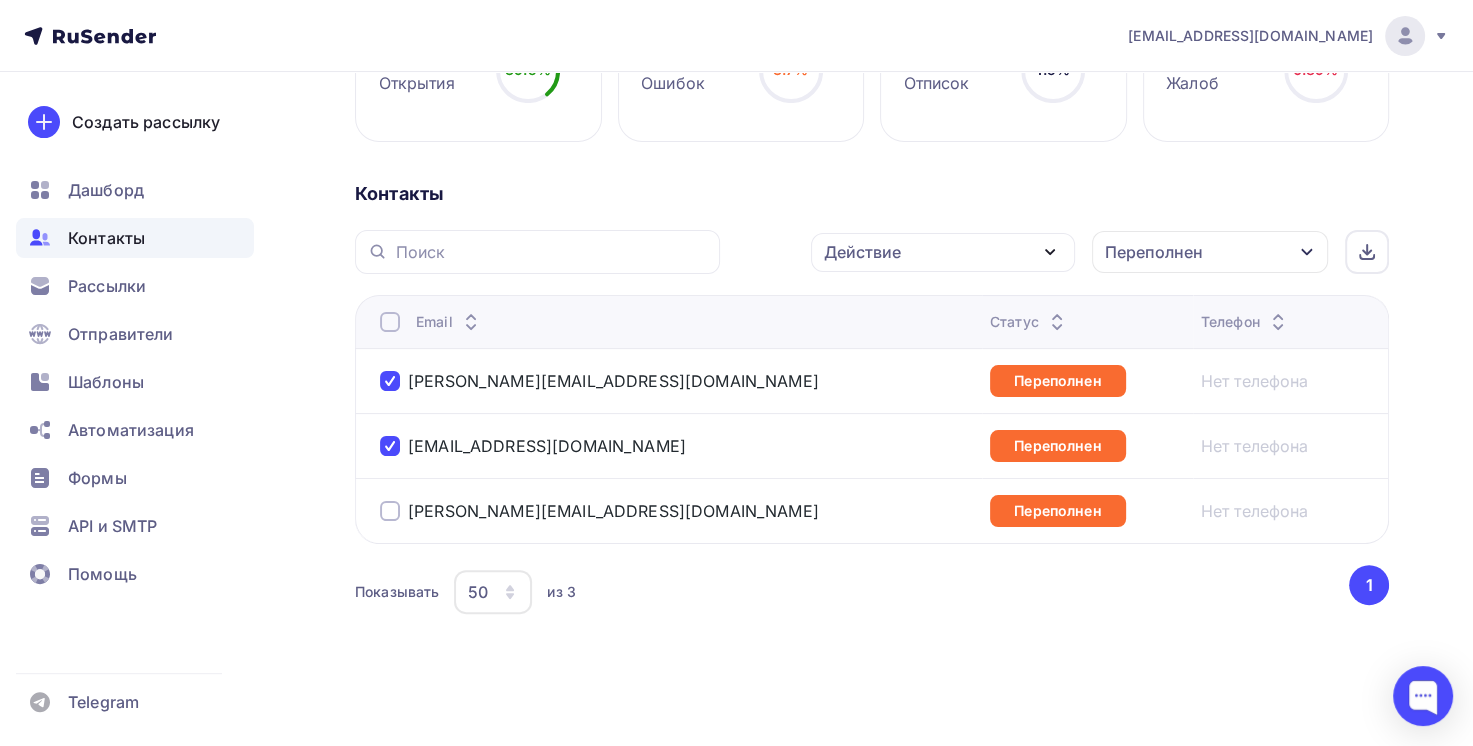 click at bounding box center (390, 511) 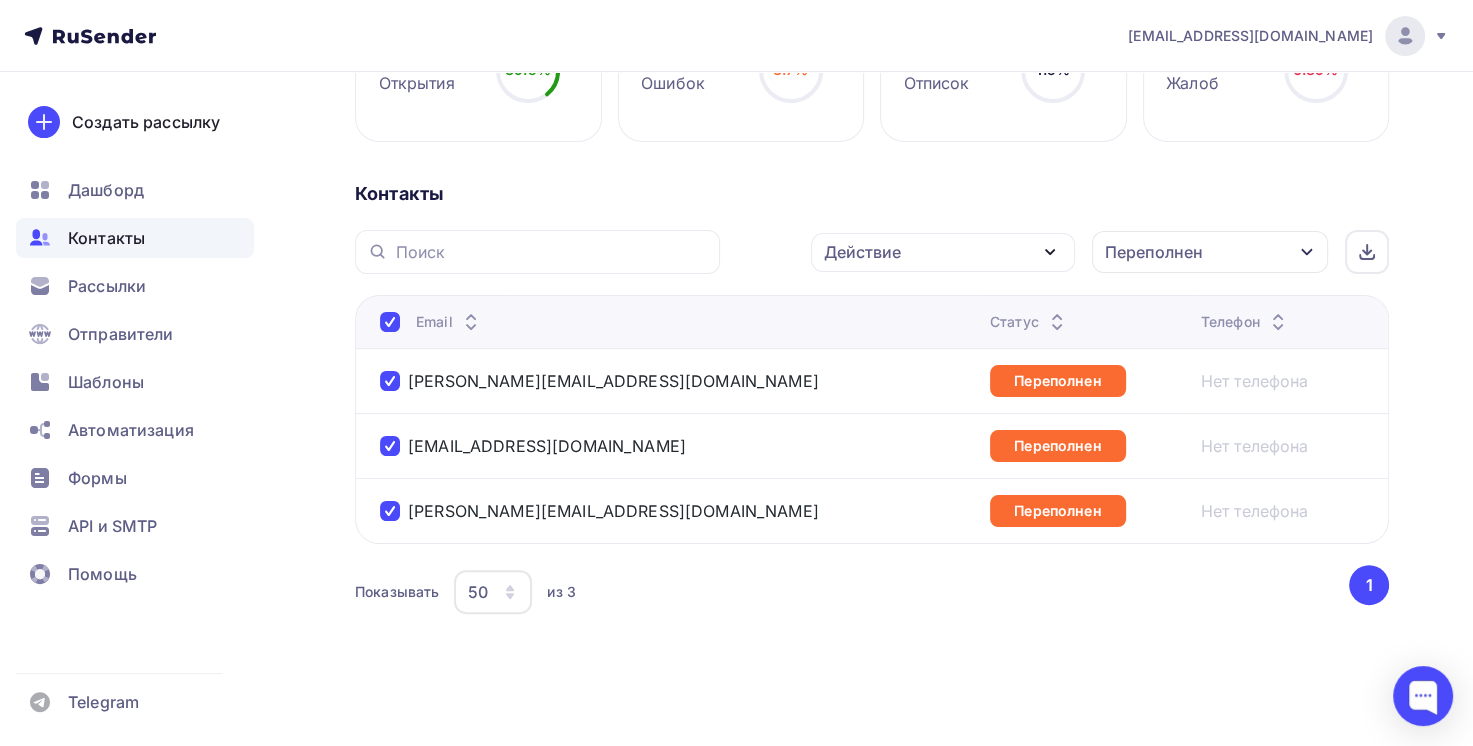 click at bounding box center [390, 322] 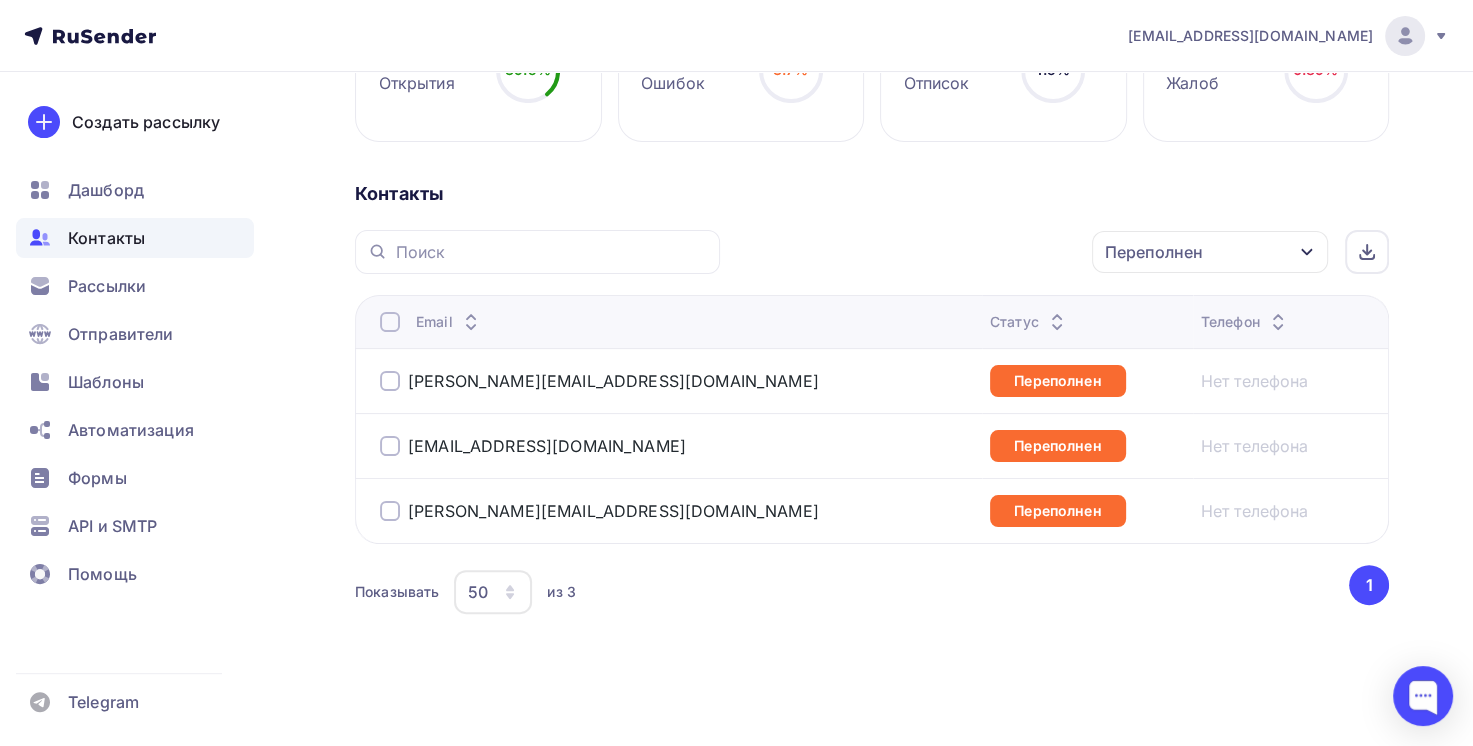 scroll, scrollTop: 256, scrollLeft: 0, axis: vertical 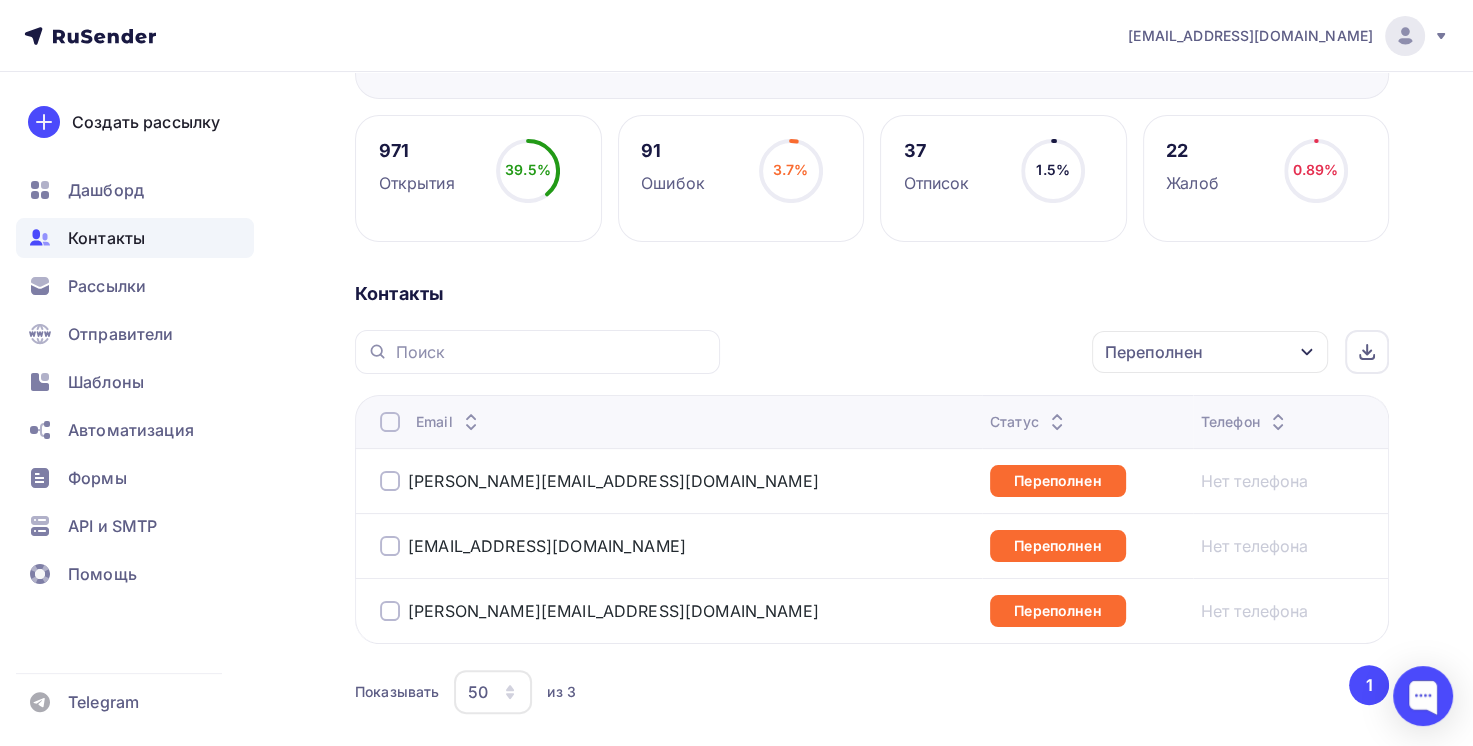 click on "Переполнен" at bounding box center (1154, 352) 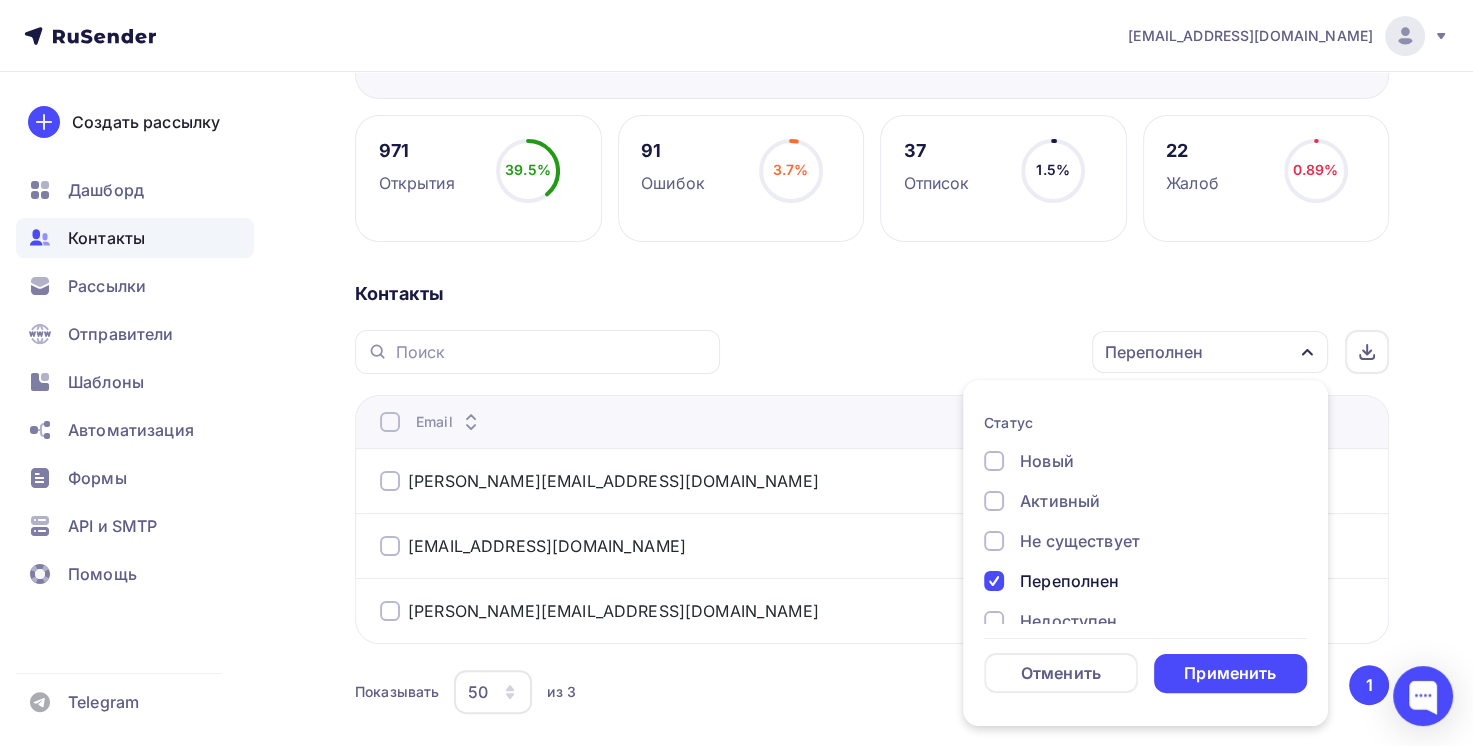 scroll, scrollTop: 100, scrollLeft: 0, axis: vertical 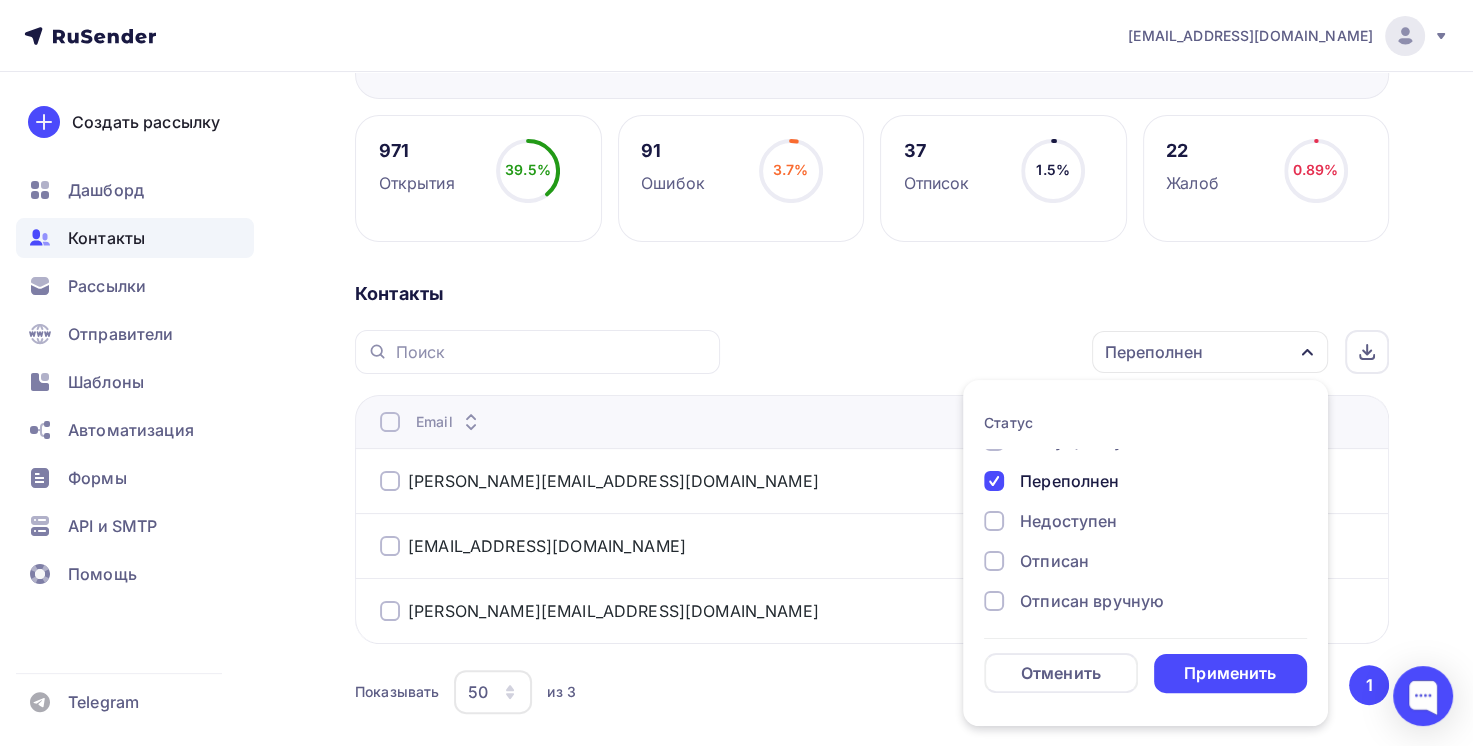 click on "Недоступен" at bounding box center (1068, 521) 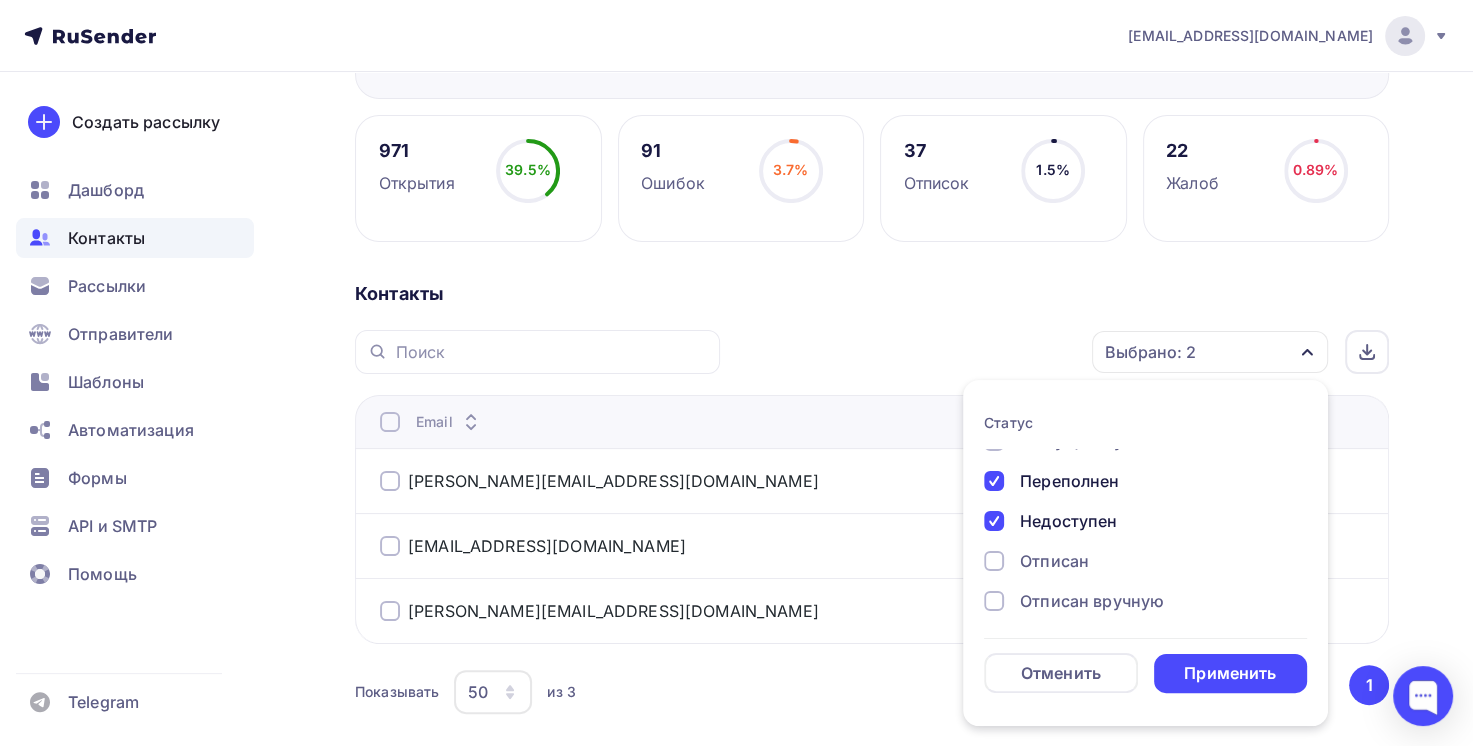 click on "Переполнен" at bounding box center (1069, 481) 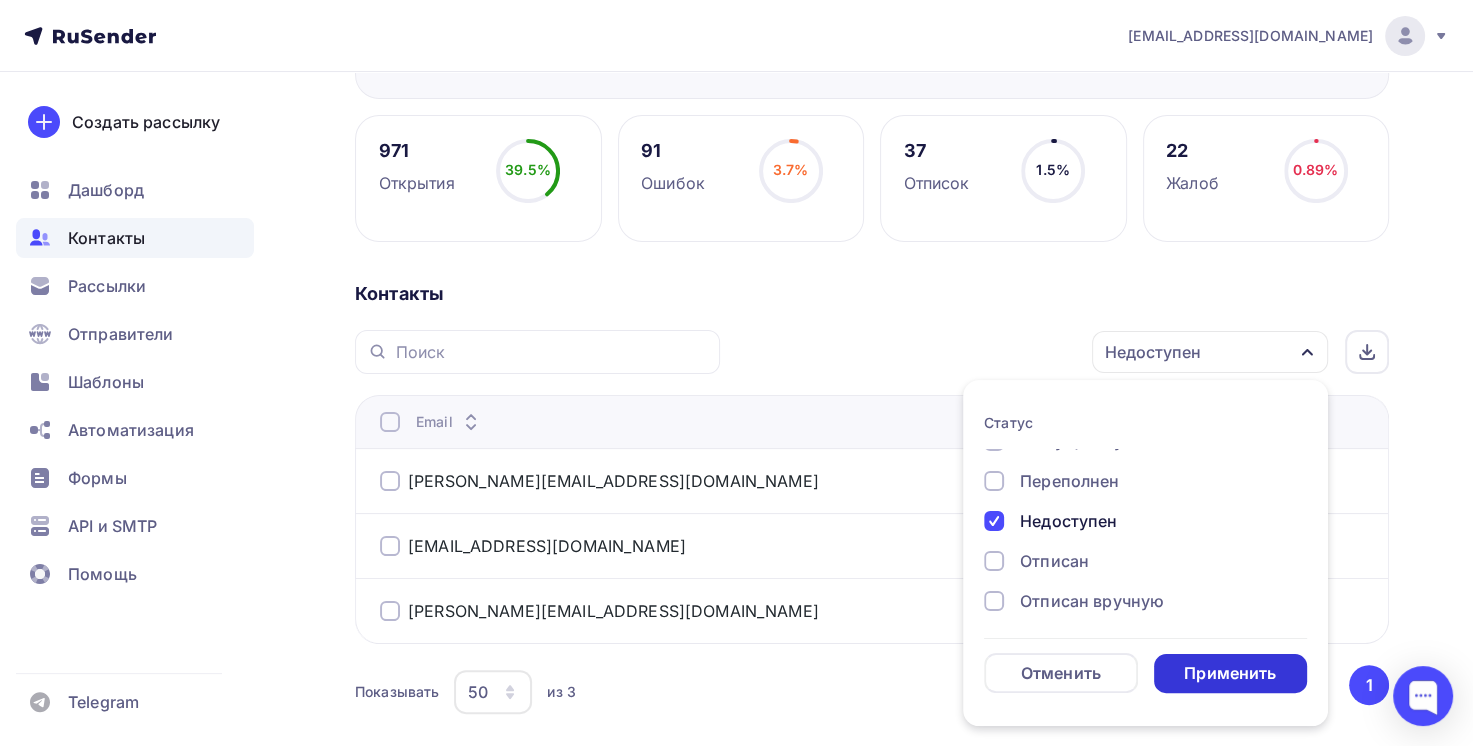 click on "Применить" at bounding box center (1230, 673) 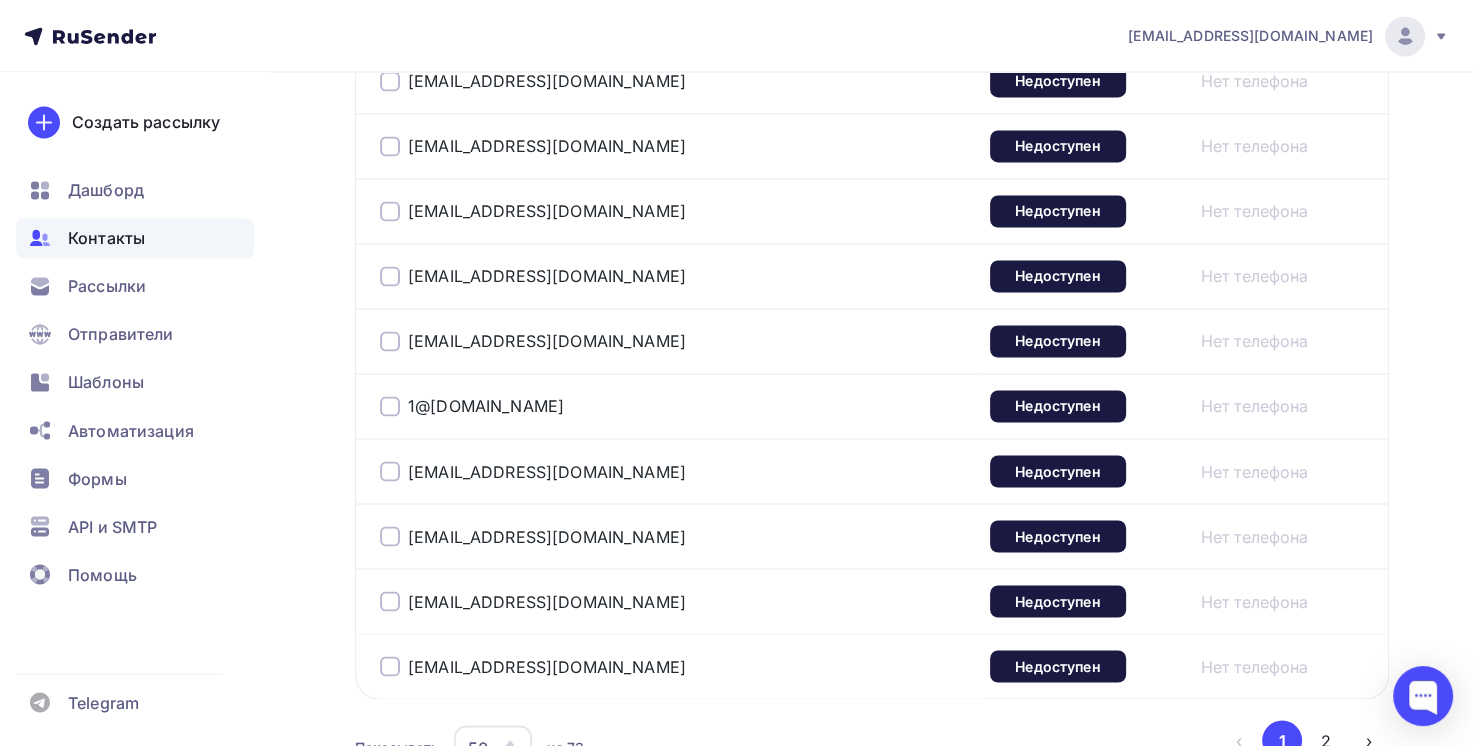 scroll, scrollTop: 3401, scrollLeft: 0, axis: vertical 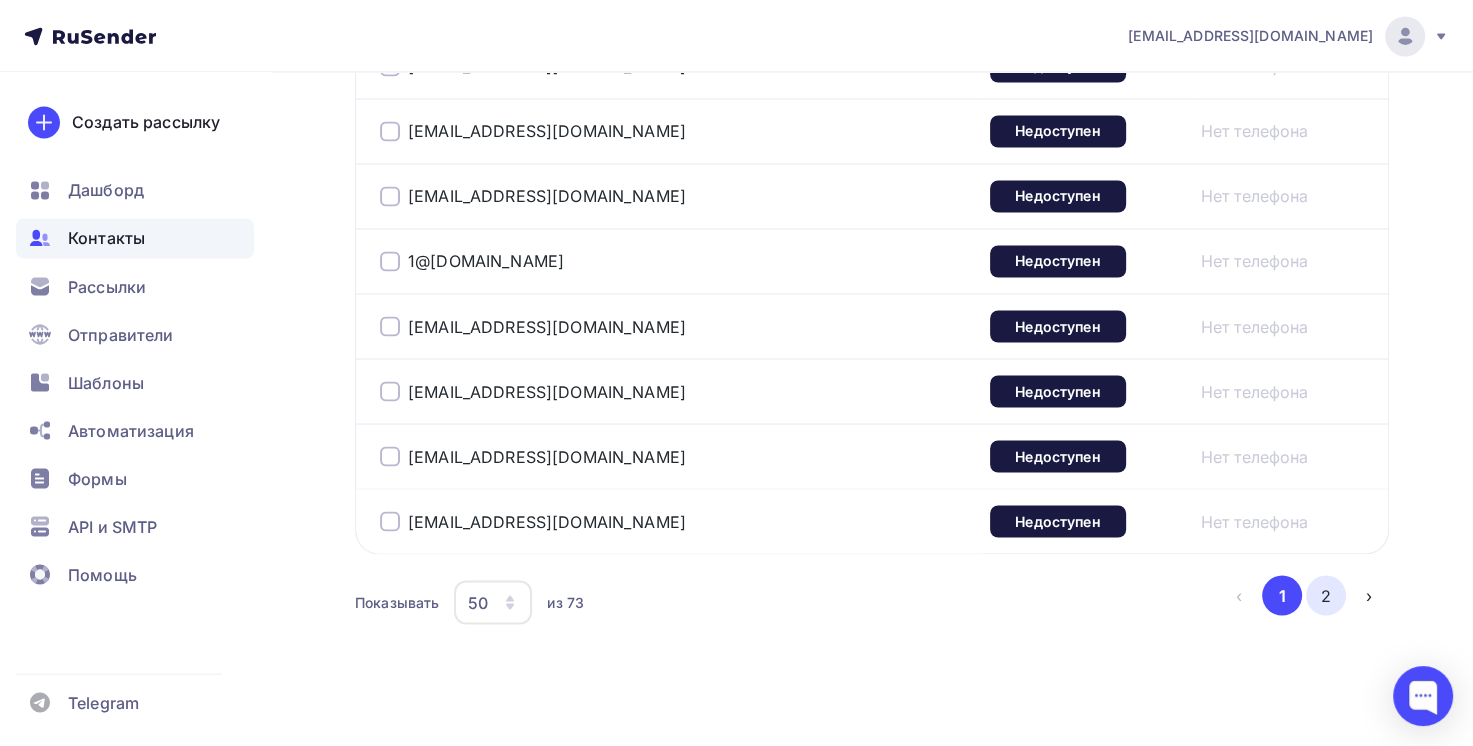 click on "2" at bounding box center [1326, 595] 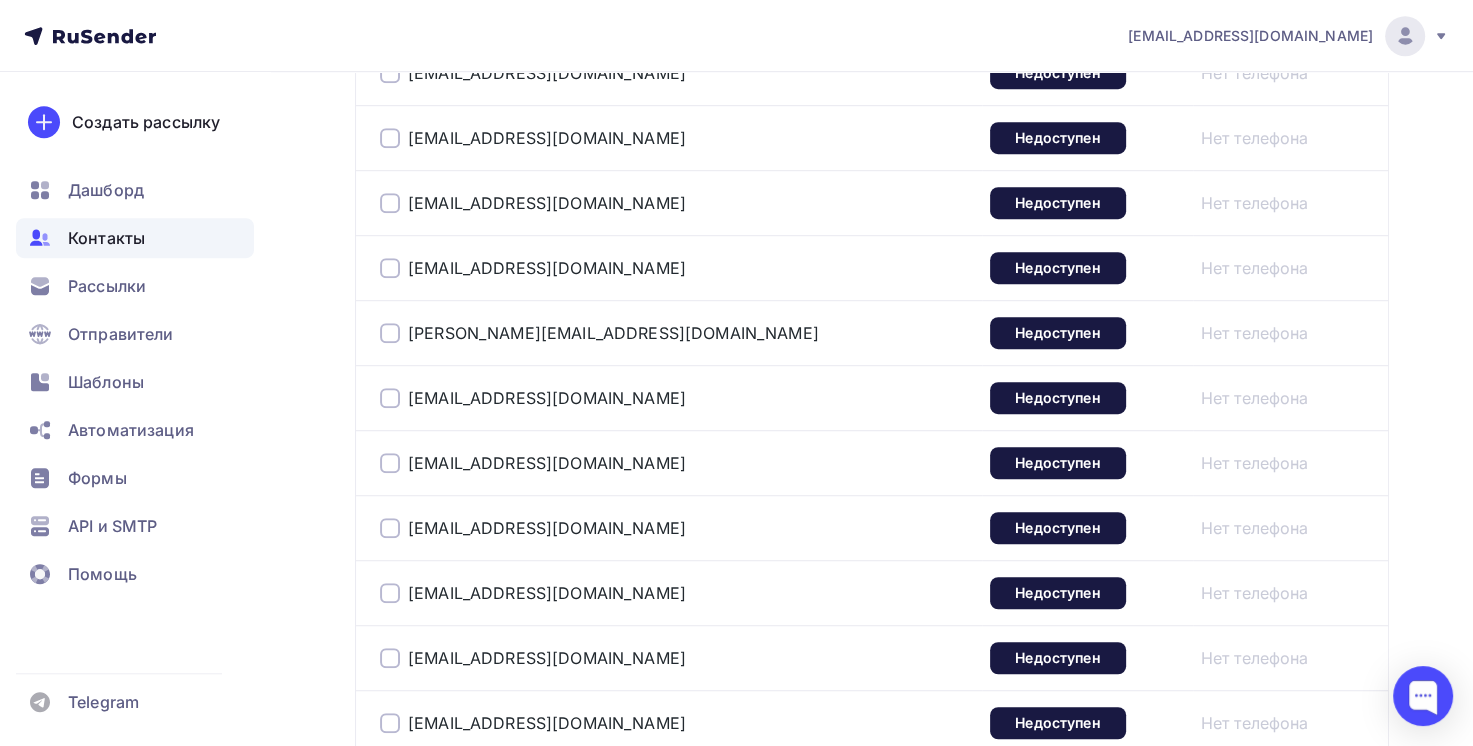 scroll, scrollTop: 1652, scrollLeft: 0, axis: vertical 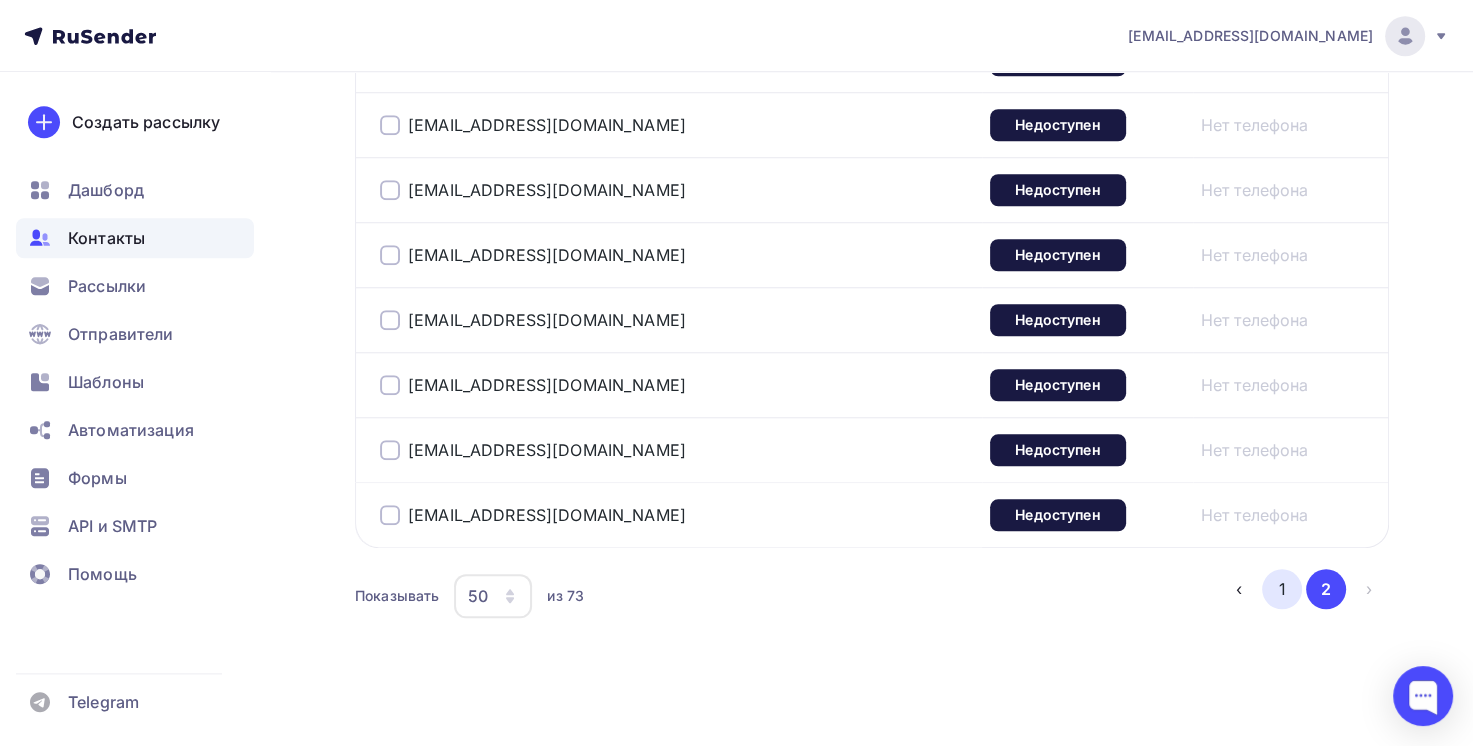 click on "1" at bounding box center [1282, 589] 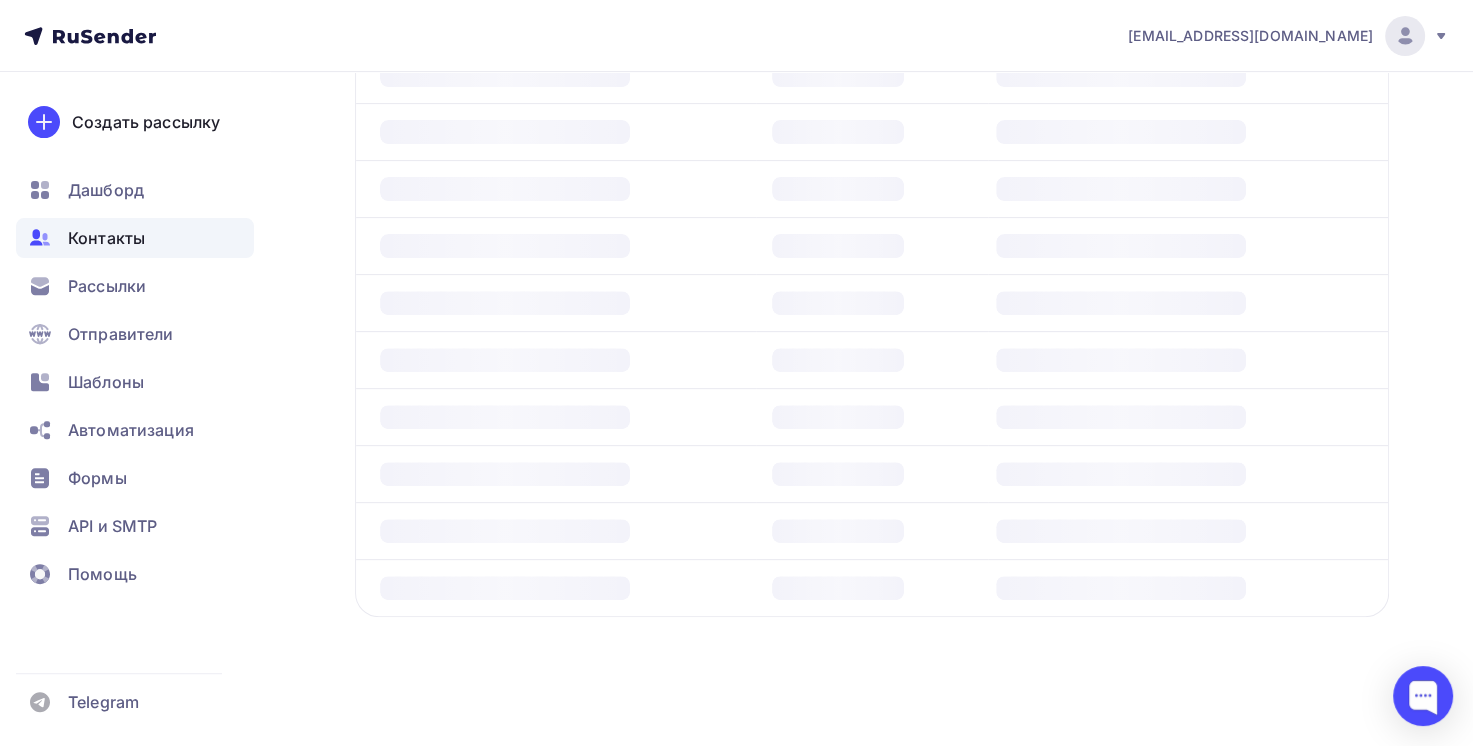 scroll, scrollTop: 484, scrollLeft: 0, axis: vertical 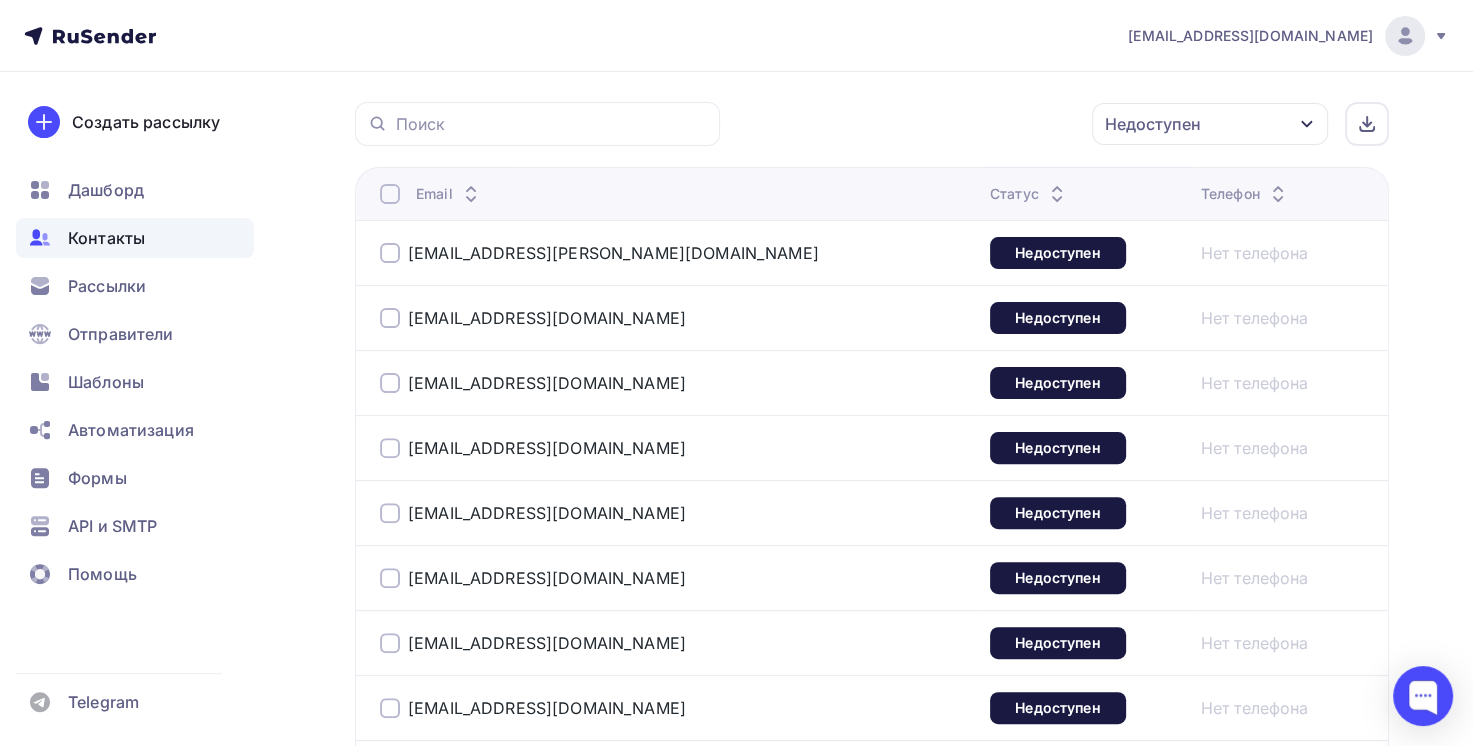 click at bounding box center (390, 194) 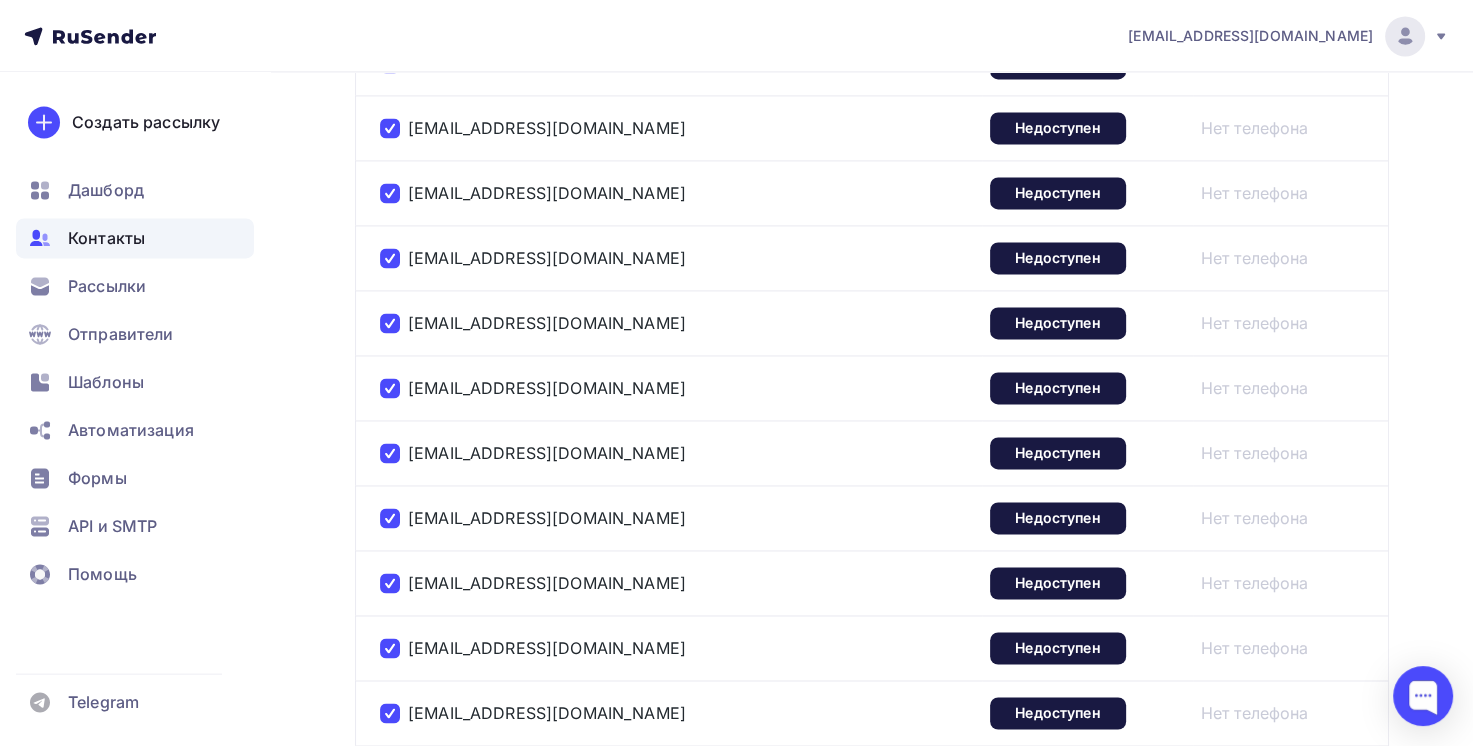 scroll, scrollTop: 3401, scrollLeft: 0, axis: vertical 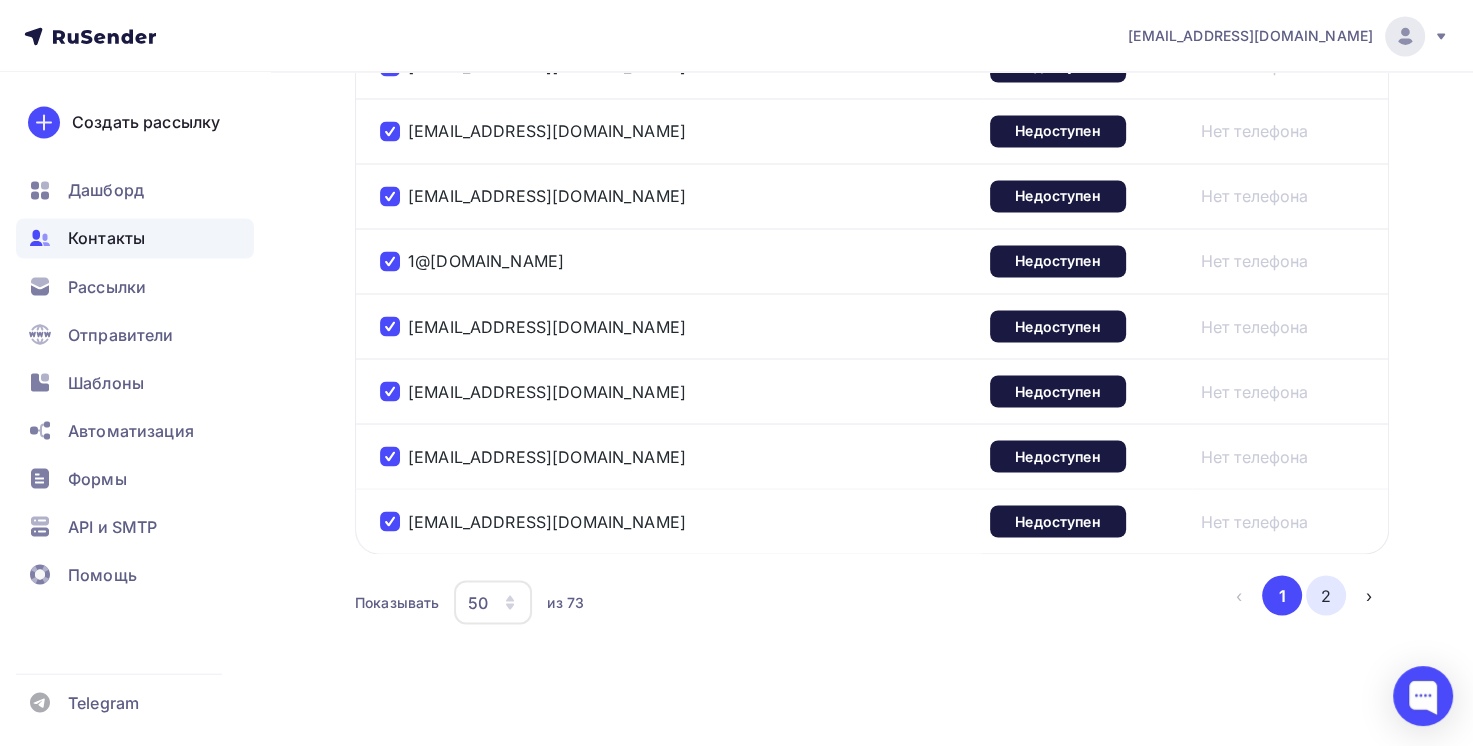 click on "2" at bounding box center [1326, 595] 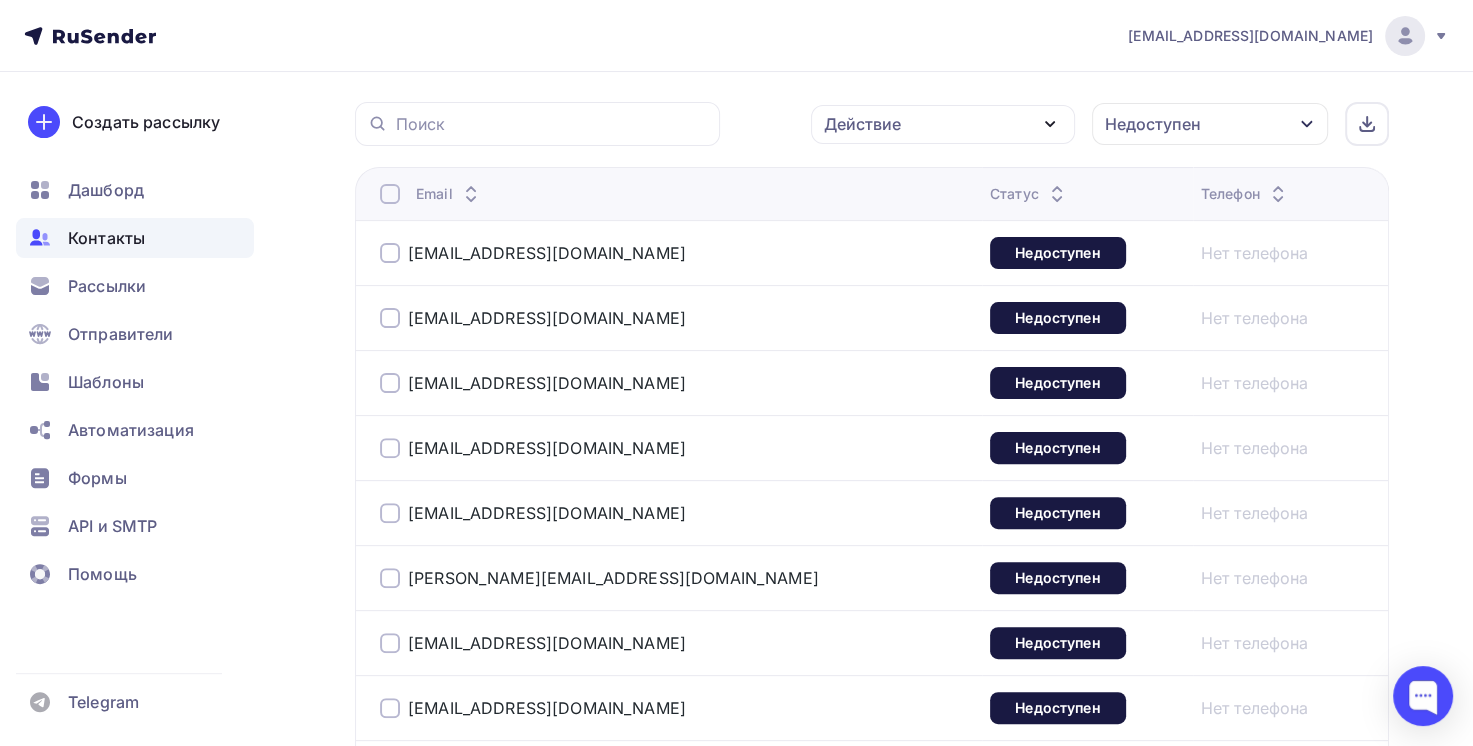 click at bounding box center [390, 194] 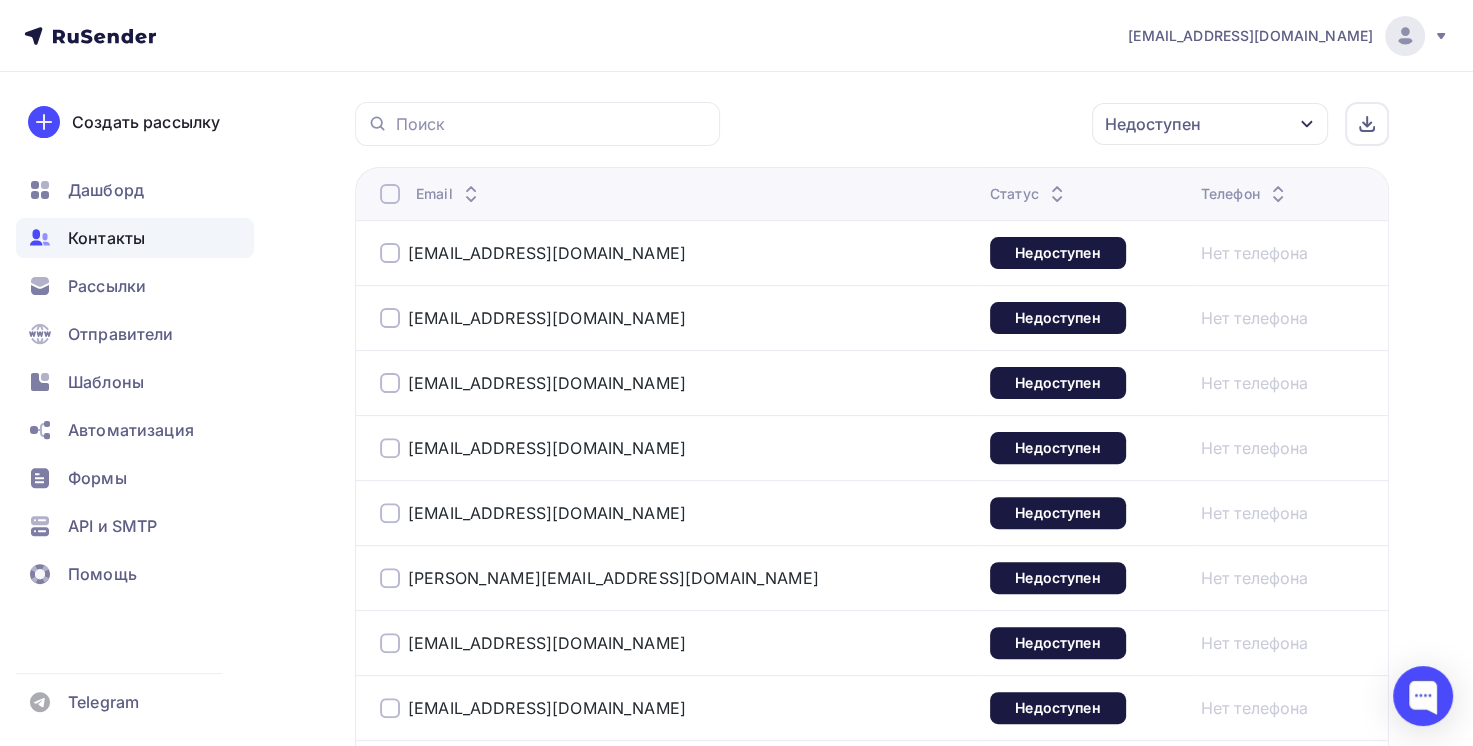 click at bounding box center [390, 194] 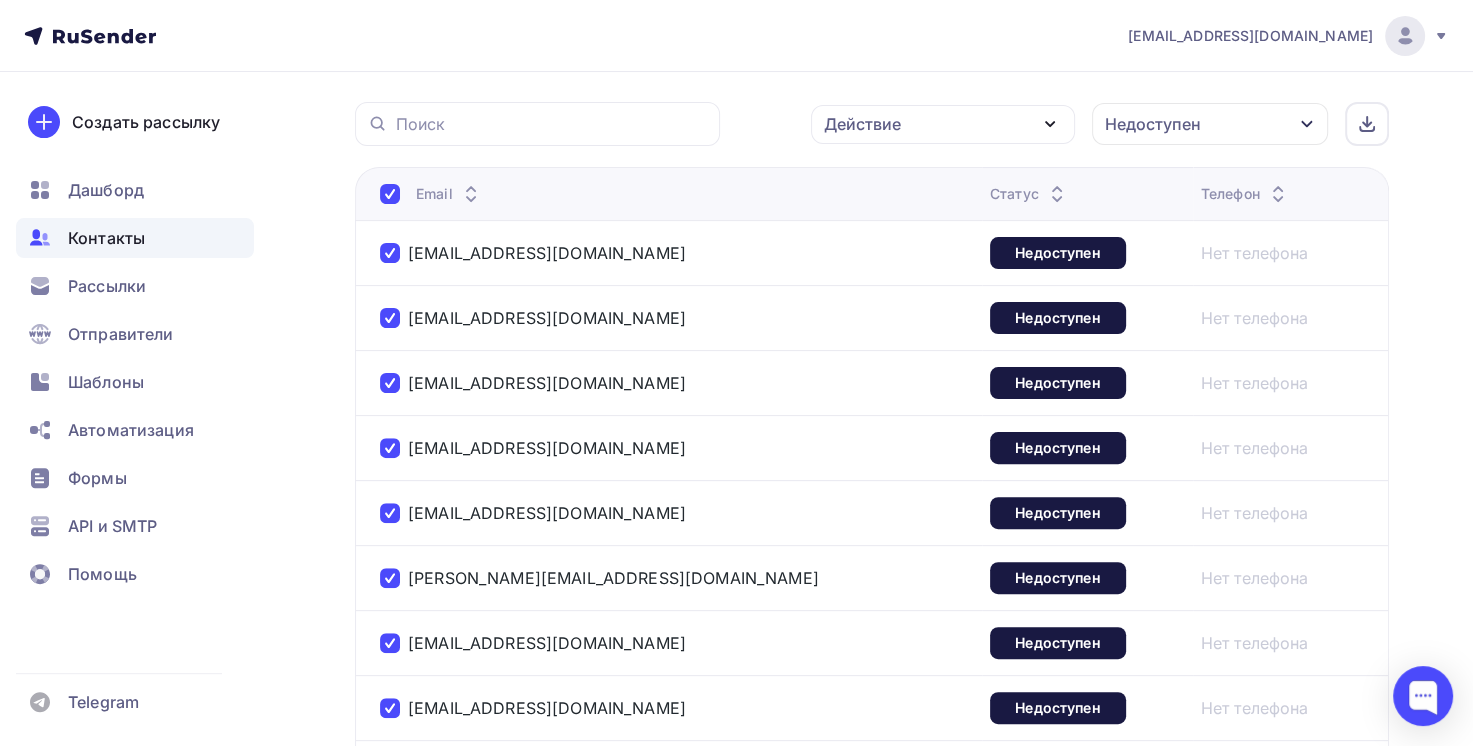 click 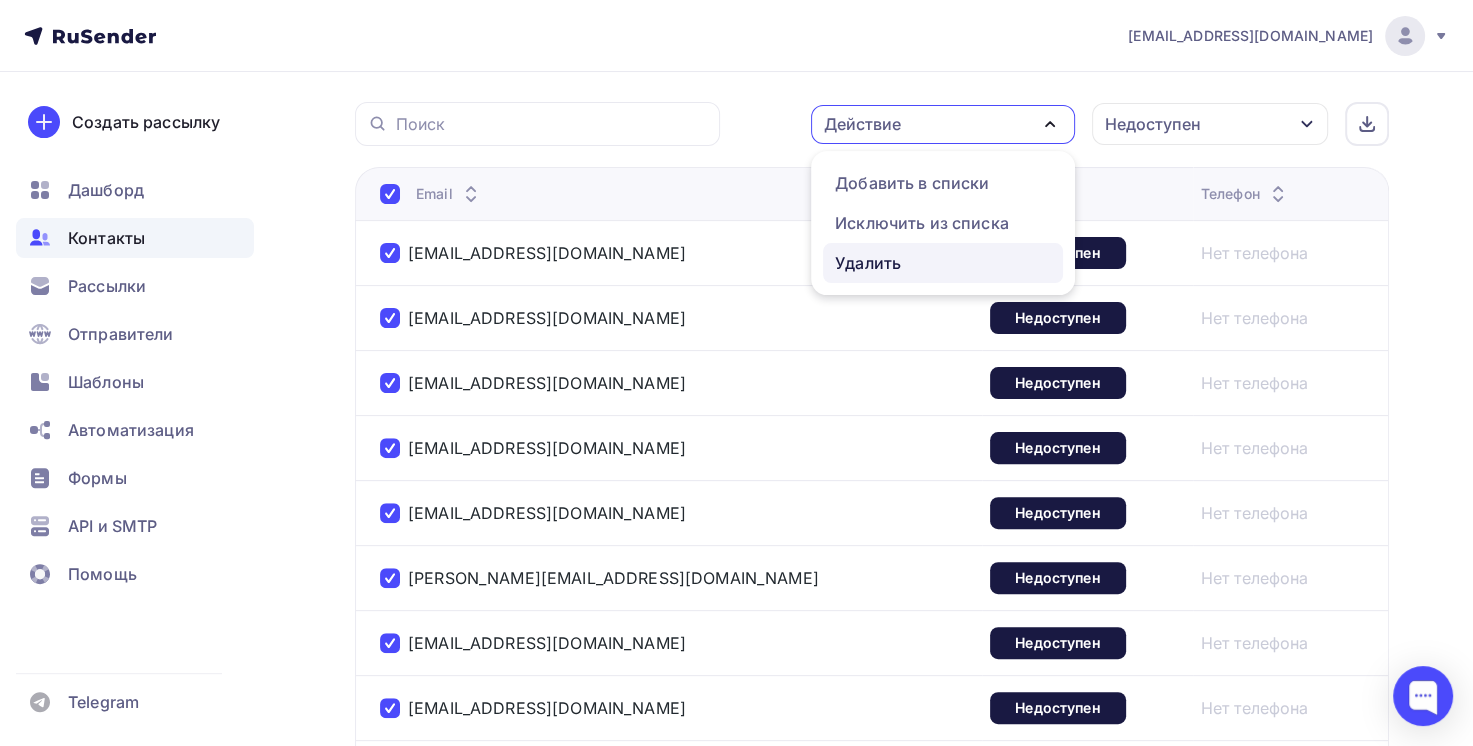 click on "Удалить" at bounding box center [868, 263] 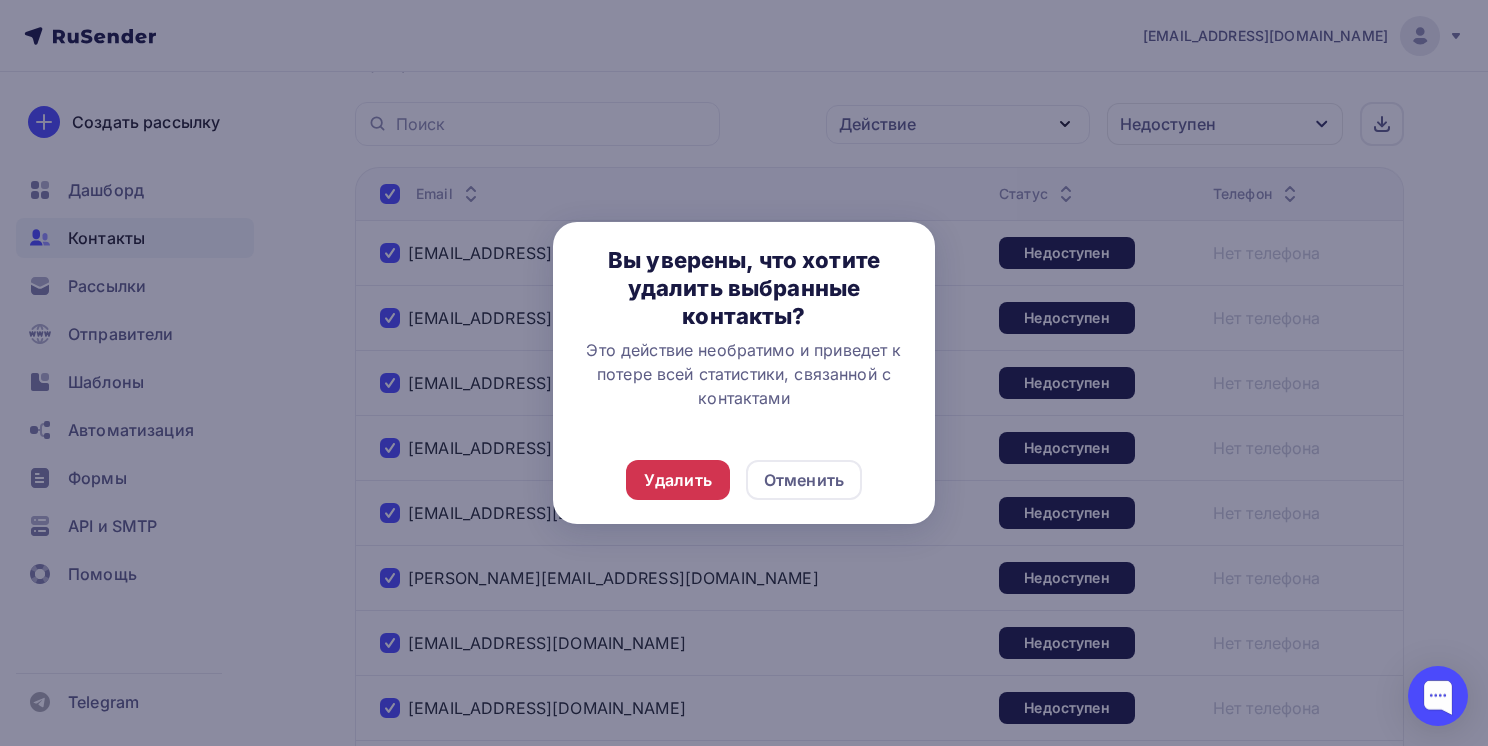 click on "Удалить" at bounding box center [678, 480] 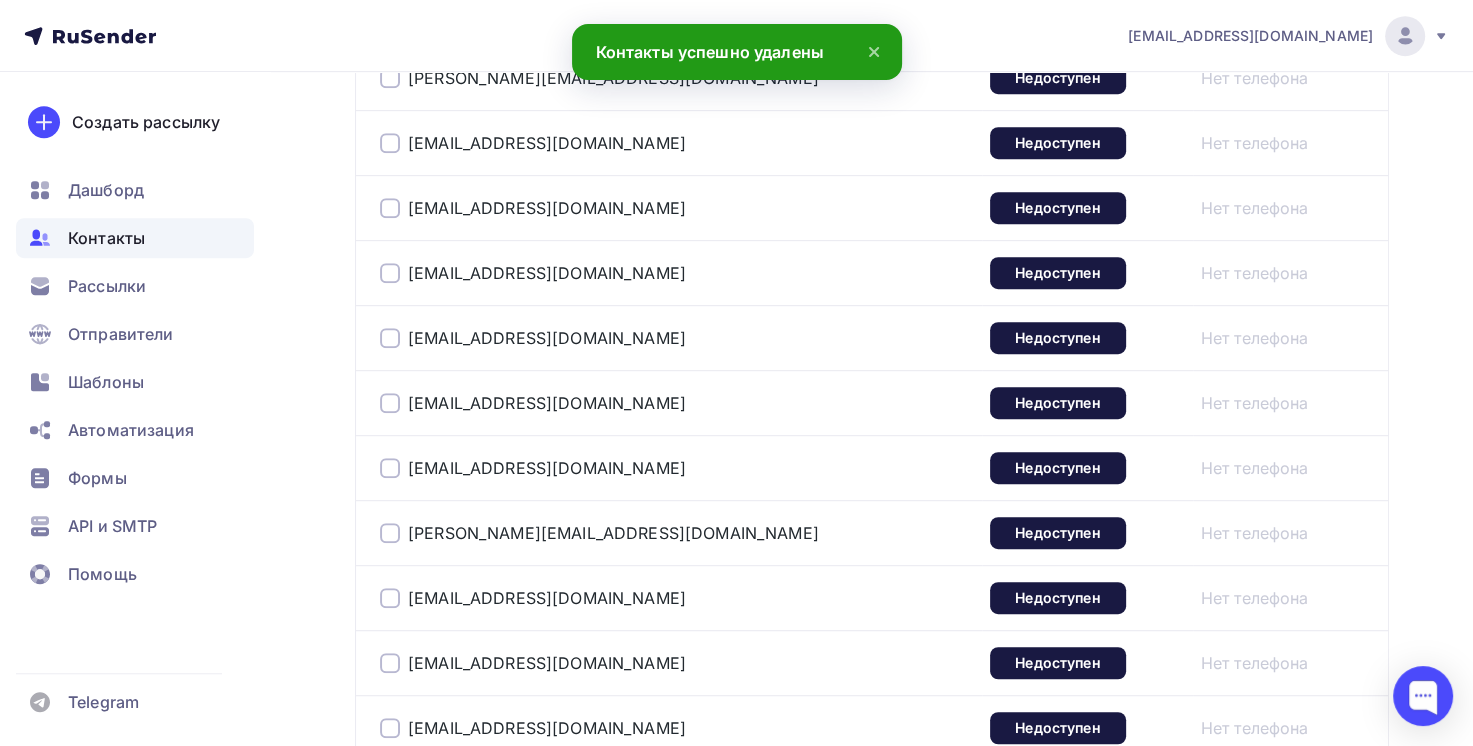 scroll, scrollTop: 384, scrollLeft: 0, axis: vertical 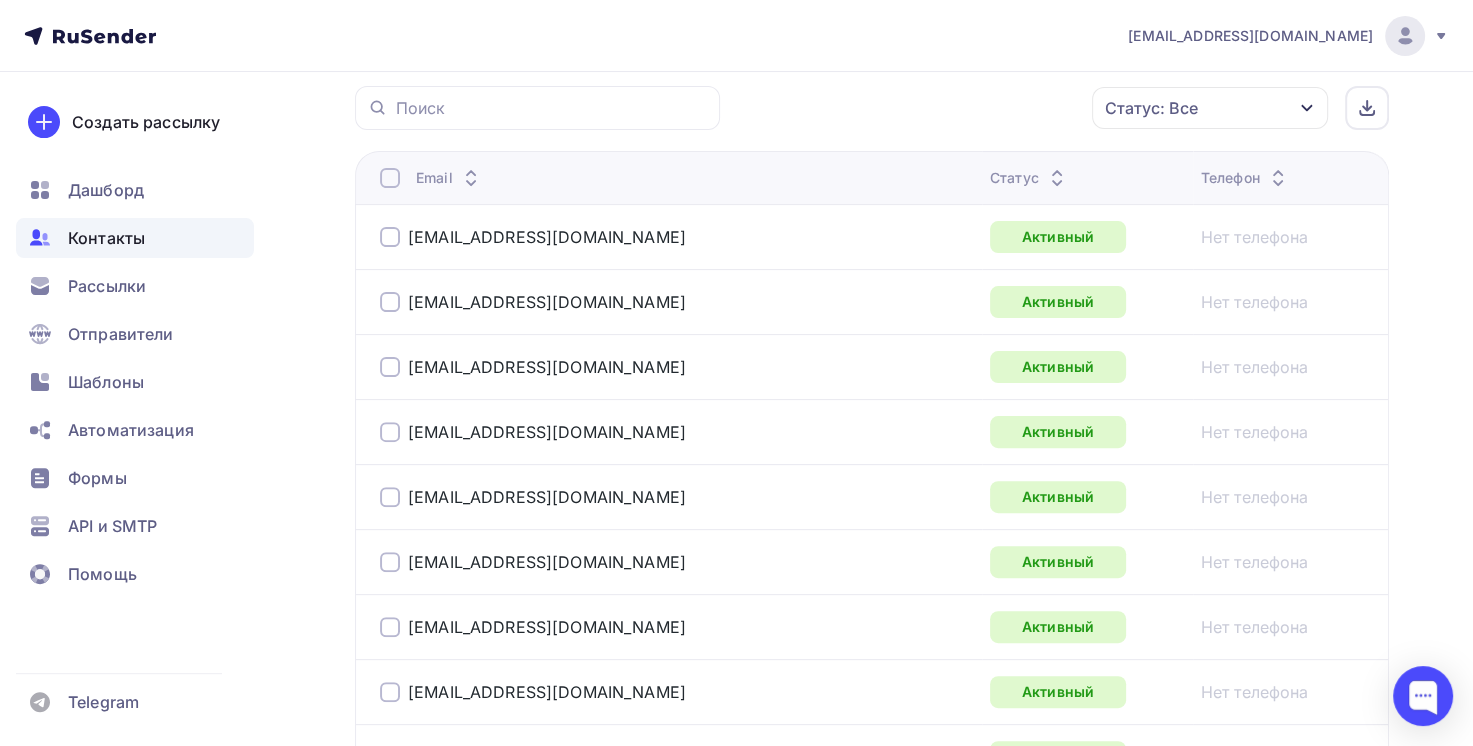 click 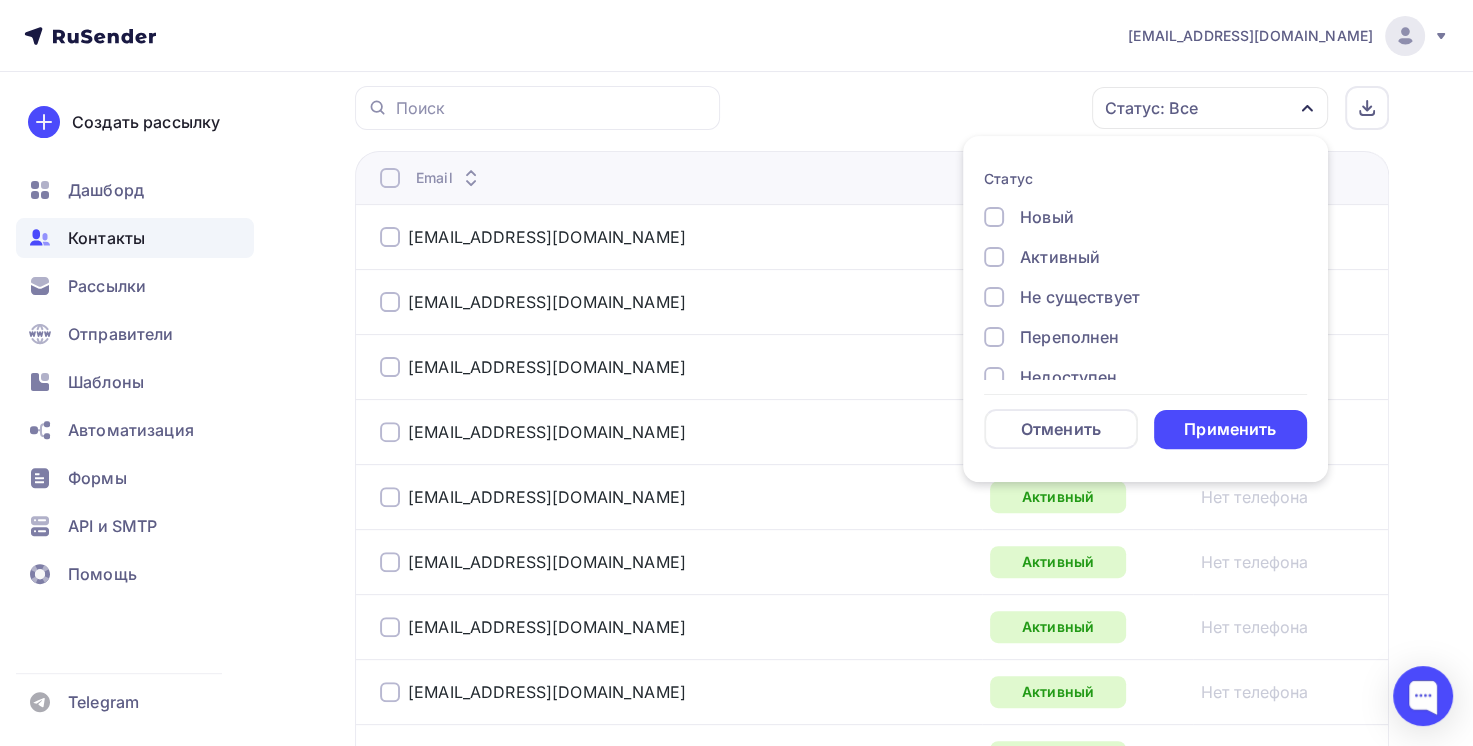 scroll, scrollTop: 144, scrollLeft: 0, axis: vertical 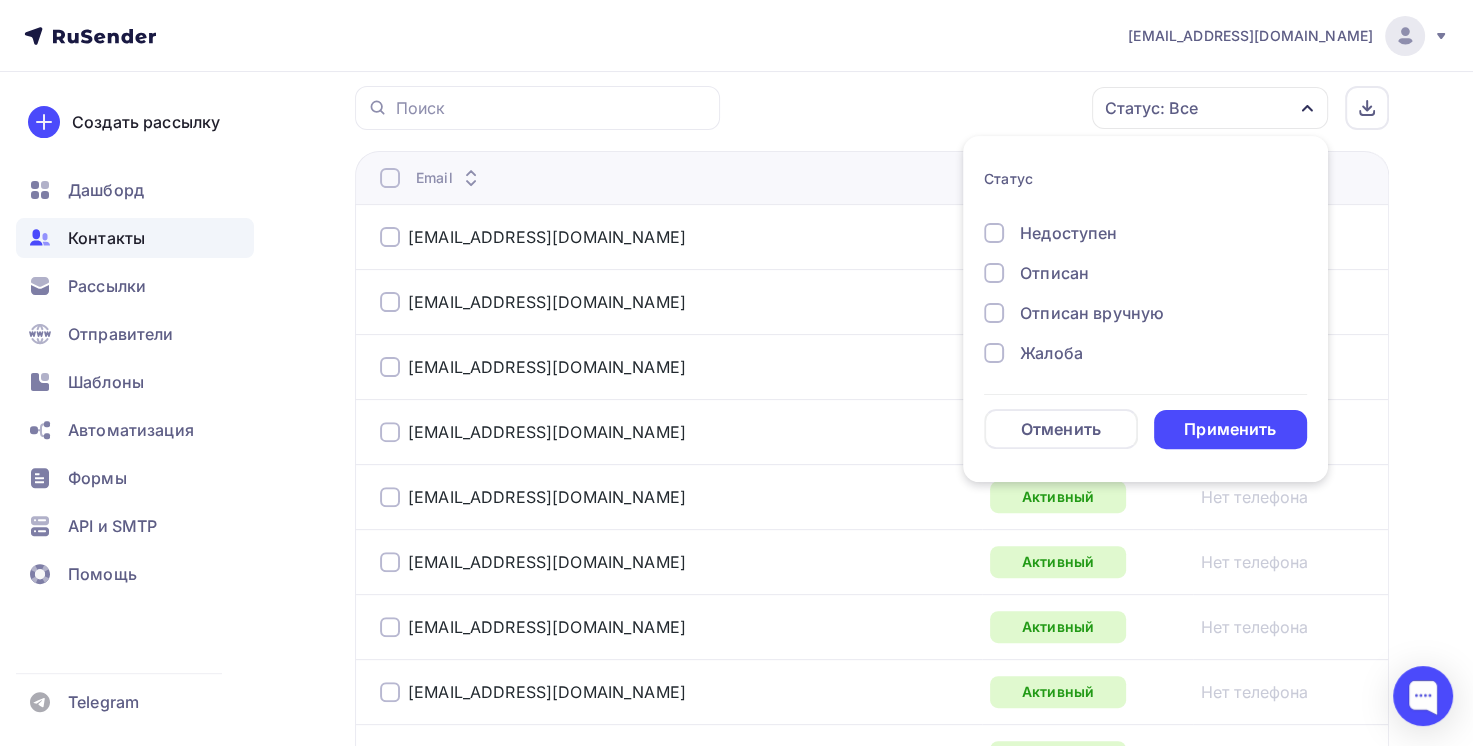 click on "Жалоба" at bounding box center [1051, 353] 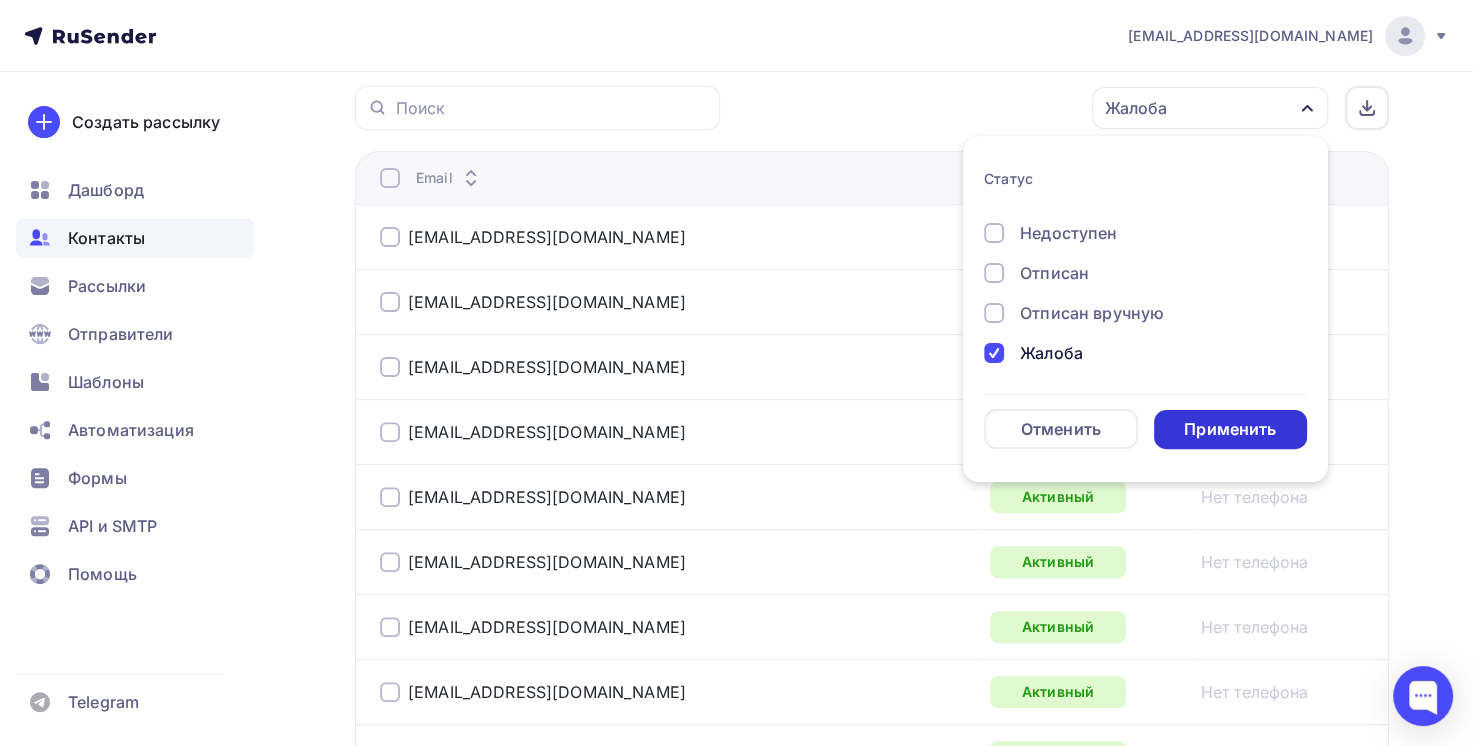 click on "Применить" at bounding box center [1231, 429] 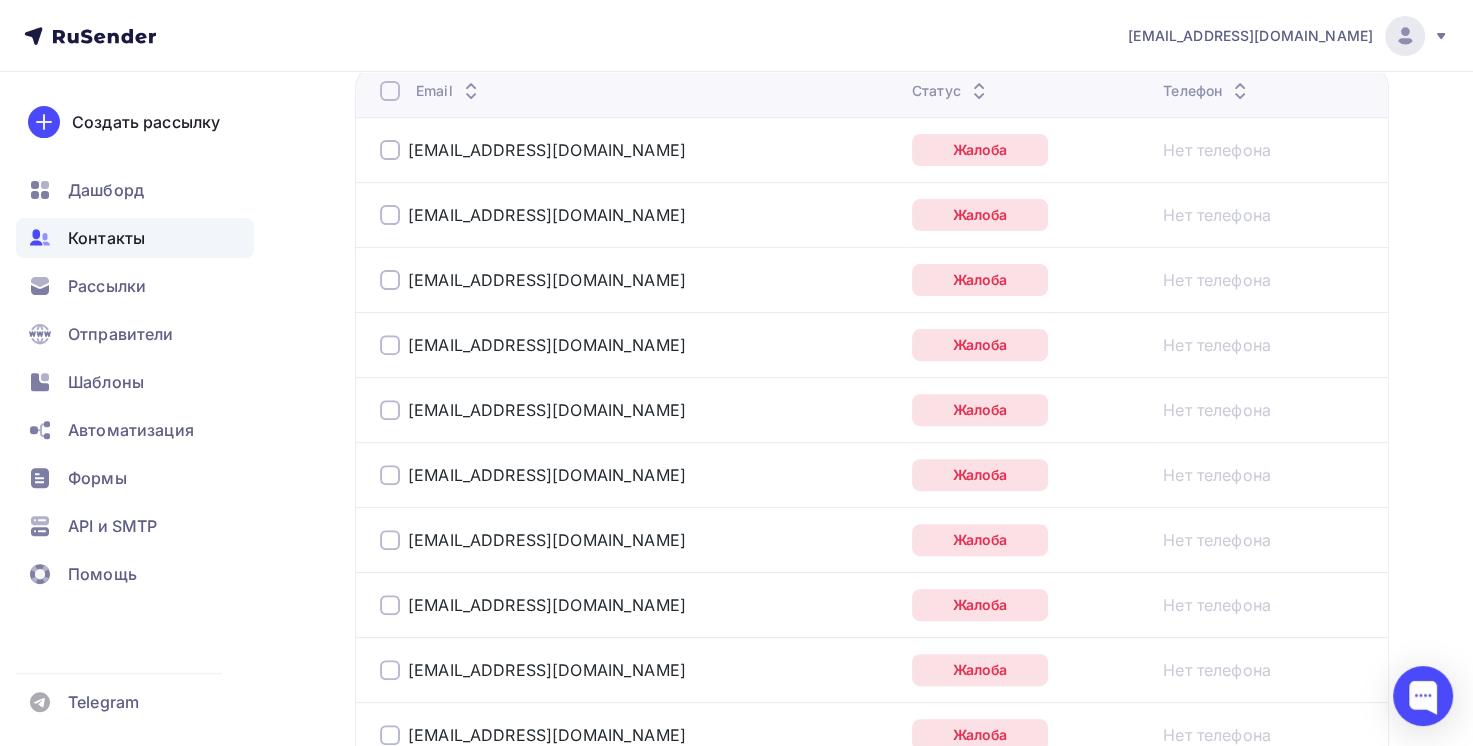 scroll, scrollTop: 487, scrollLeft: 0, axis: vertical 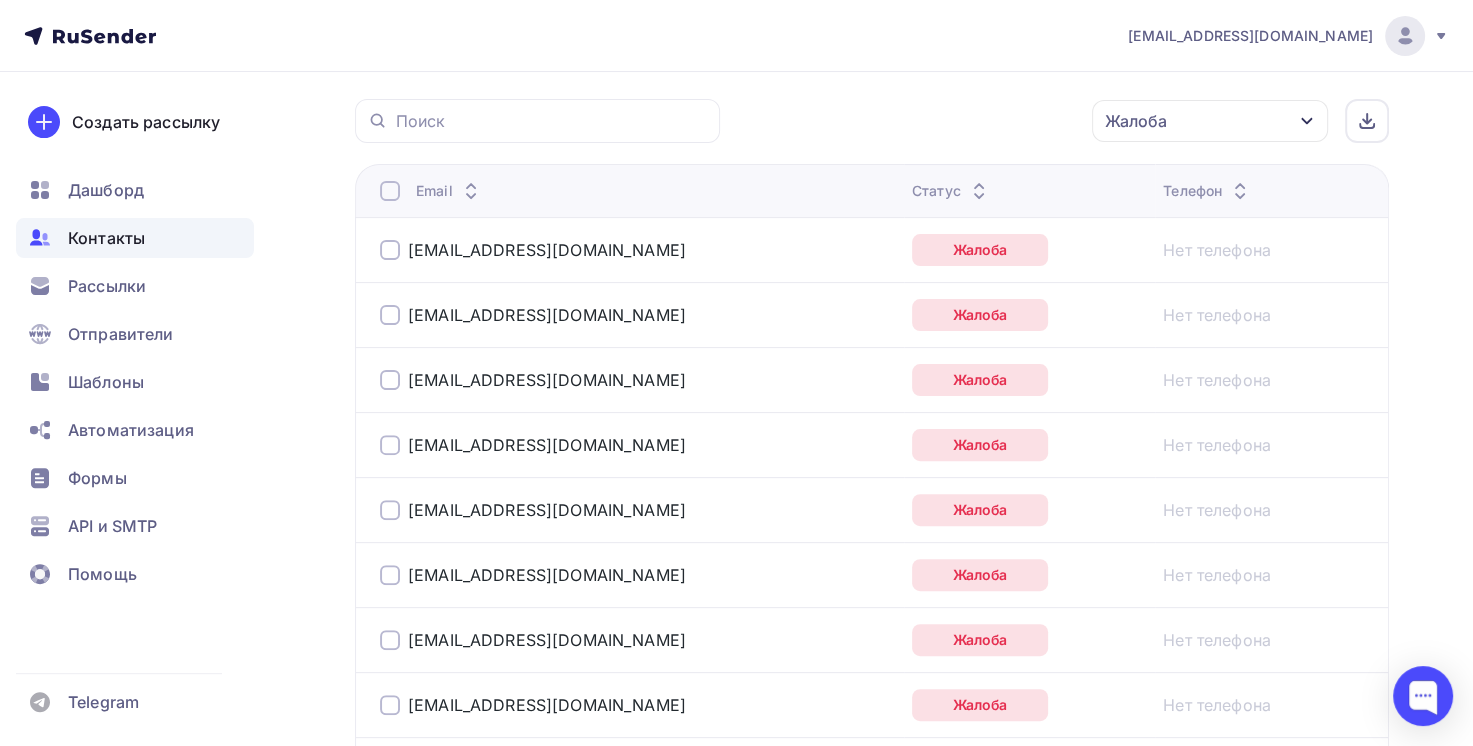 click at bounding box center [390, 191] 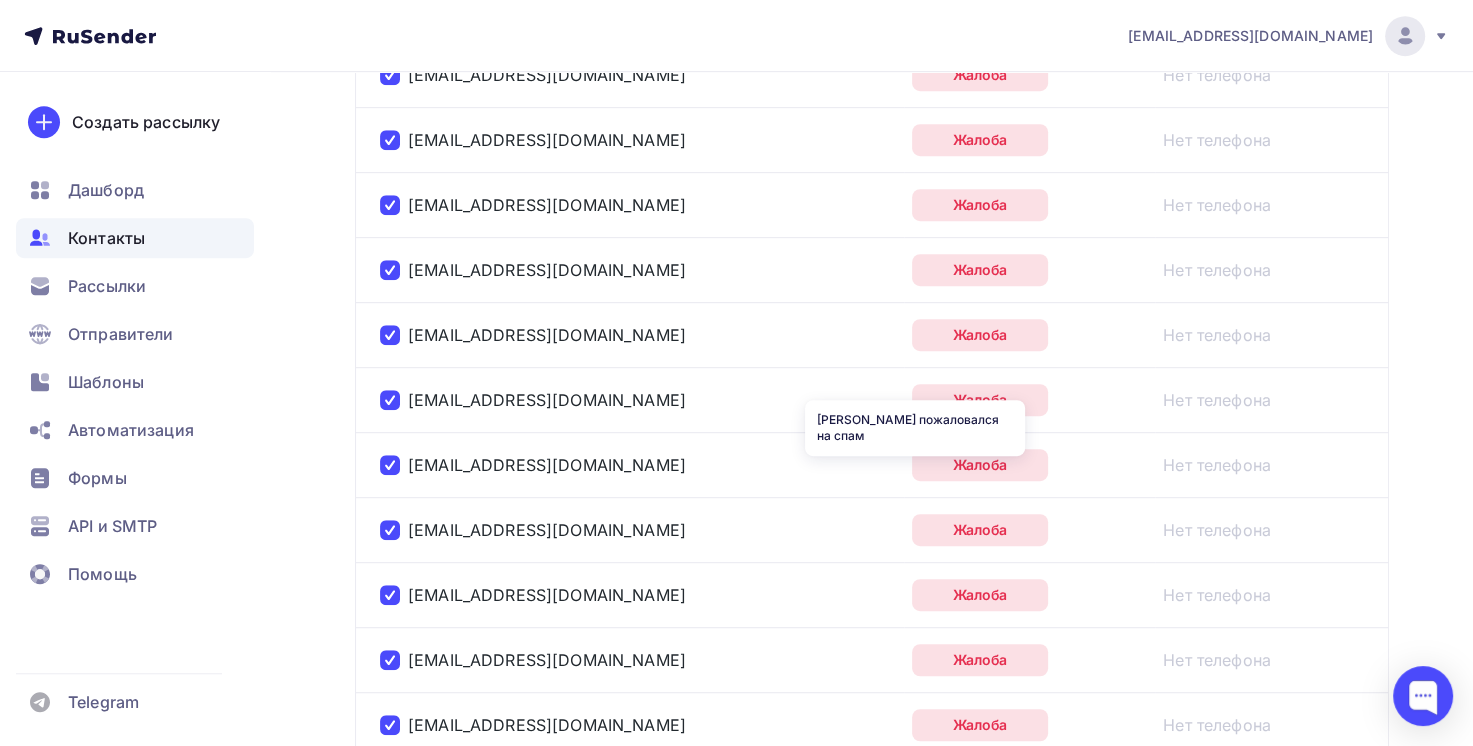 scroll, scrollTop: 387, scrollLeft: 0, axis: vertical 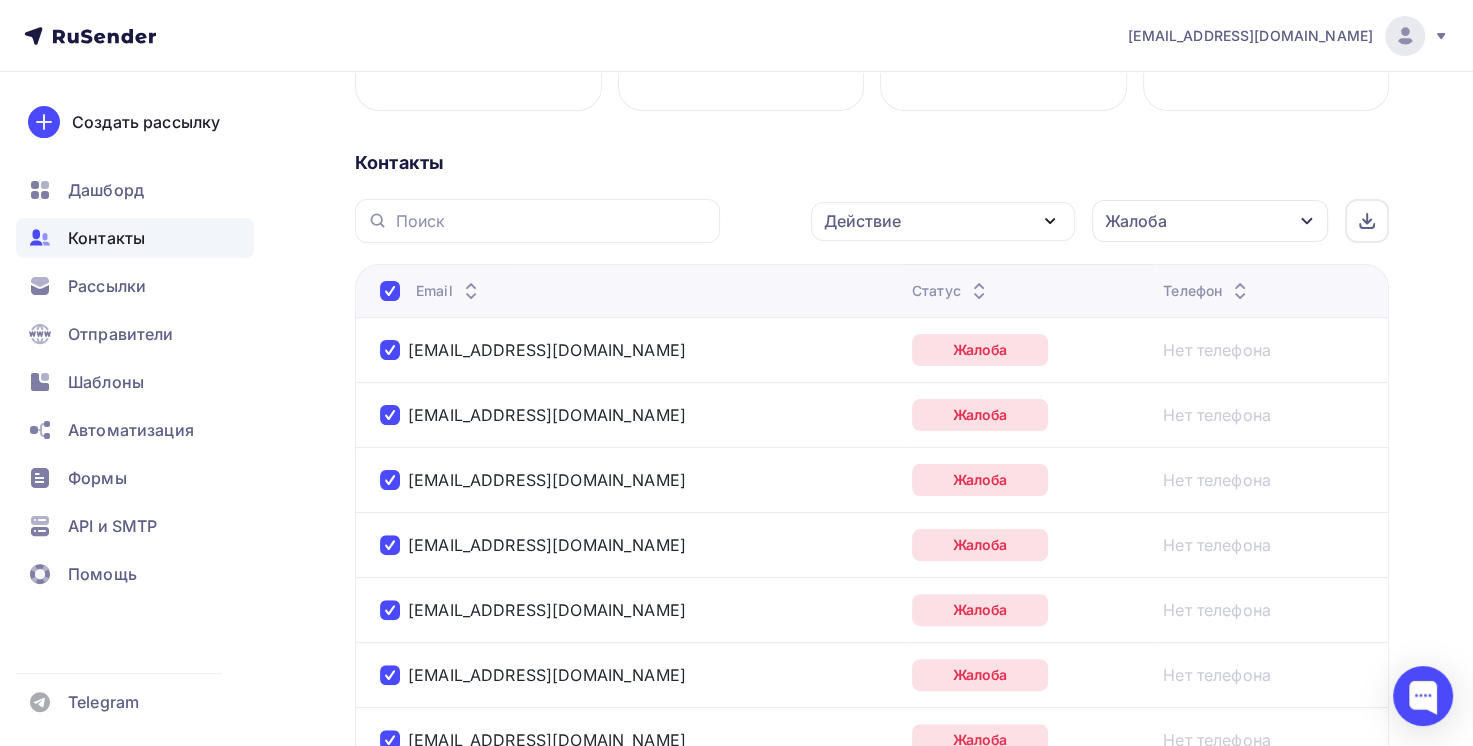 click on "Действие" at bounding box center [943, 221] 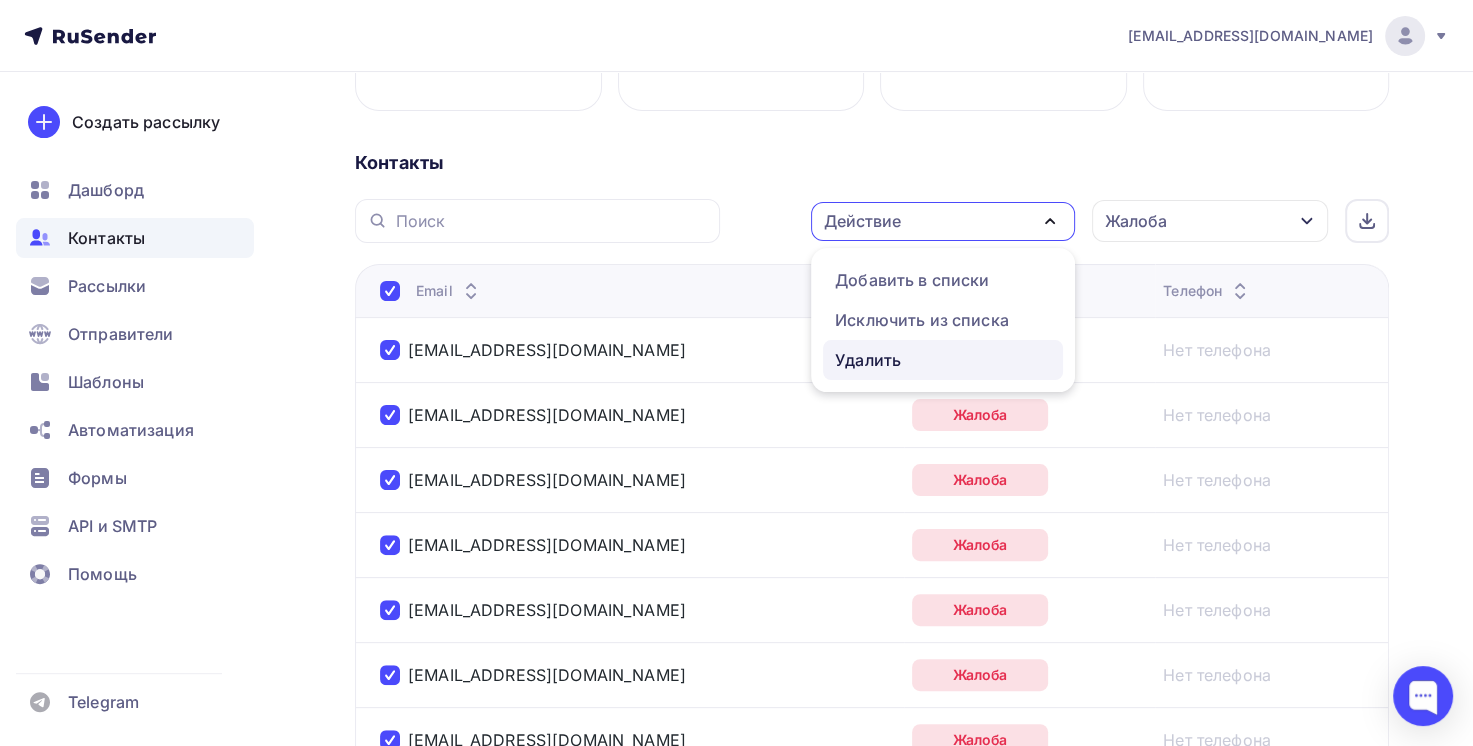 click on "Удалить" at bounding box center [868, 360] 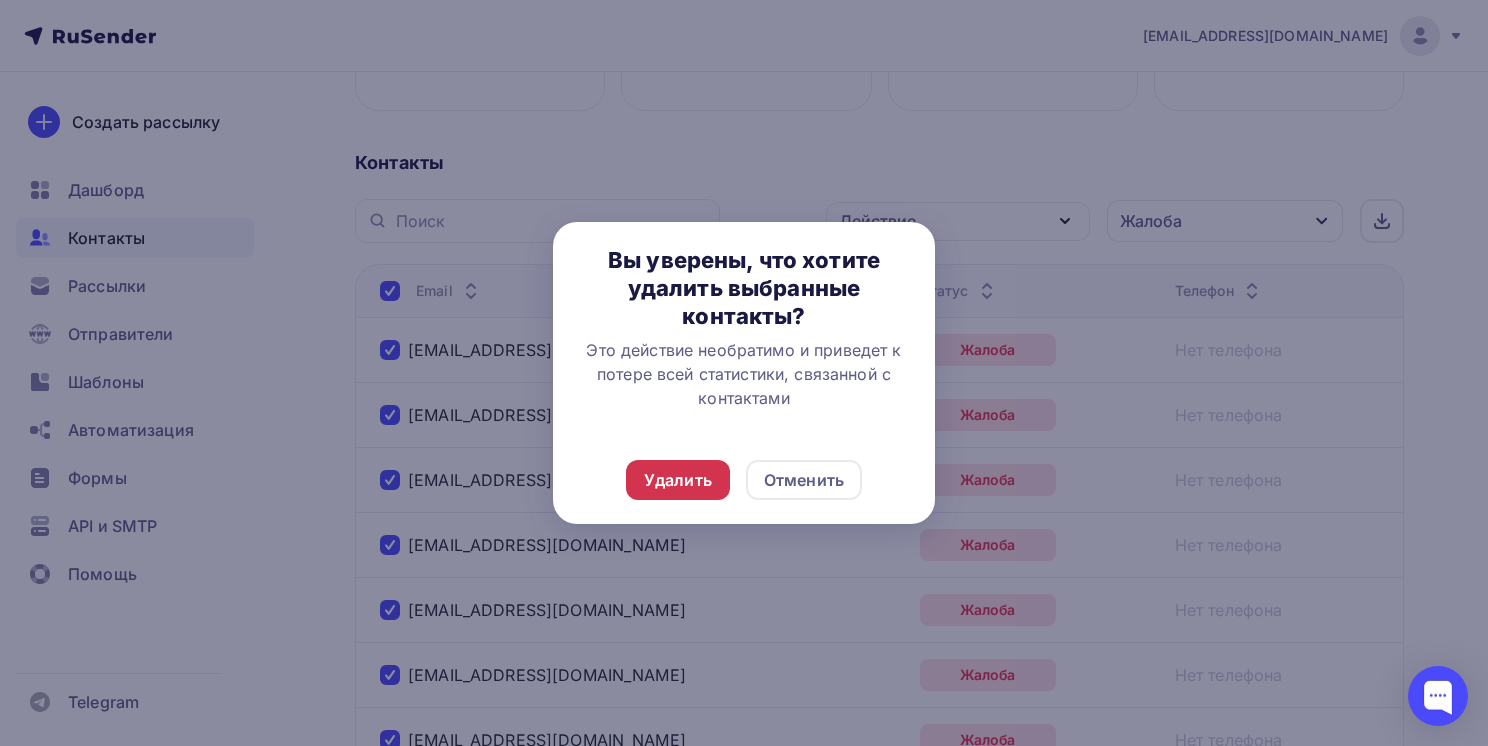 click on "Удалить" at bounding box center [678, 480] 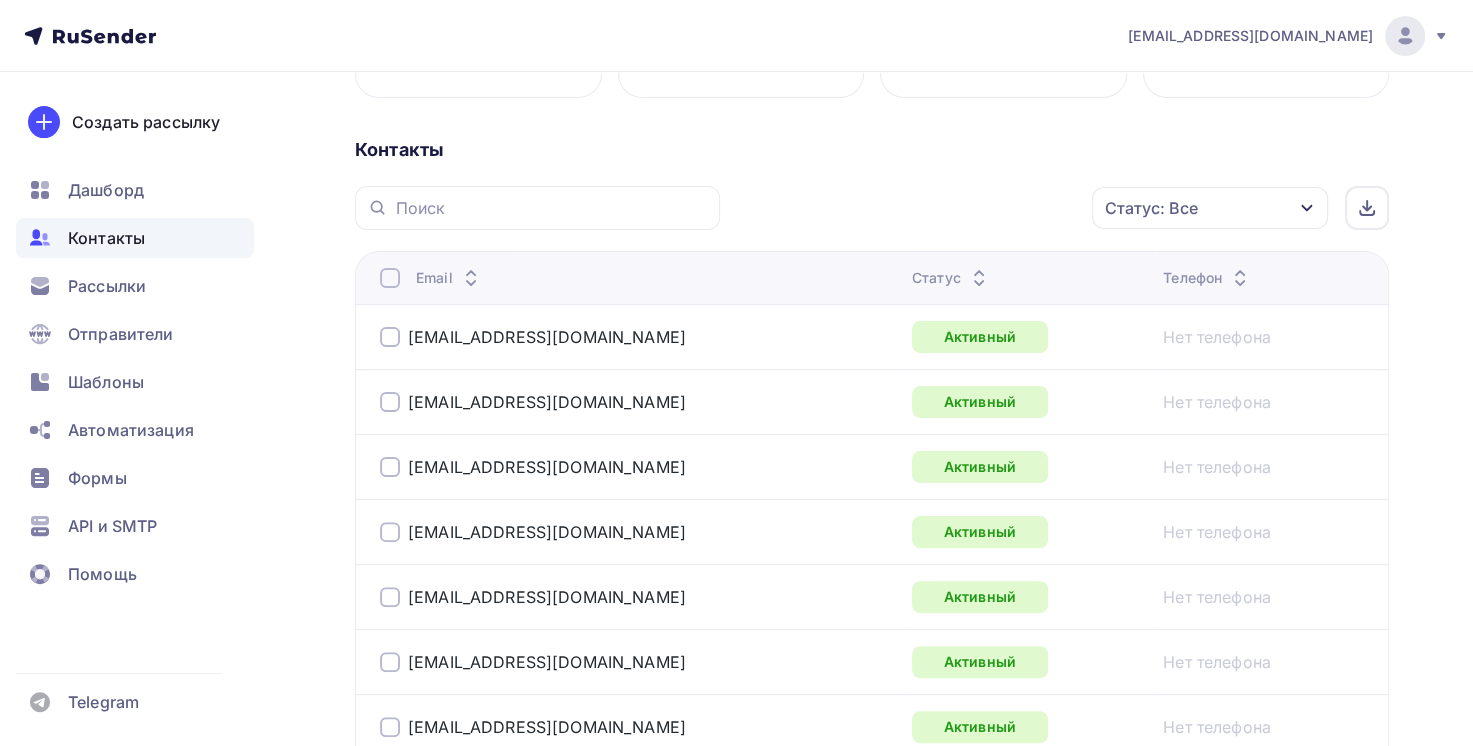 scroll, scrollTop: 500, scrollLeft: 0, axis: vertical 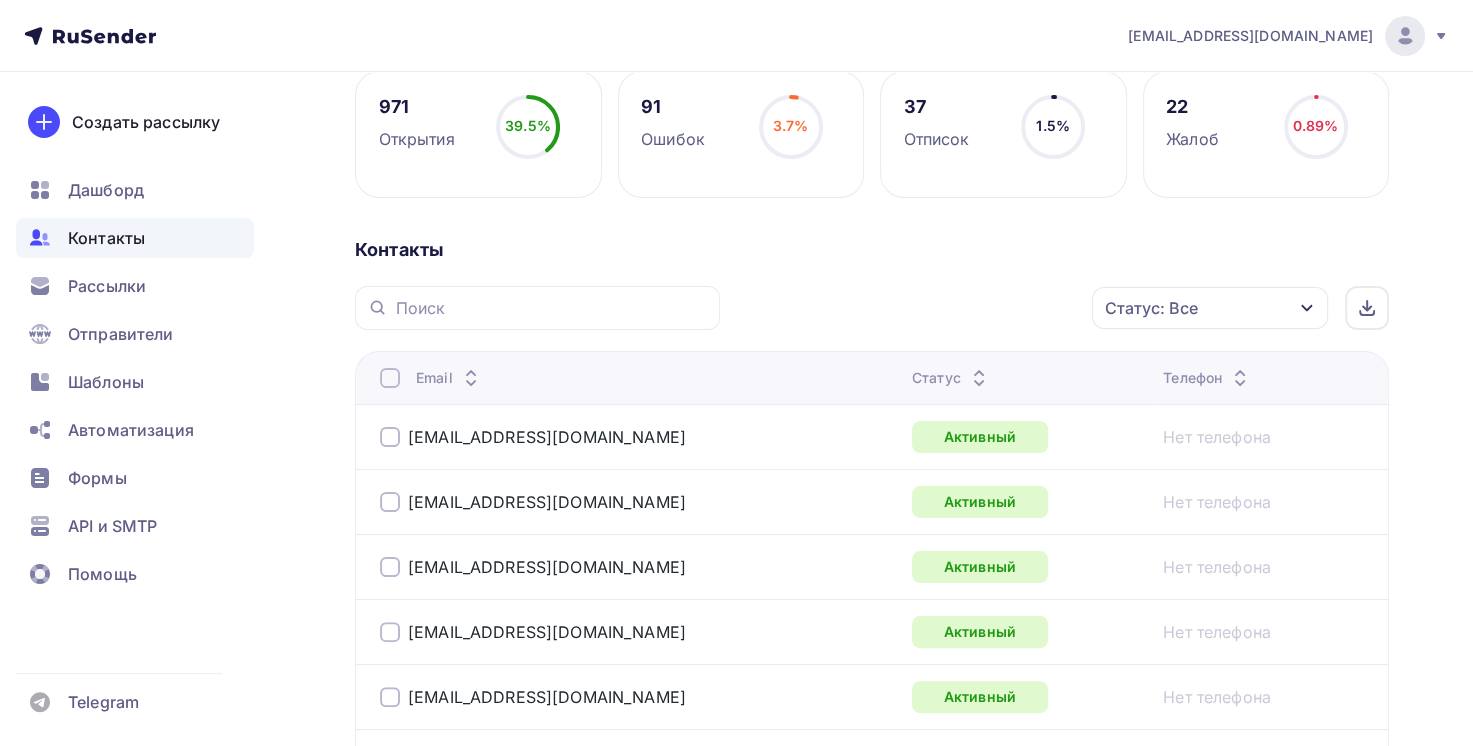 click on "Статус: Все" at bounding box center (1210, 308) 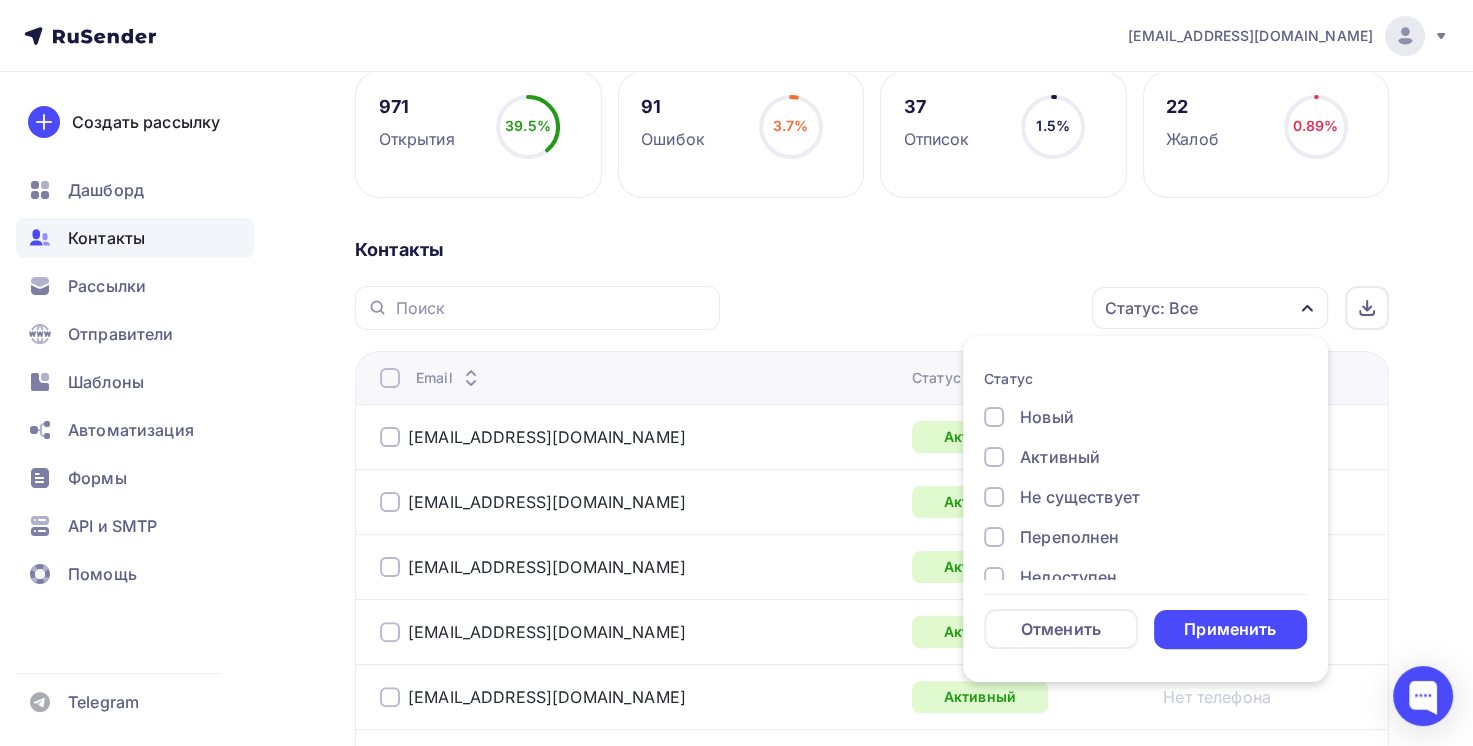 scroll, scrollTop: 144, scrollLeft: 0, axis: vertical 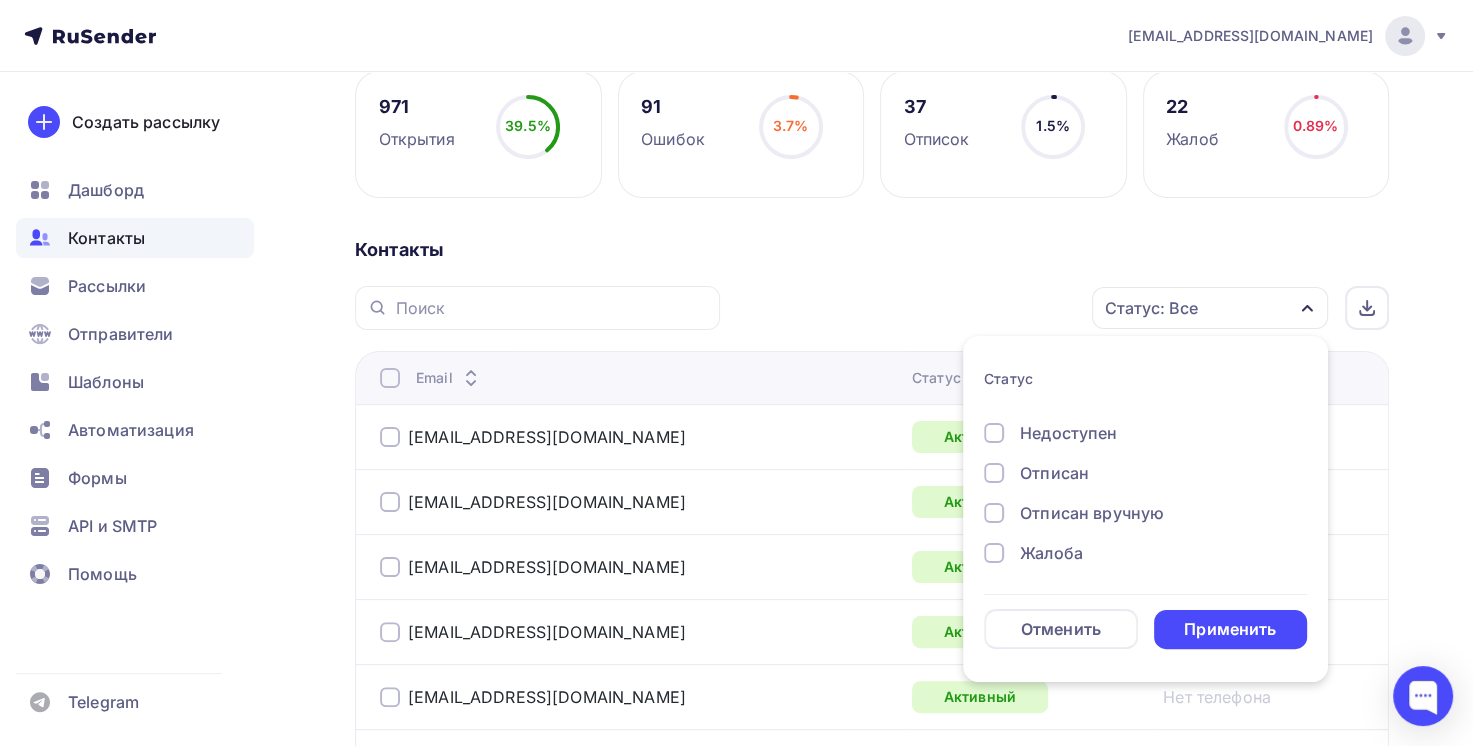 click on "Отписан" at bounding box center [1054, 473] 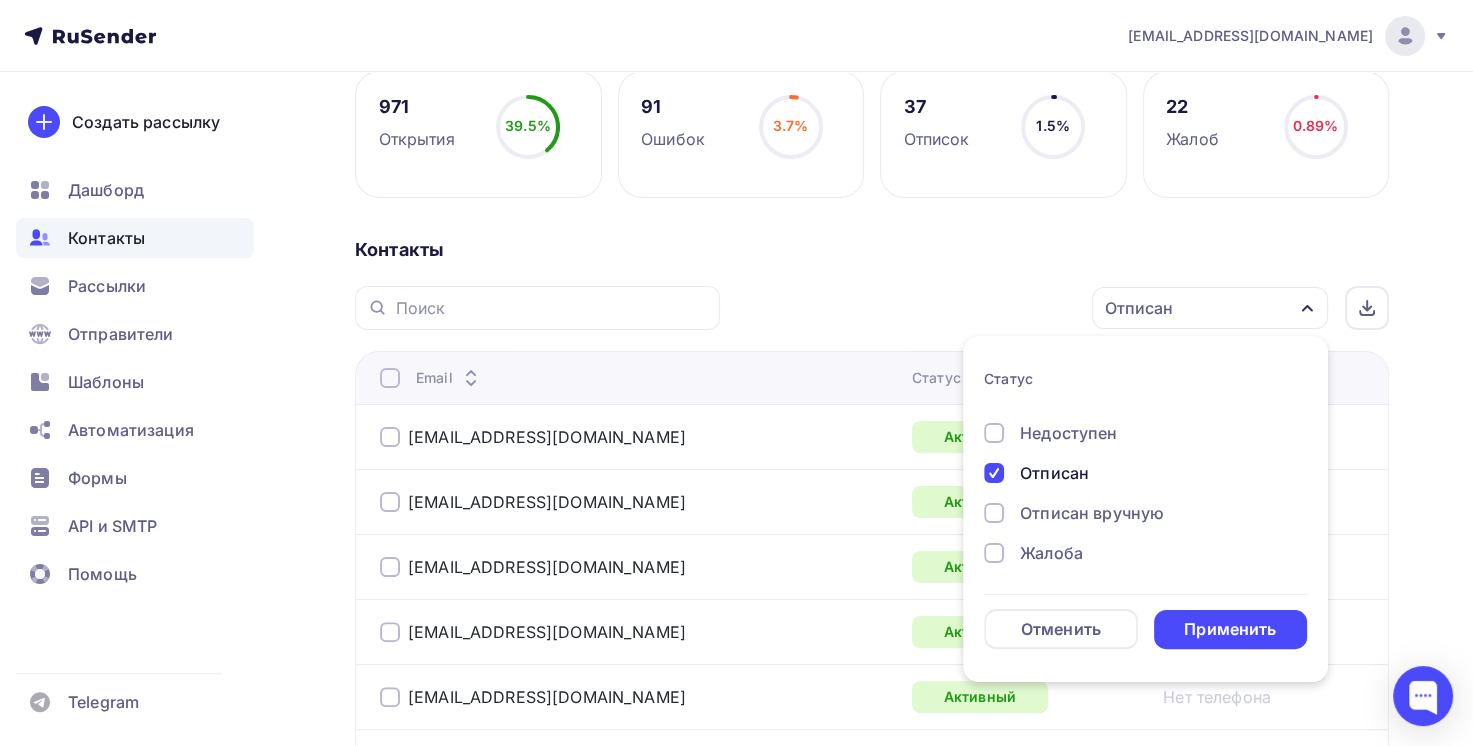 click on "Отписан вручную" at bounding box center (1092, 513) 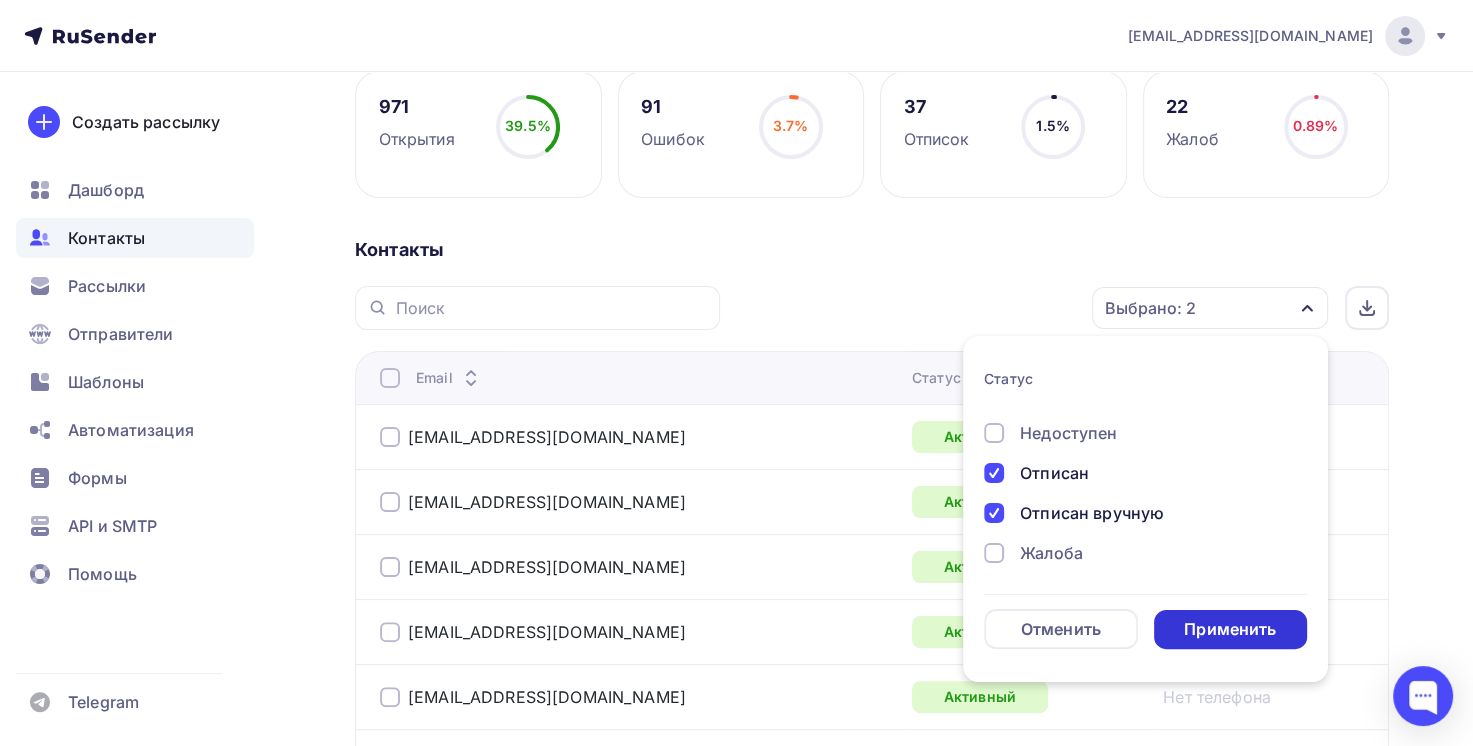 click on "Применить" at bounding box center (1230, 629) 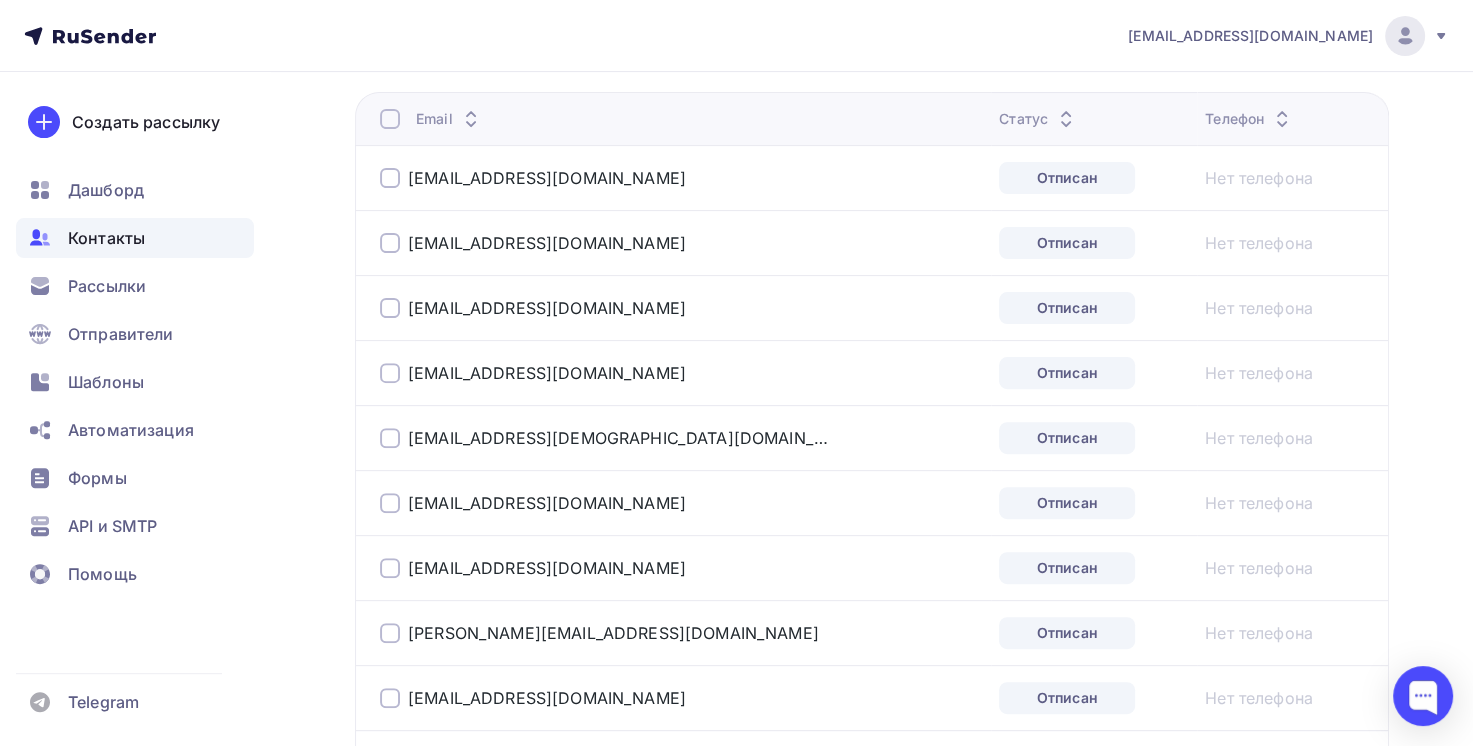 scroll, scrollTop: 0, scrollLeft: 0, axis: both 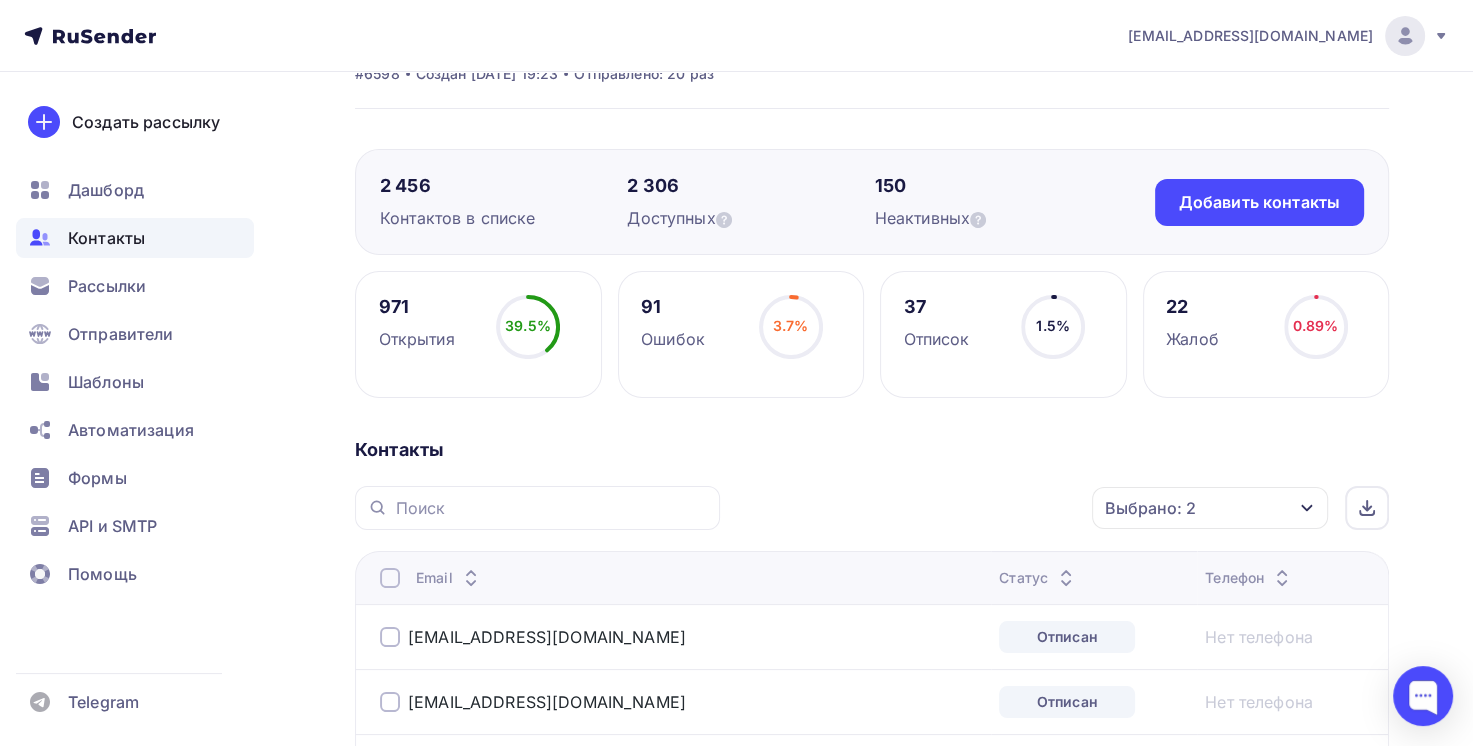click on "Выбрано: 2" at bounding box center [1210, 508] 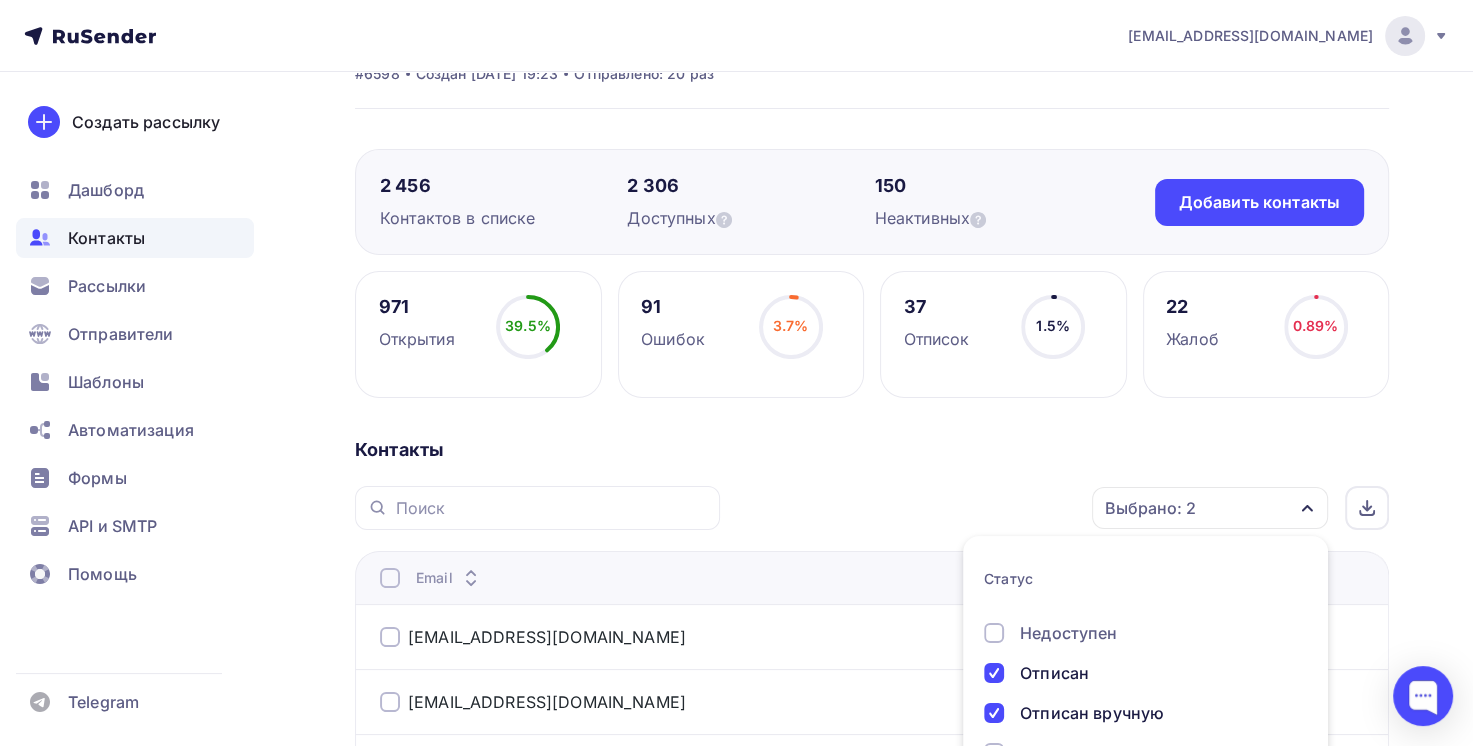 scroll, scrollTop: 234, scrollLeft: 0, axis: vertical 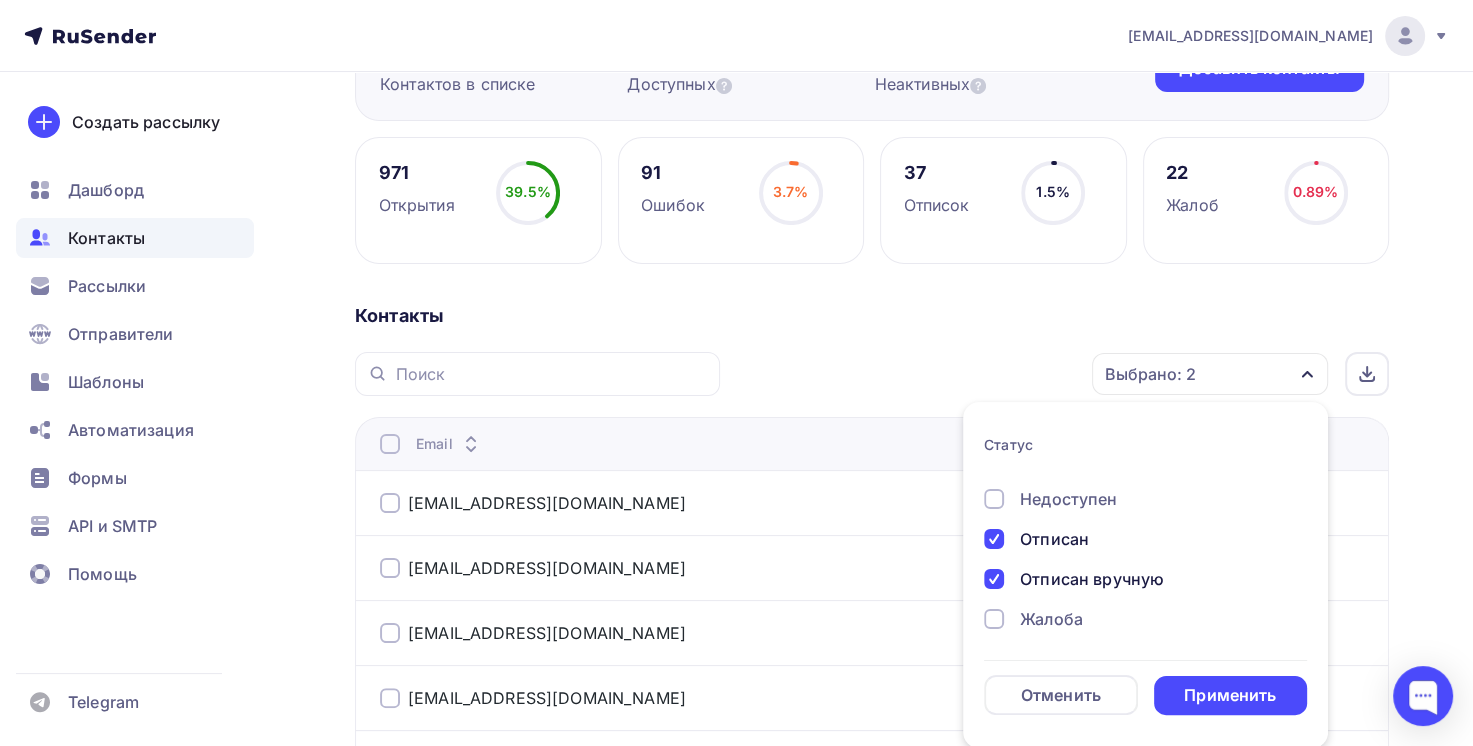 click on "Отписан" at bounding box center [1054, 539] 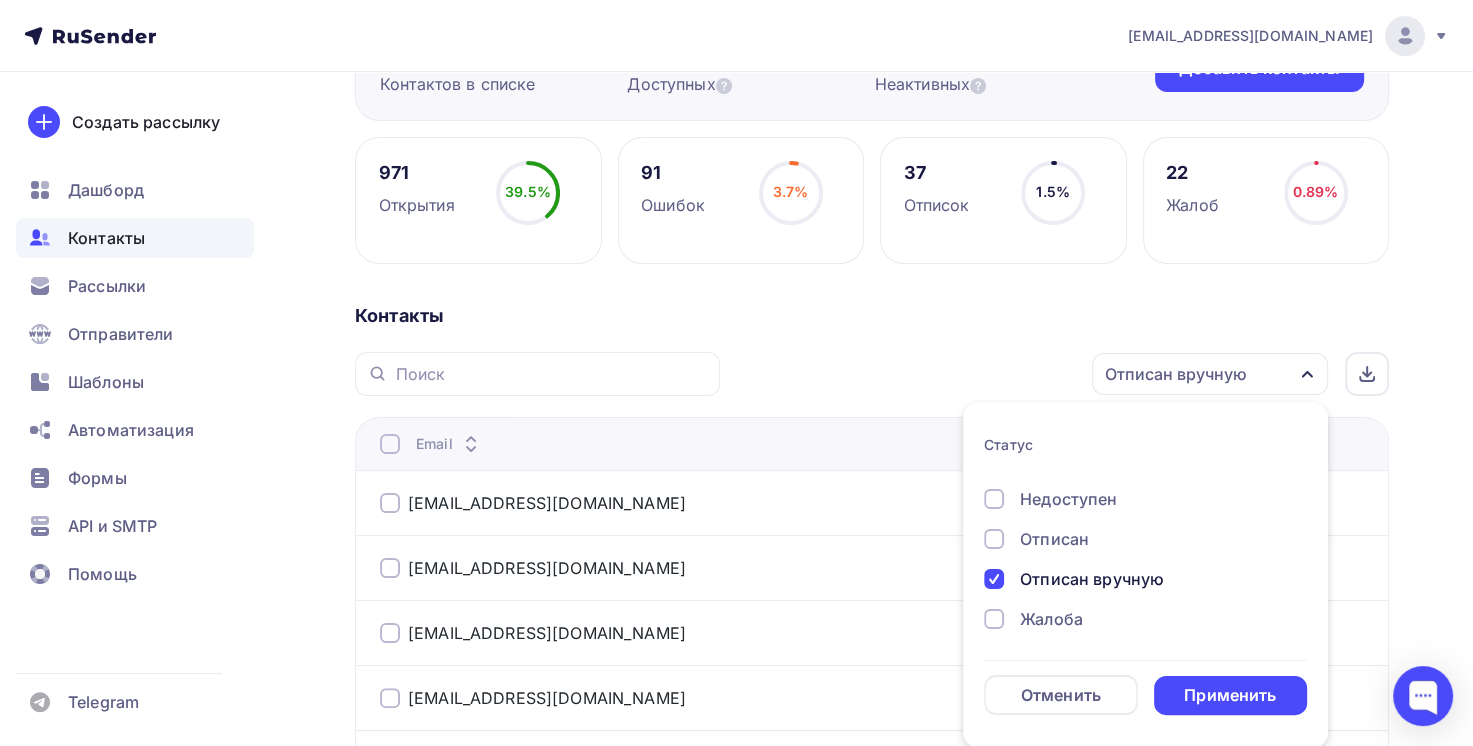 click on "Отписан вручную" at bounding box center [1092, 579] 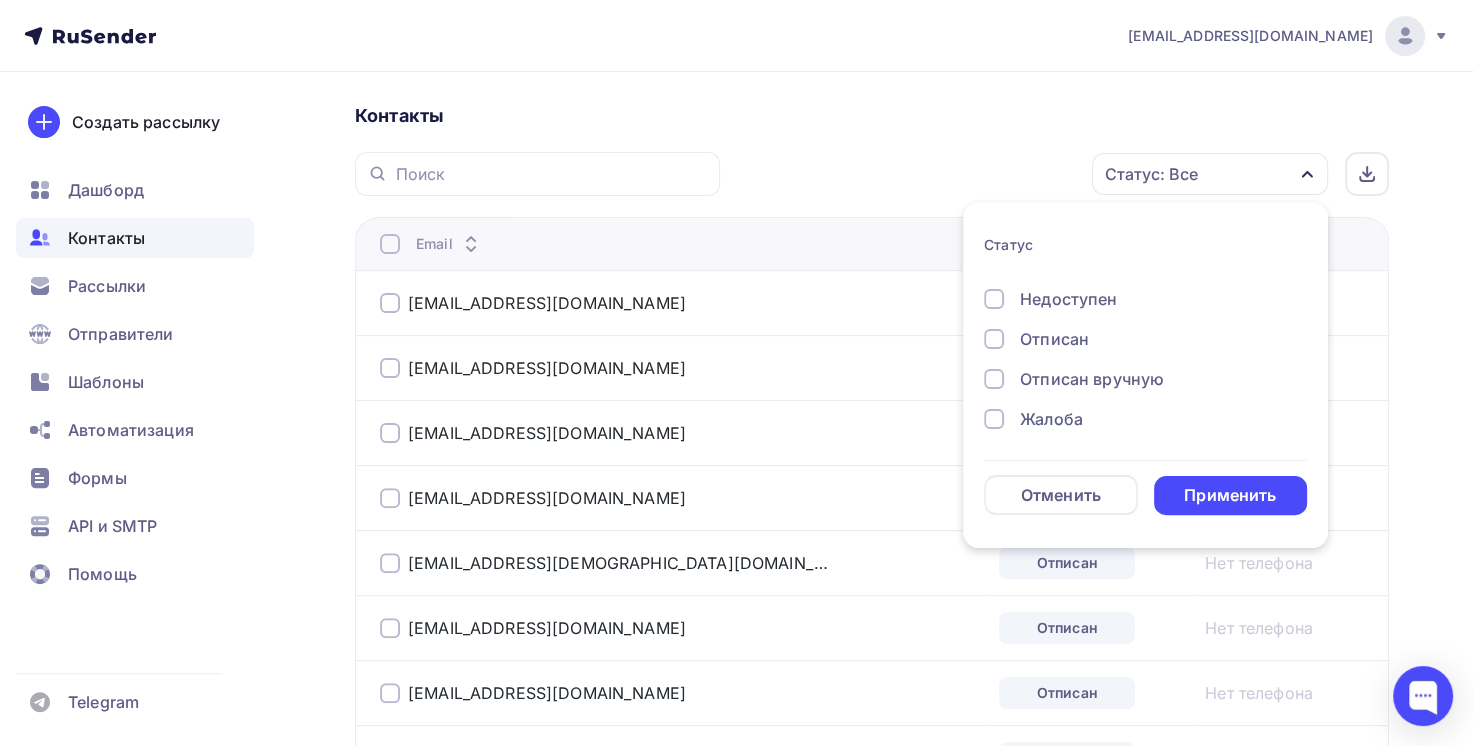 scroll, scrollTop: 334, scrollLeft: 0, axis: vertical 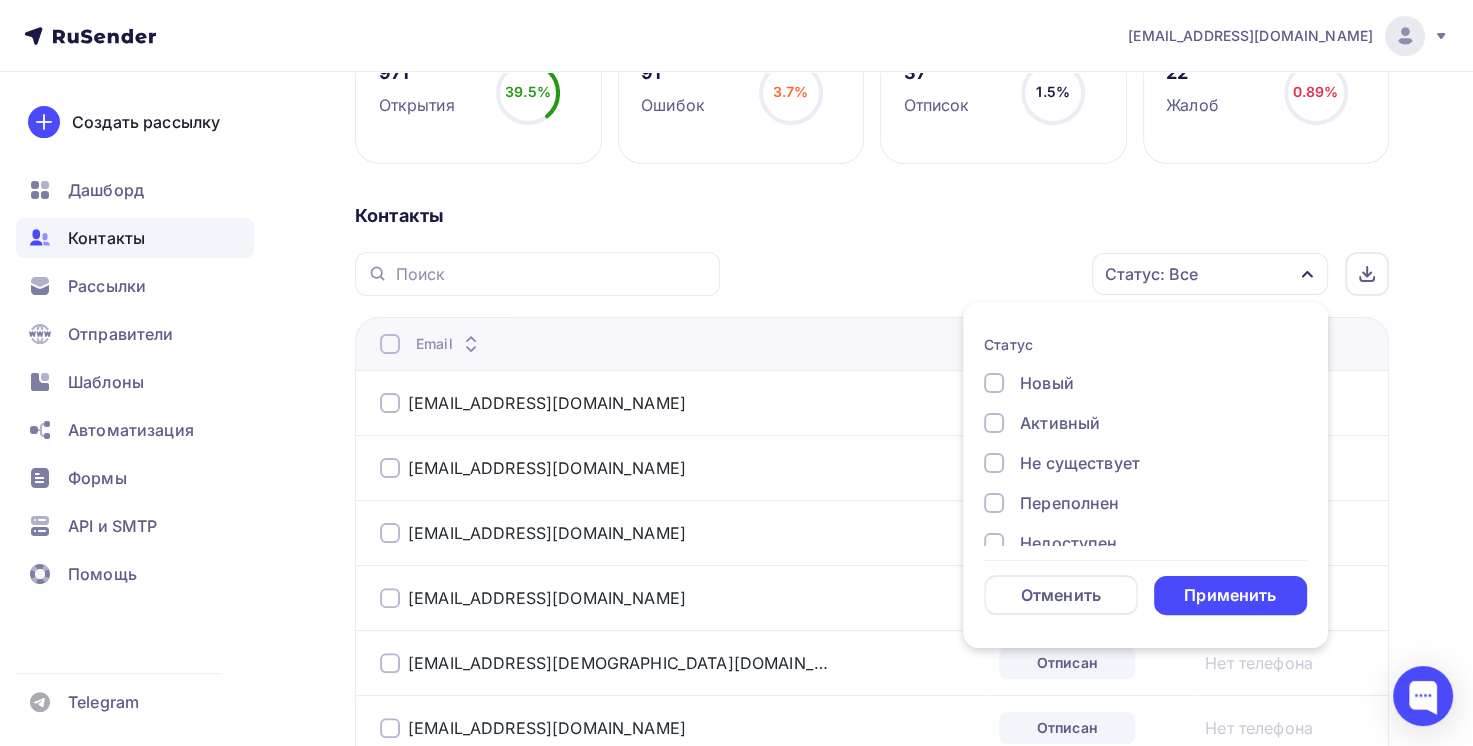 click on "Контакты" at bounding box center [872, 216] 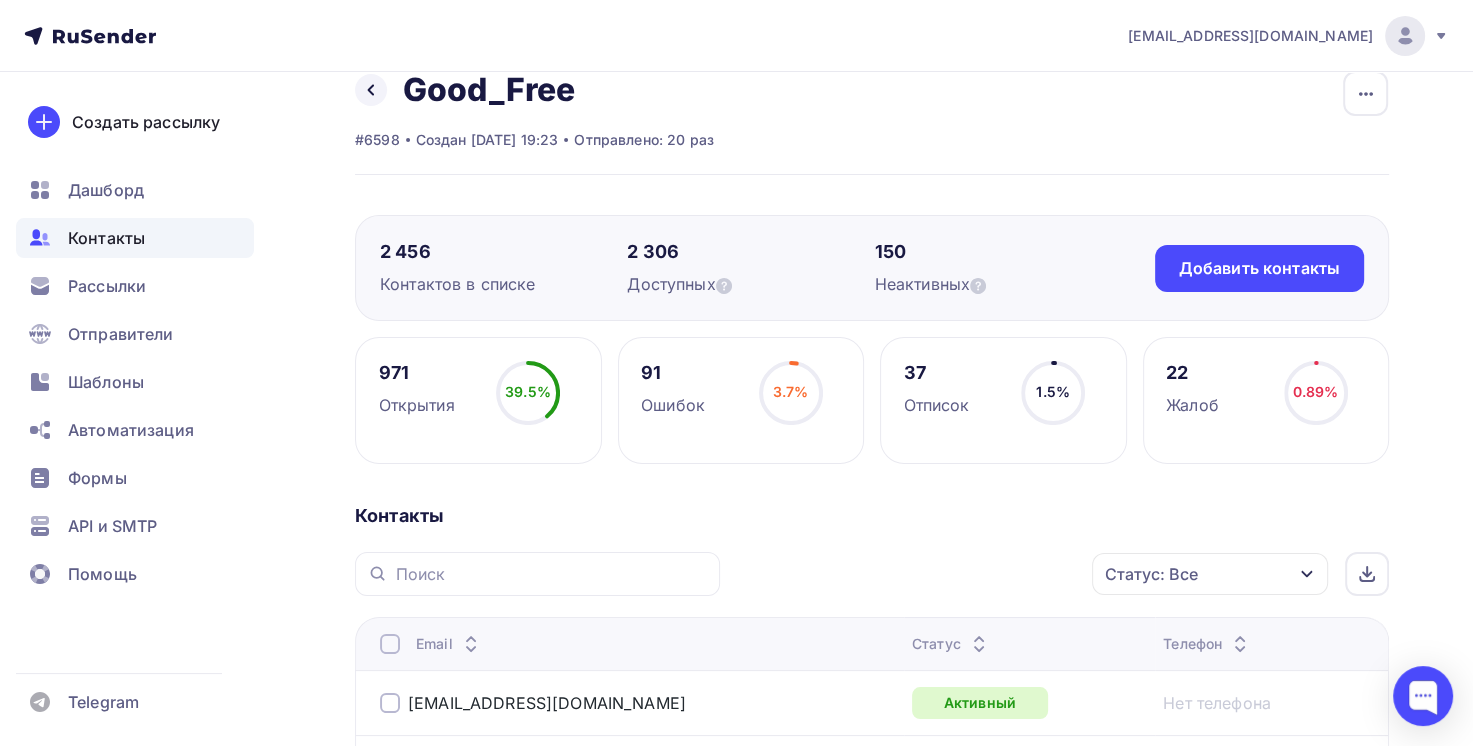 scroll, scrollTop: 0, scrollLeft: 0, axis: both 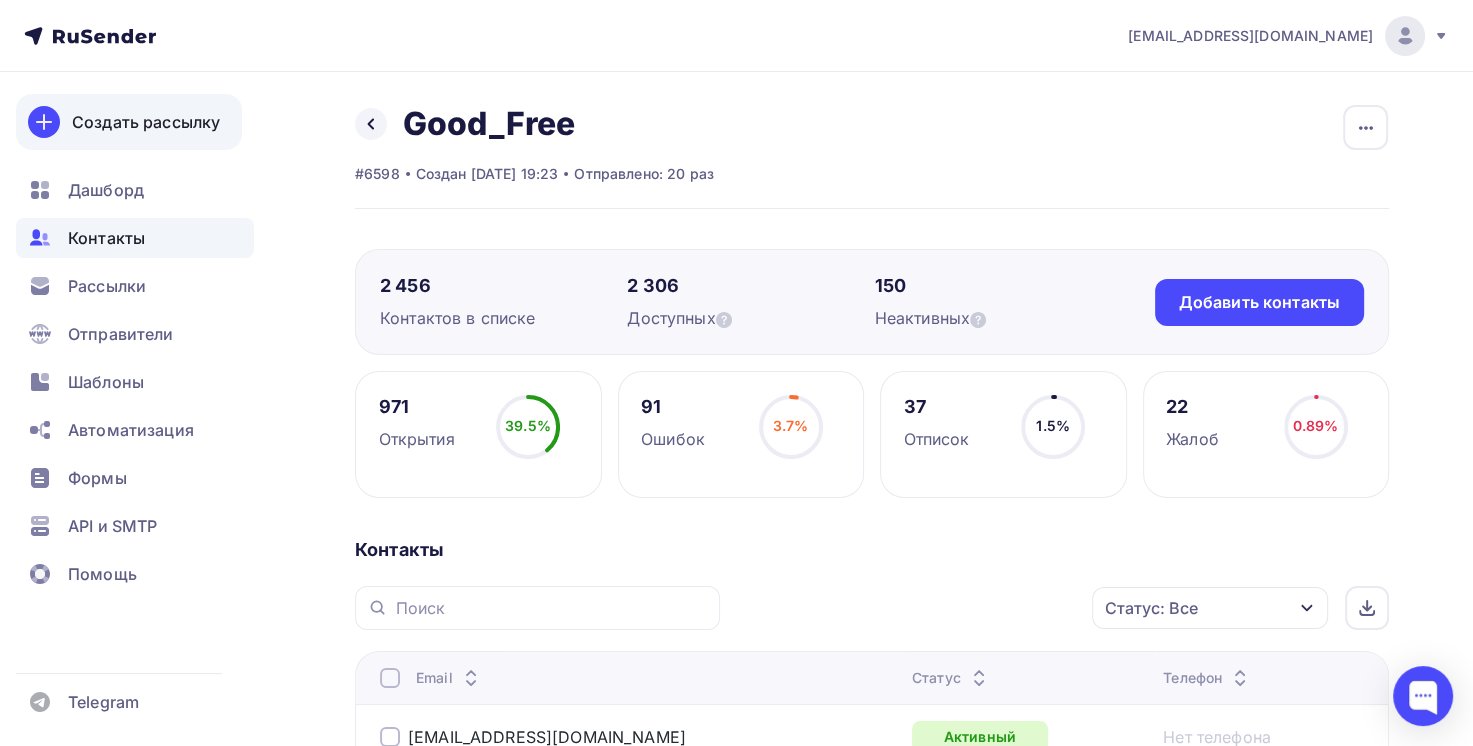 click on "Создать рассылку" at bounding box center (146, 122) 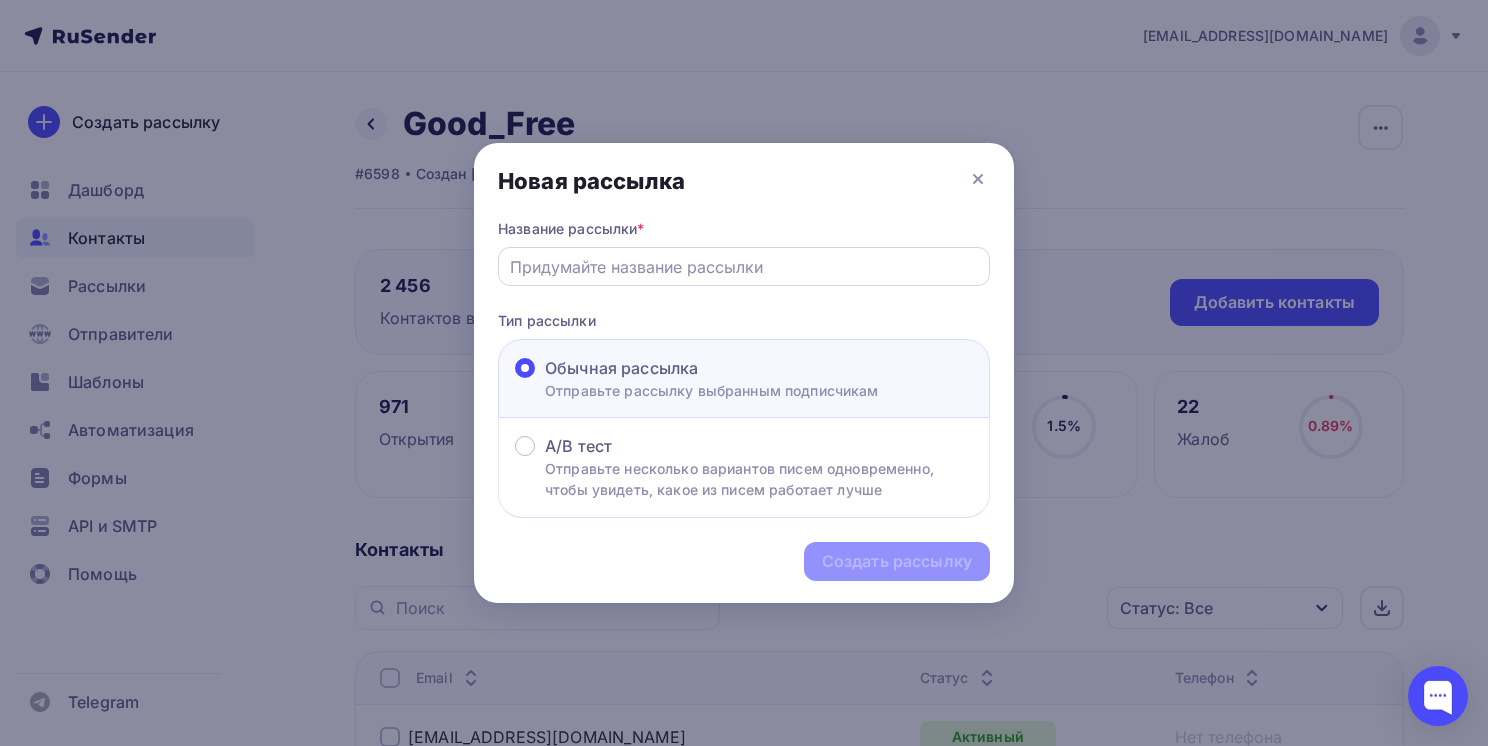 click at bounding box center (744, 267) 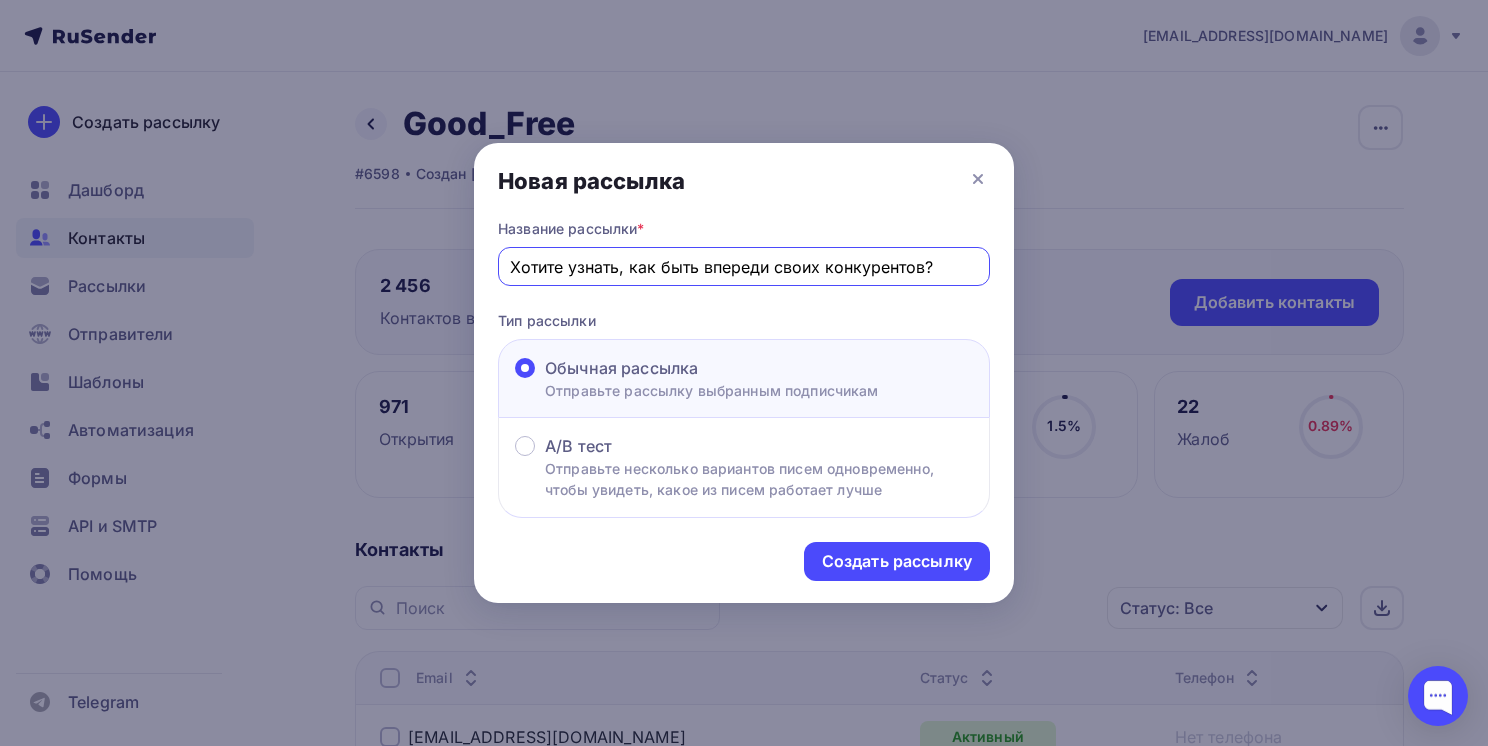 drag, startPoint x: 932, startPoint y: 272, endPoint x: 464, endPoint y: 272, distance: 468 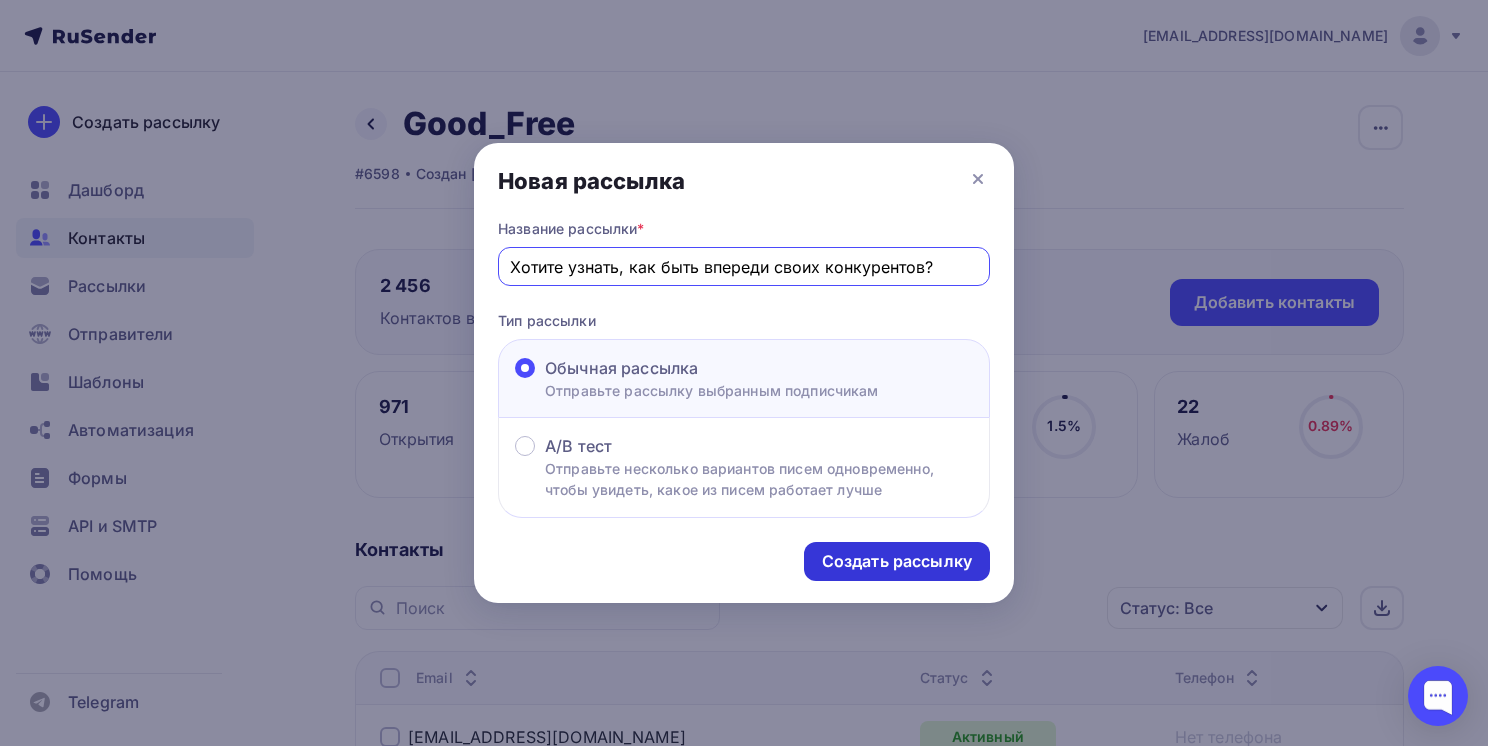 type on "Хотите узнать, как быть впереди своих конкурентов?" 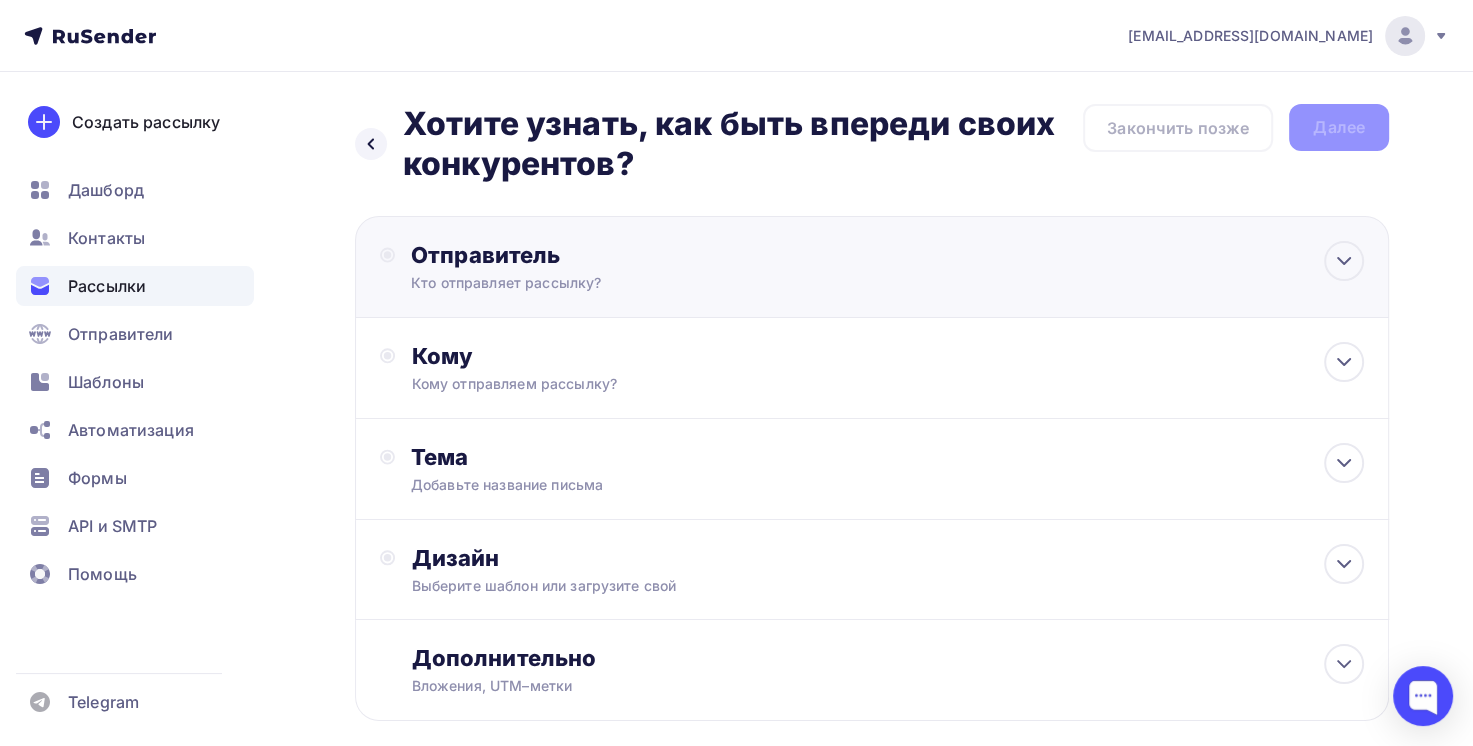 click on "Отправитель" at bounding box center [627, 255] 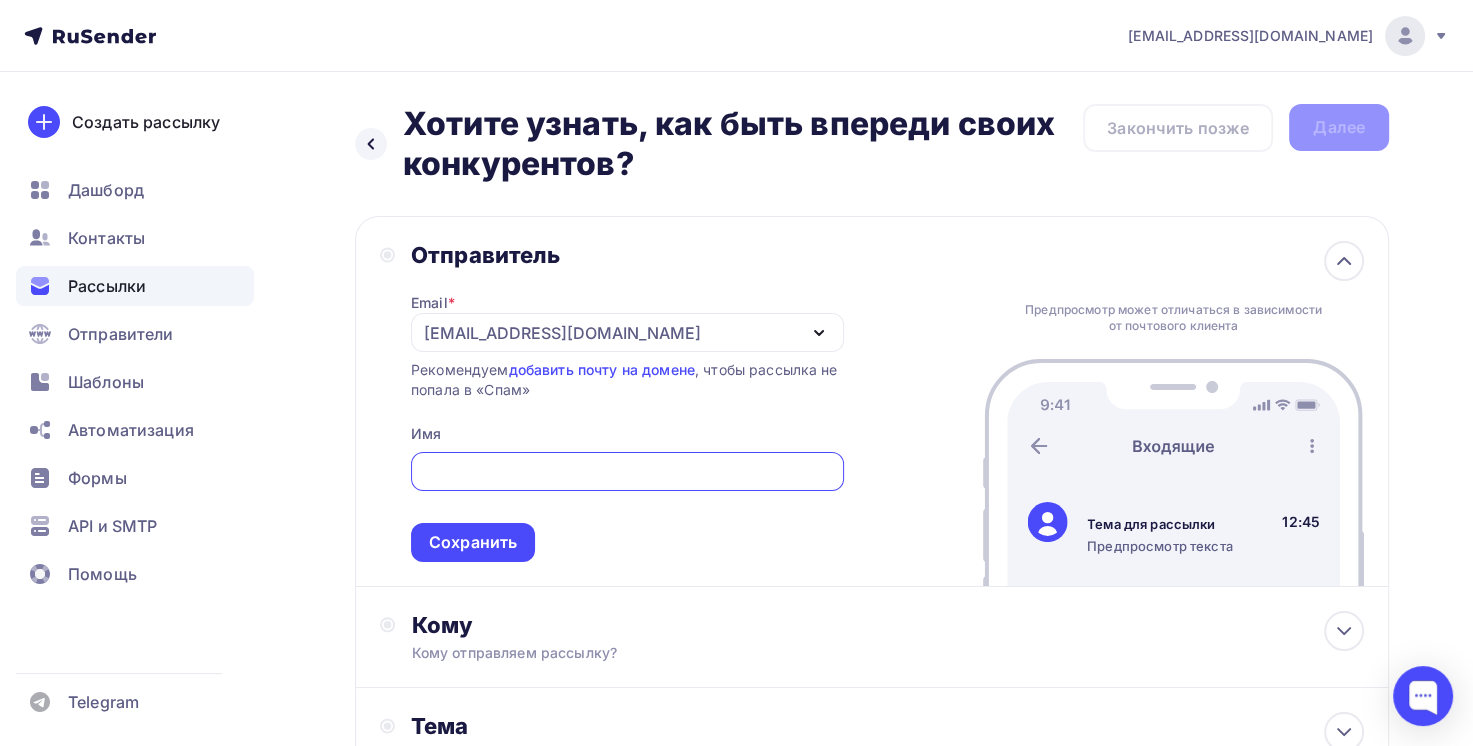 click on "[EMAIL_ADDRESS][DOMAIN_NAME]" at bounding box center [562, 333] 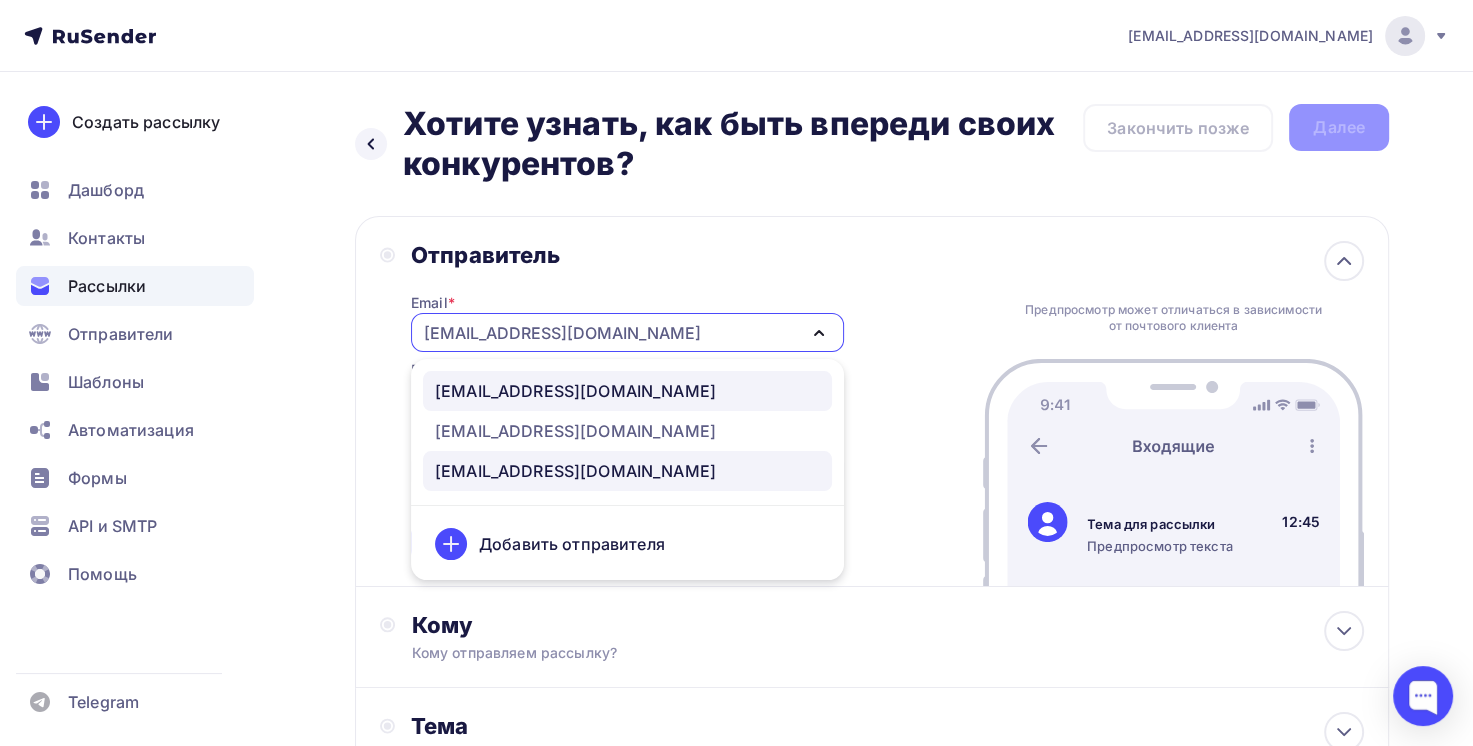 click on "[EMAIL_ADDRESS][DOMAIN_NAME]" at bounding box center [575, 391] 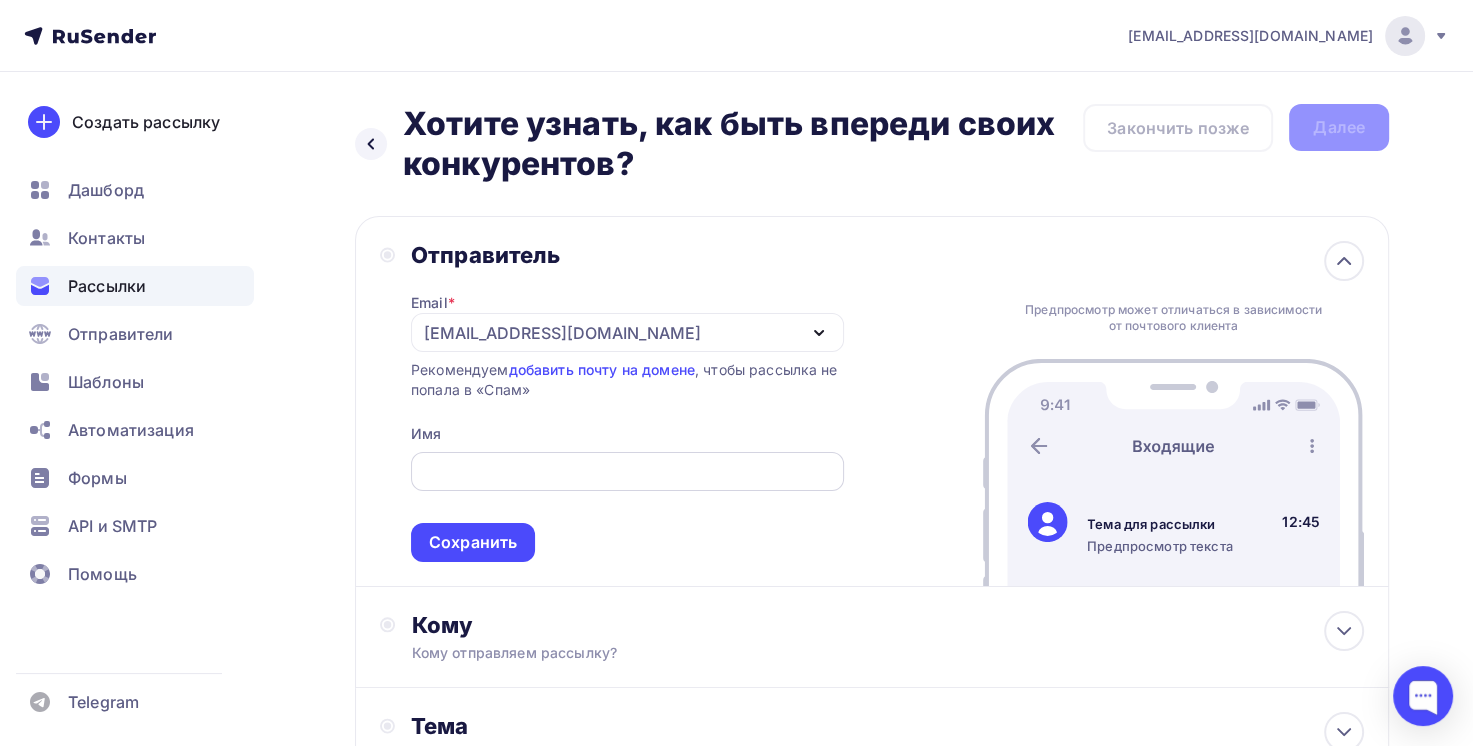 click at bounding box center [627, 472] 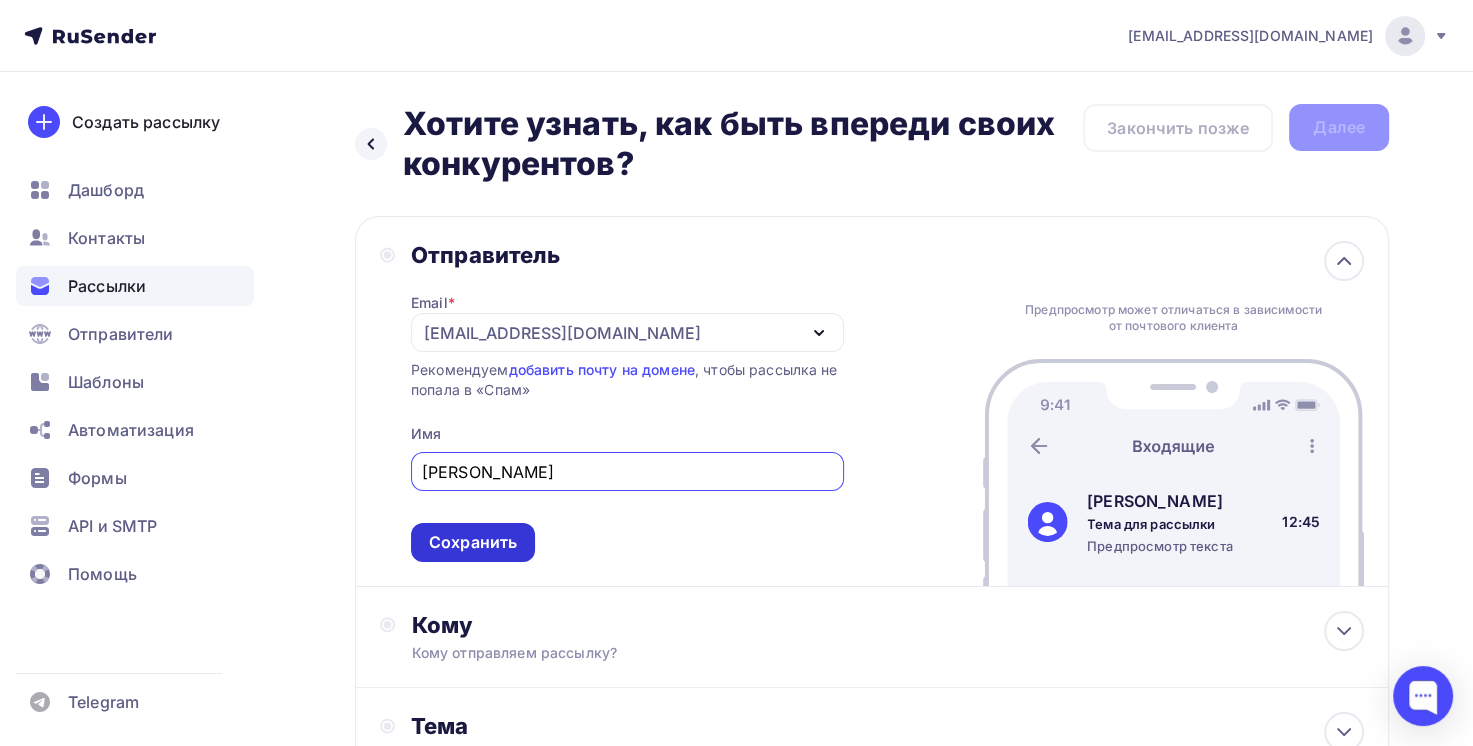 type on "[PERSON_NAME]" 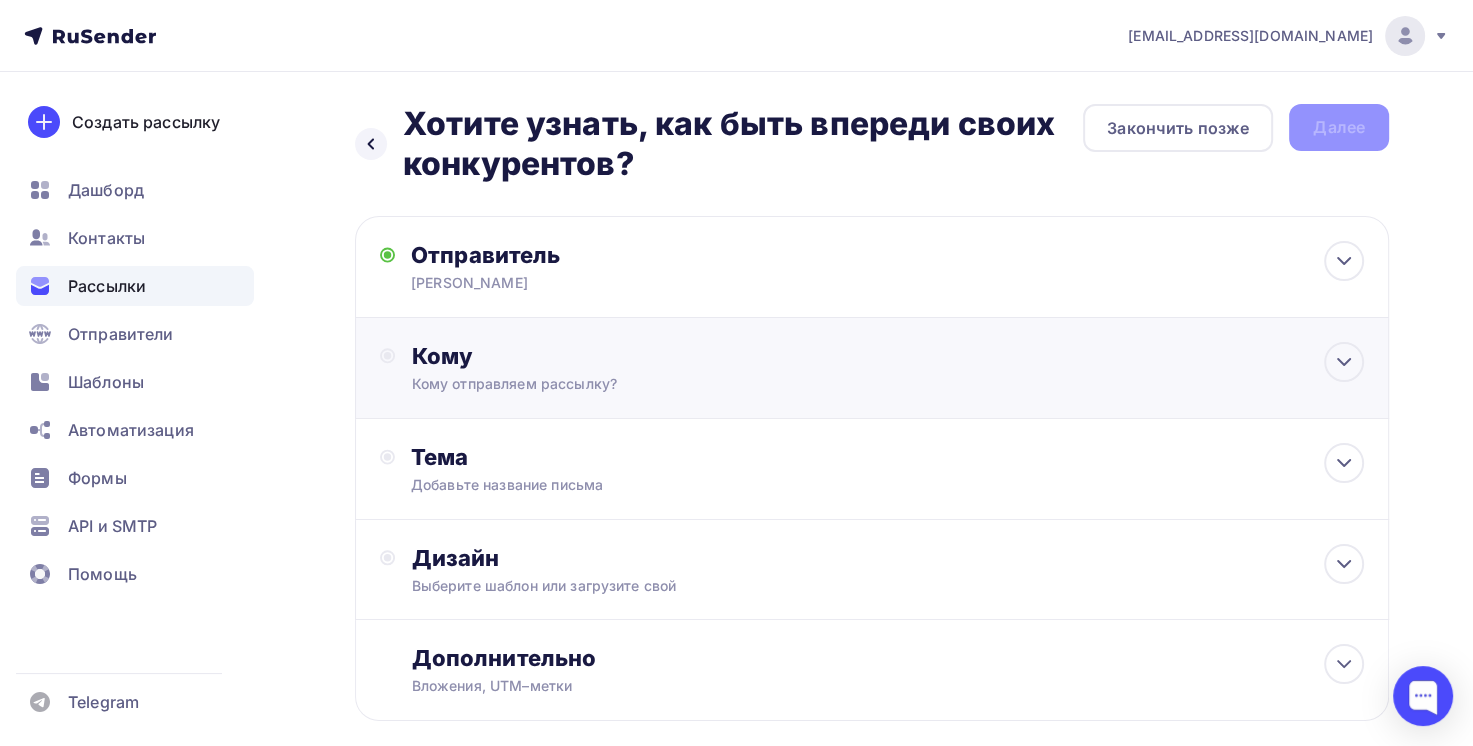 click on "Кому отправляем рассылку?" at bounding box center (839, 384) 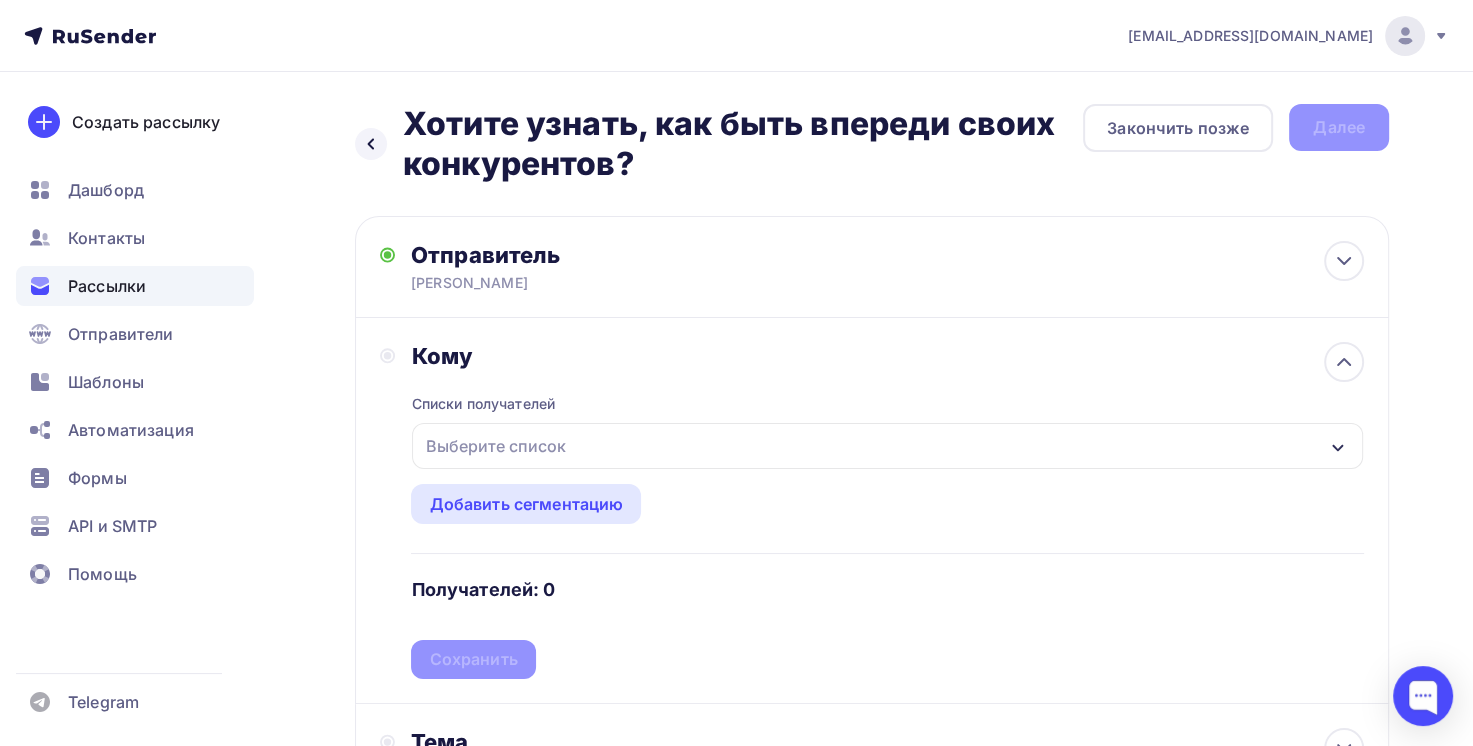 click on "Выберите список" at bounding box center [495, 446] 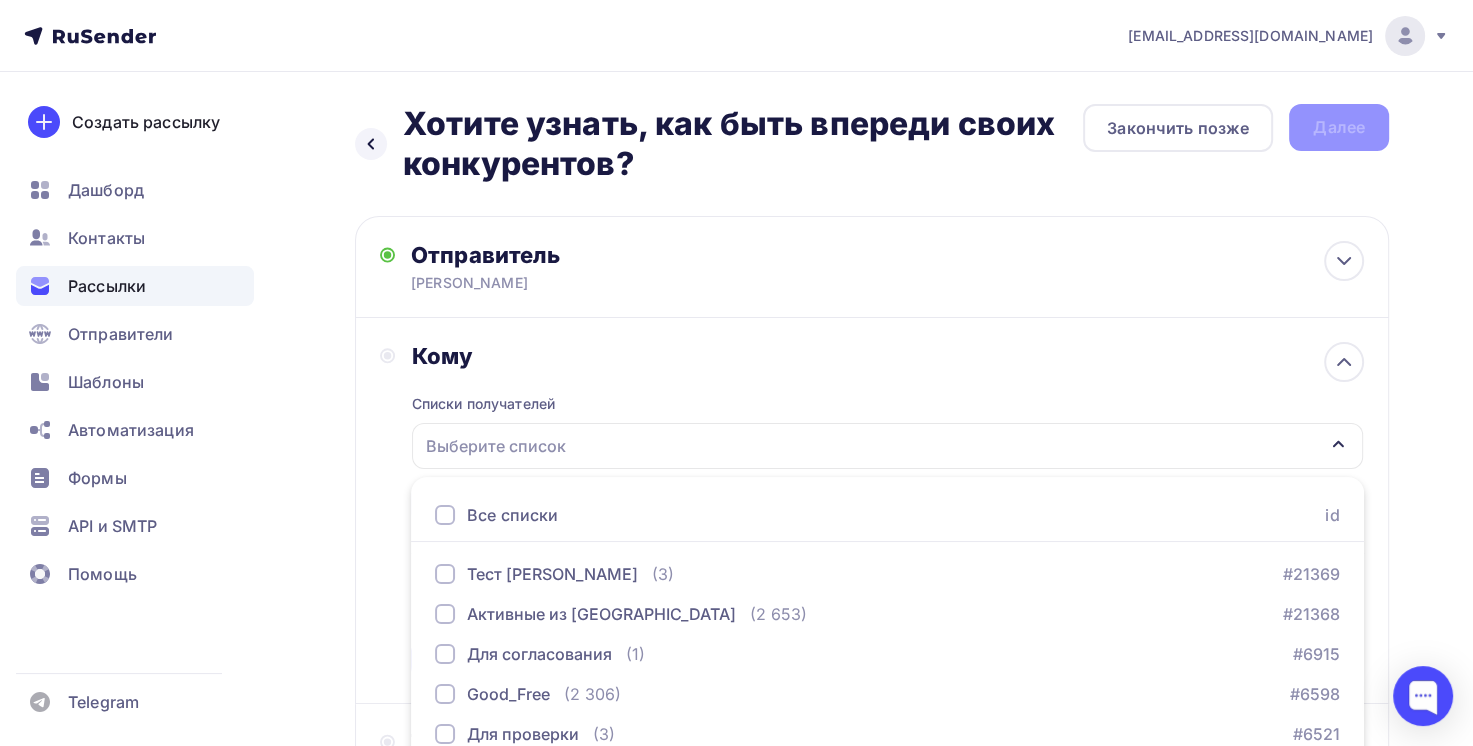 scroll, scrollTop: 92, scrollLeft: 0, axis: vertical 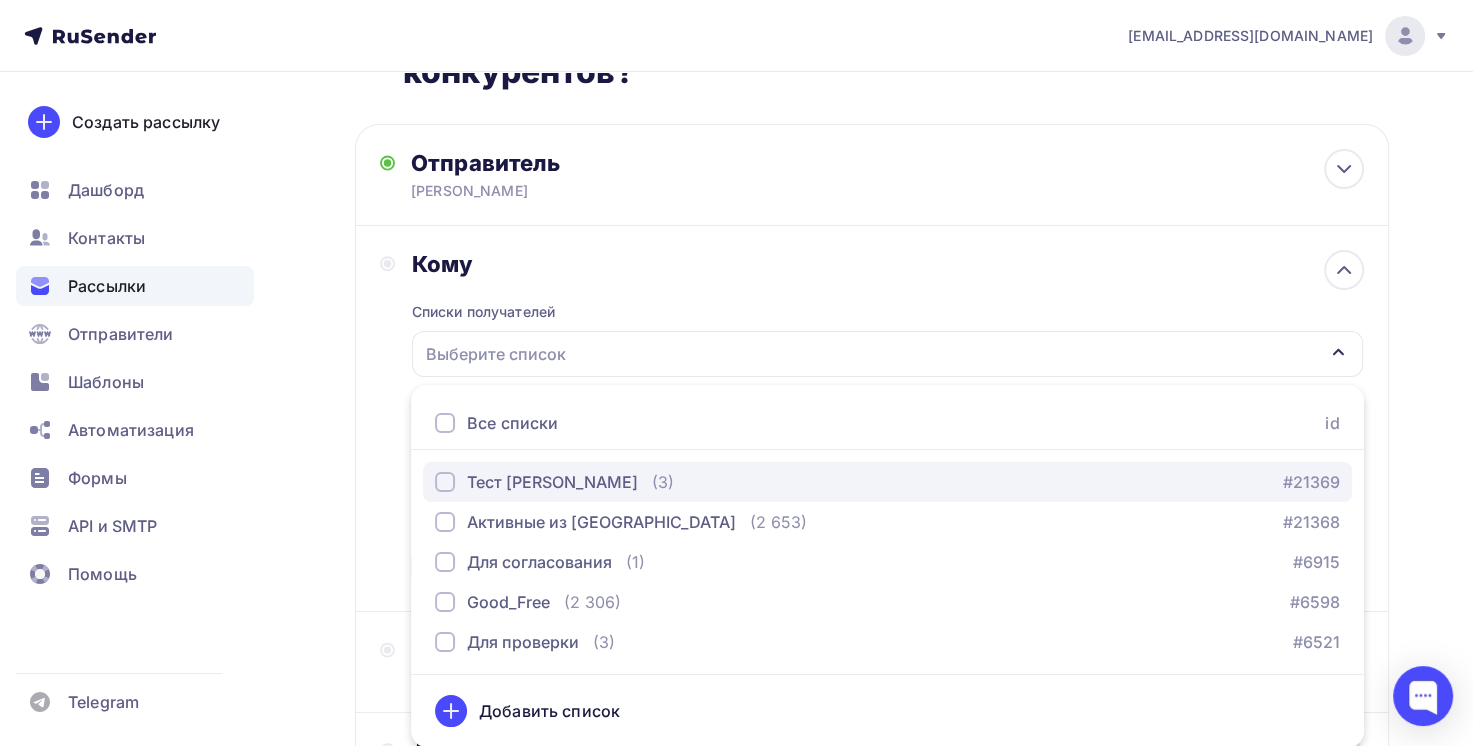 click on "Тест [PERSON_NAME]" at bounding box center [552, 482] 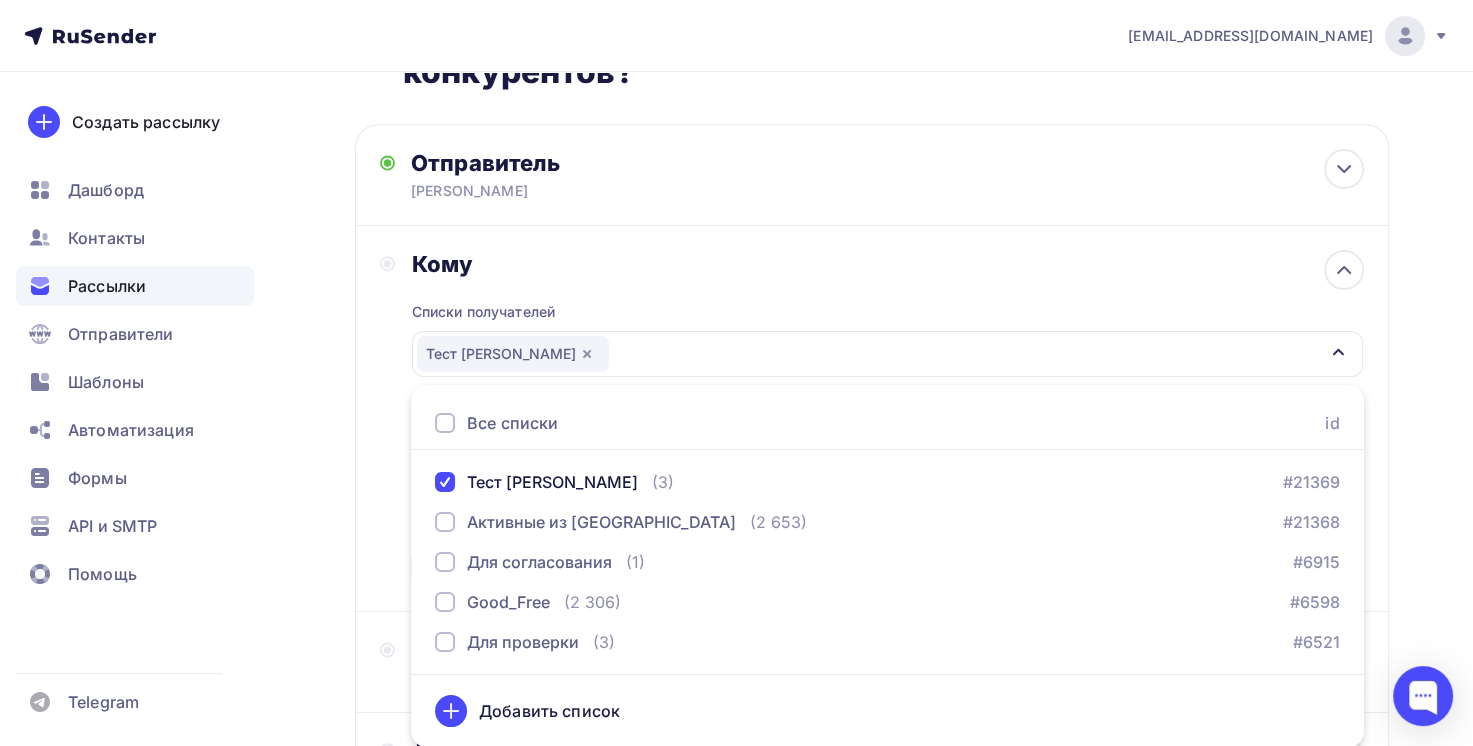 click on "Списки получателей
Тест [PERSON_NAME]
Все списки
id
Тест [PERSON_NAME]
(3)
#21369
Активные из [GEOGRAPHIC_DATA]
(2 653)
#21368
Для согласования
(1)
#6915
Good_Free
(2 306)
#6598
Для проверки
(3)
#6521
Добавить список
Добавить сегментацию
Получателей:
3
Сохранить" at bounding box center [887, 432] 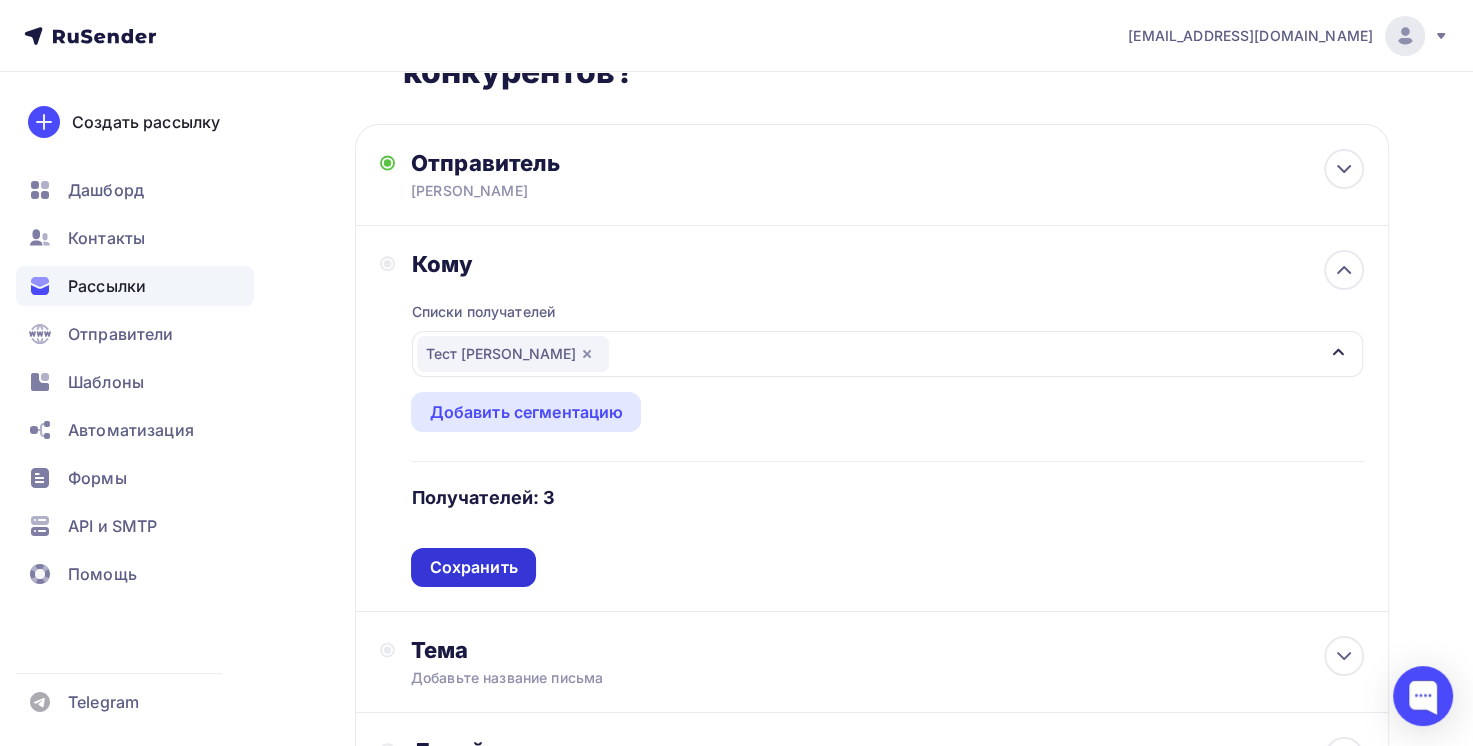click on "Сохранить" at bounding box center [473, 567] 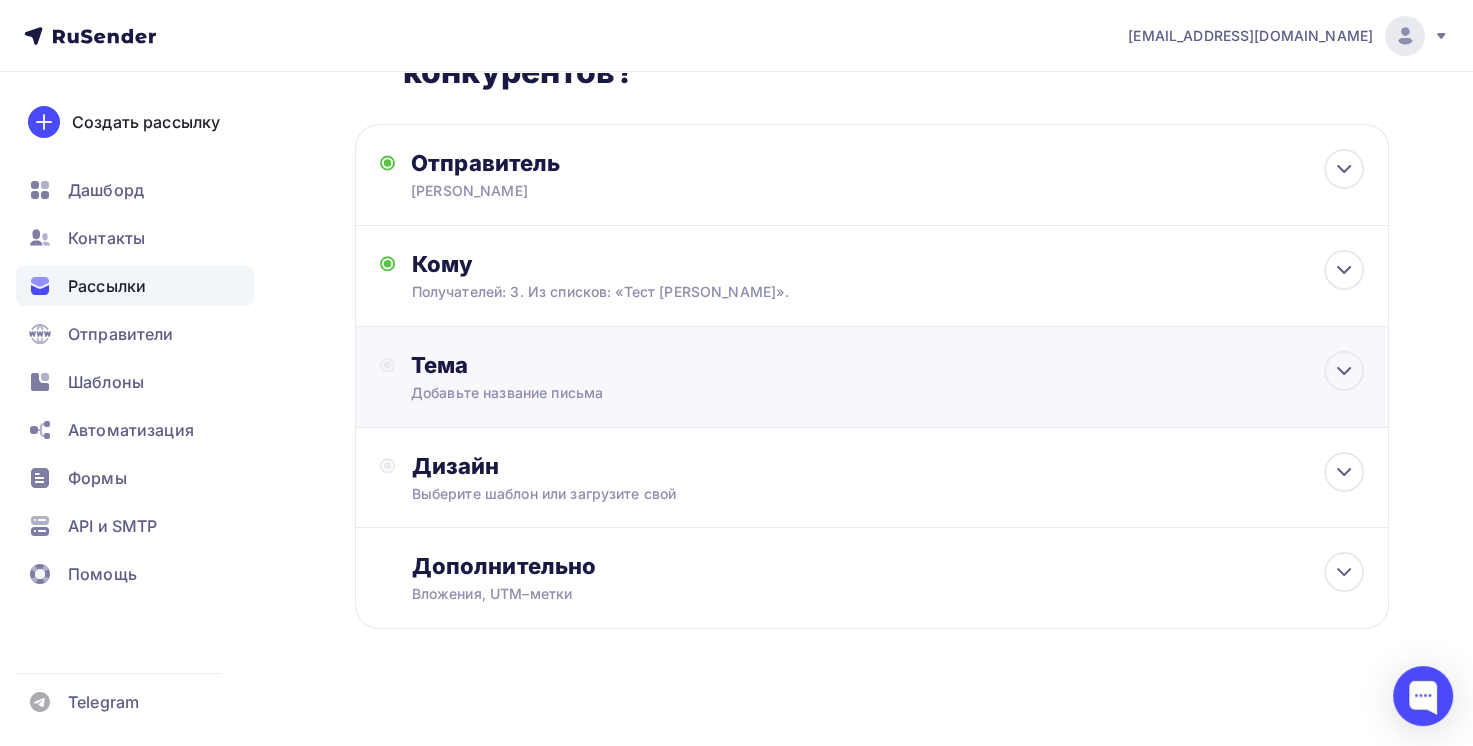 click on "Тема" at bounding box center [608, 365] 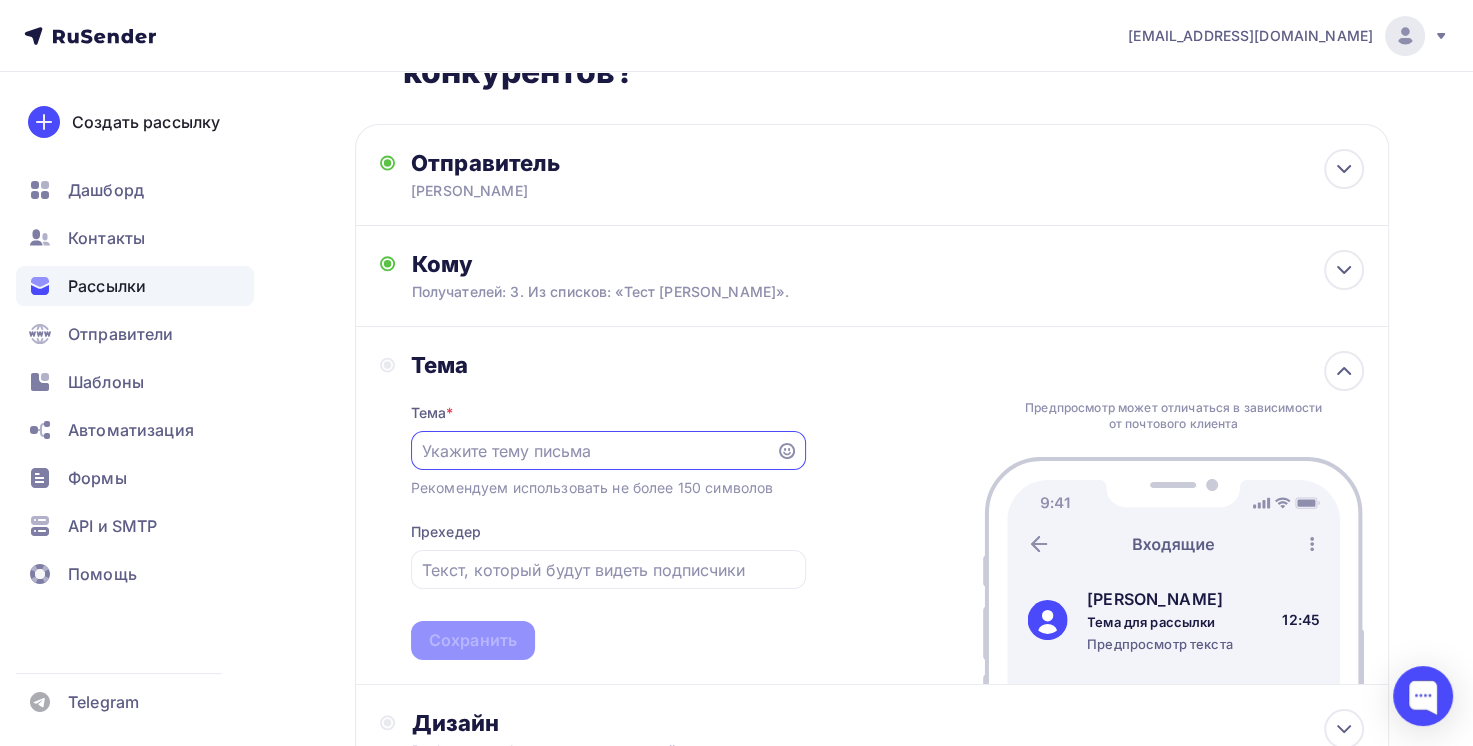 click at bounding box center [593, 451] 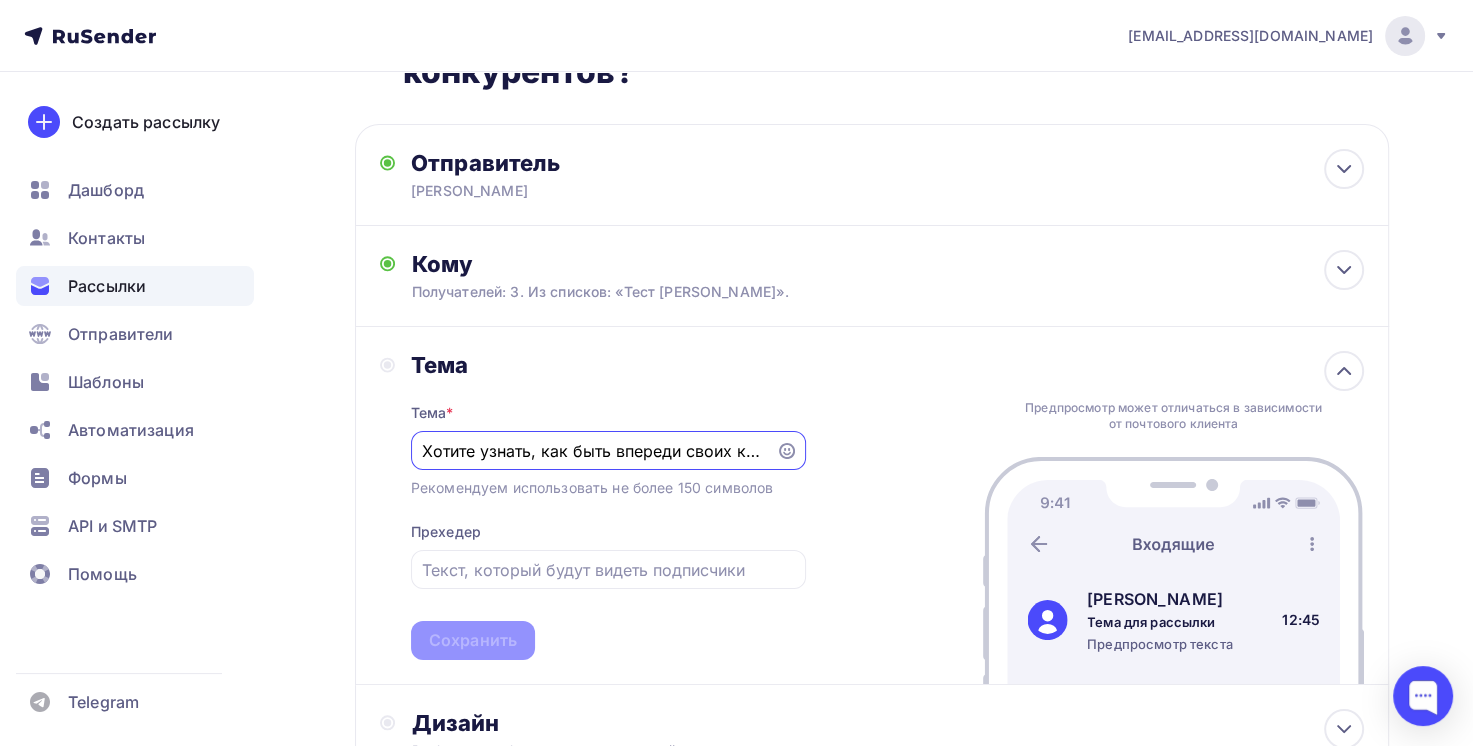 scroll, scrollTop: 0, scrollLeft: 77, axis: horizontal 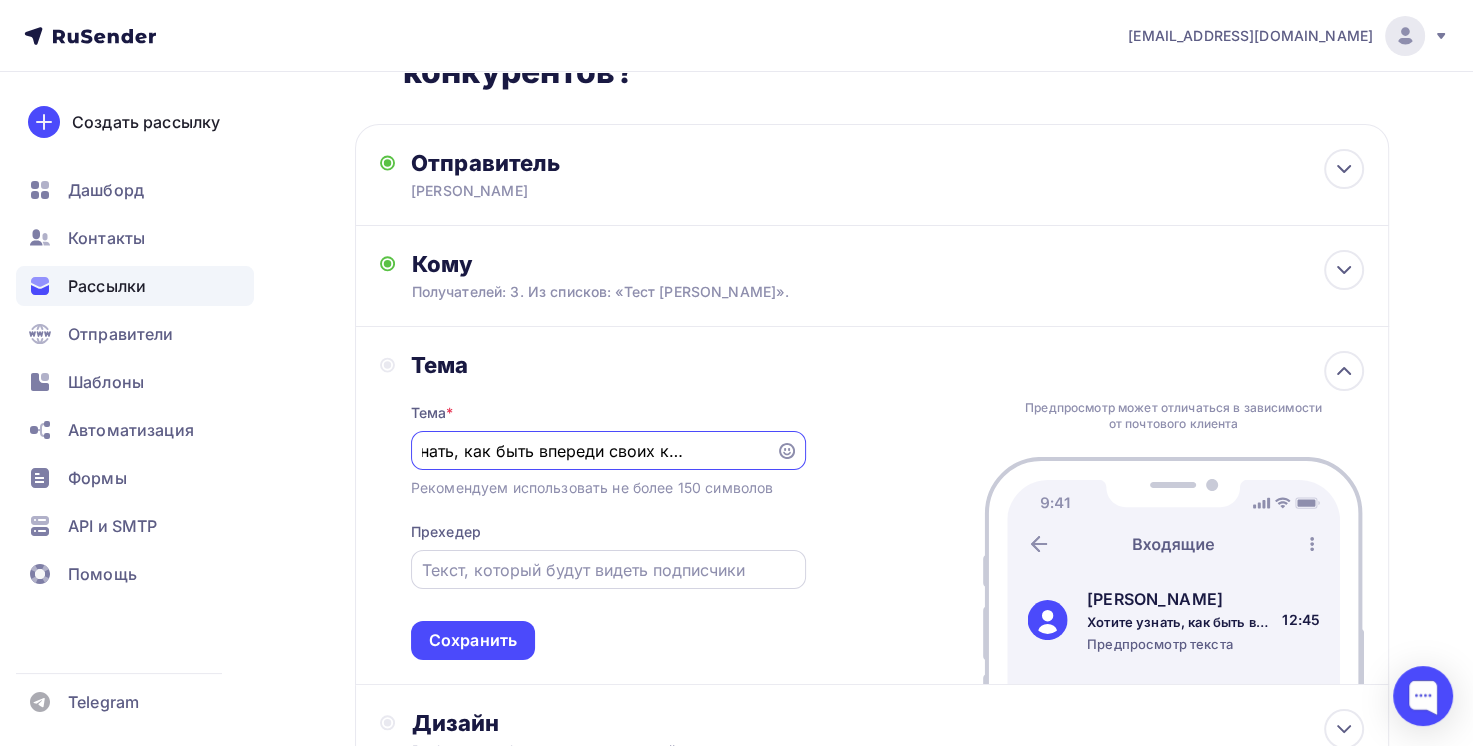 type on "Хотите узнать, как быть впереди своих конкурентов?" 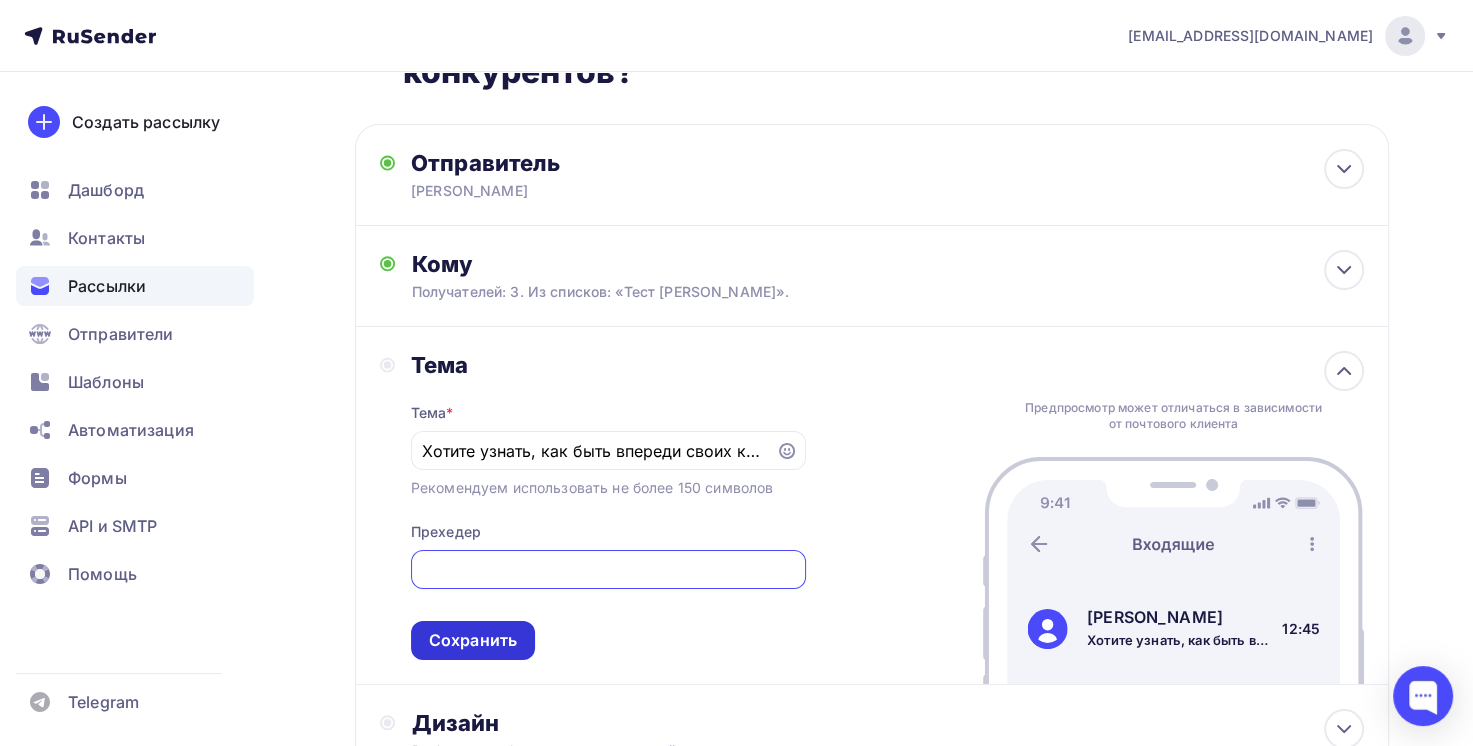 type 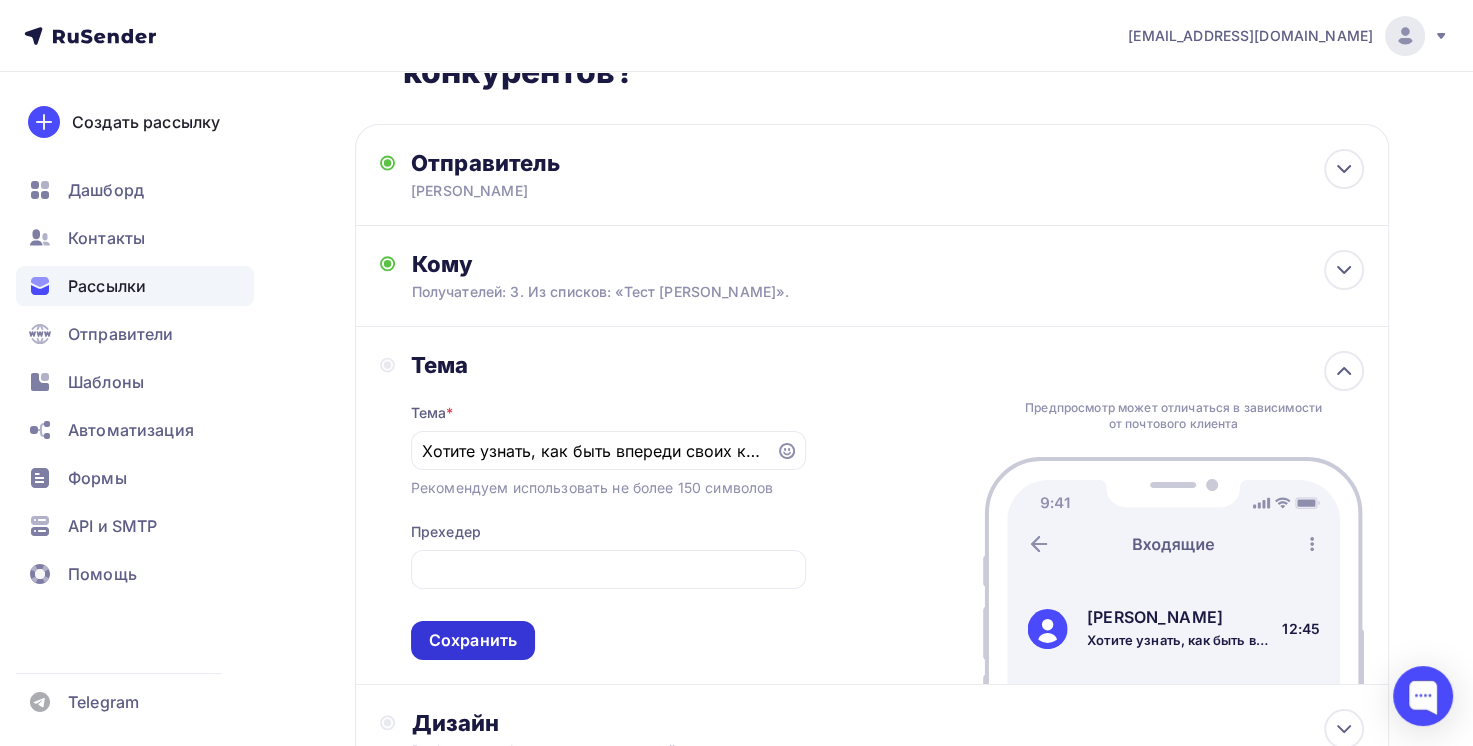 click on "Сохранить" at bounding box center (473, 640) 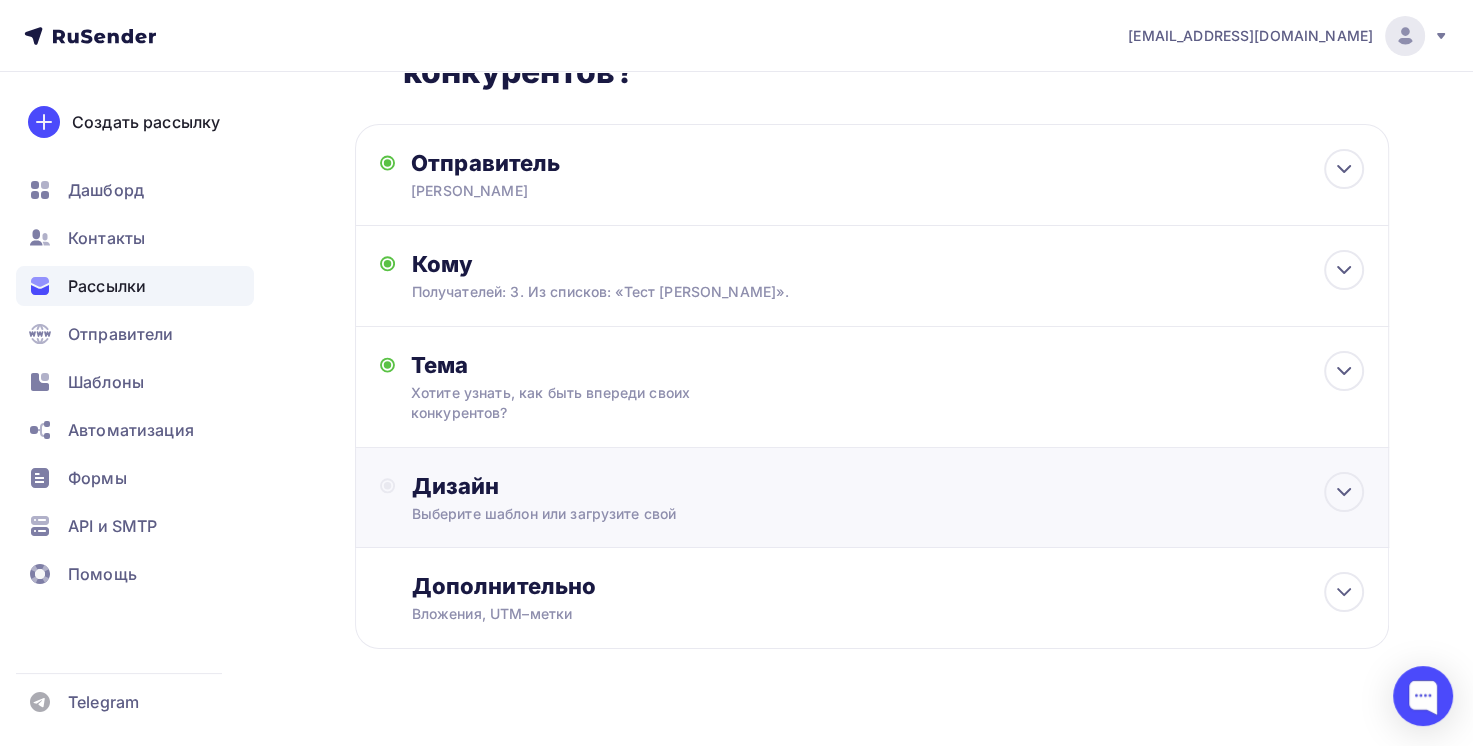 scroll, scrollTop: 122, scrollLeft: 0, axis: vertical 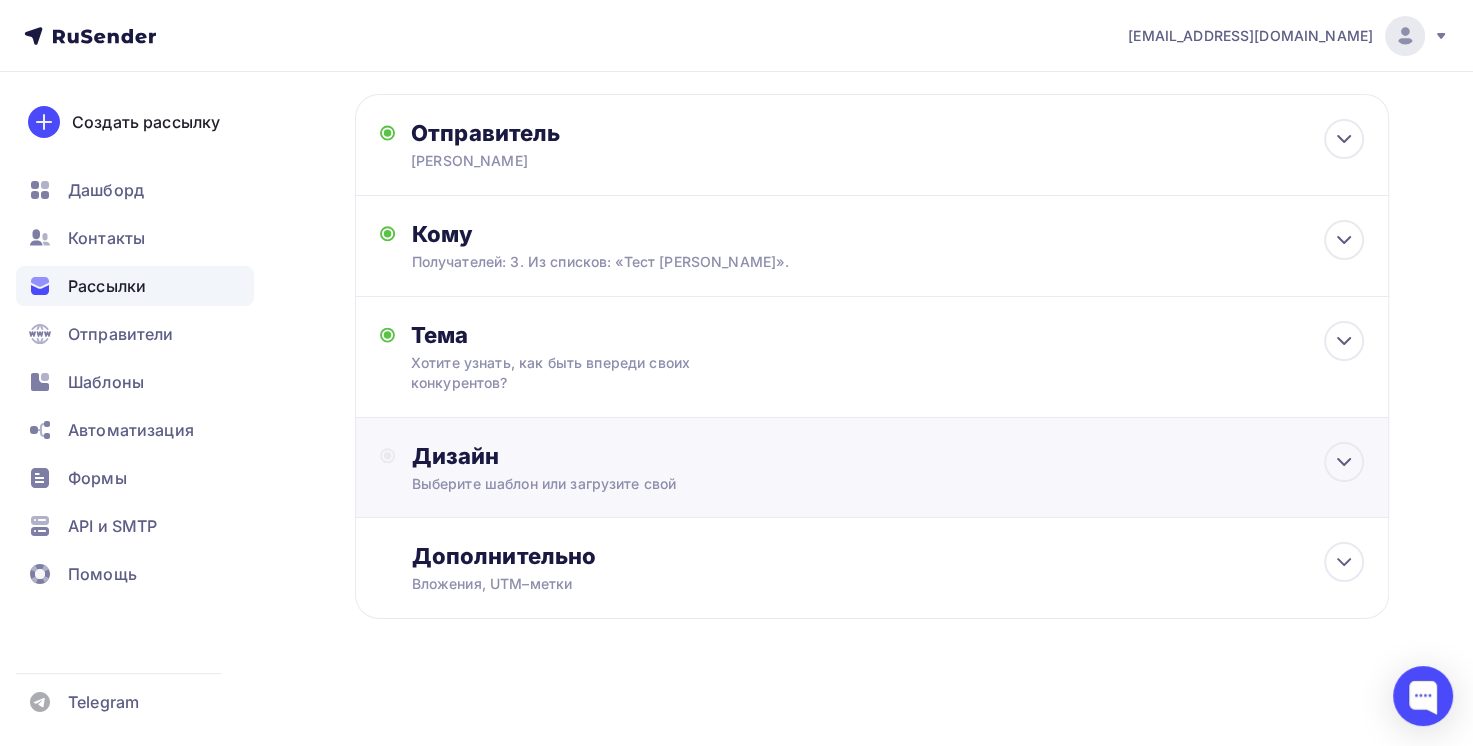 click on "Дизайн" at bounding box center [887, 456] 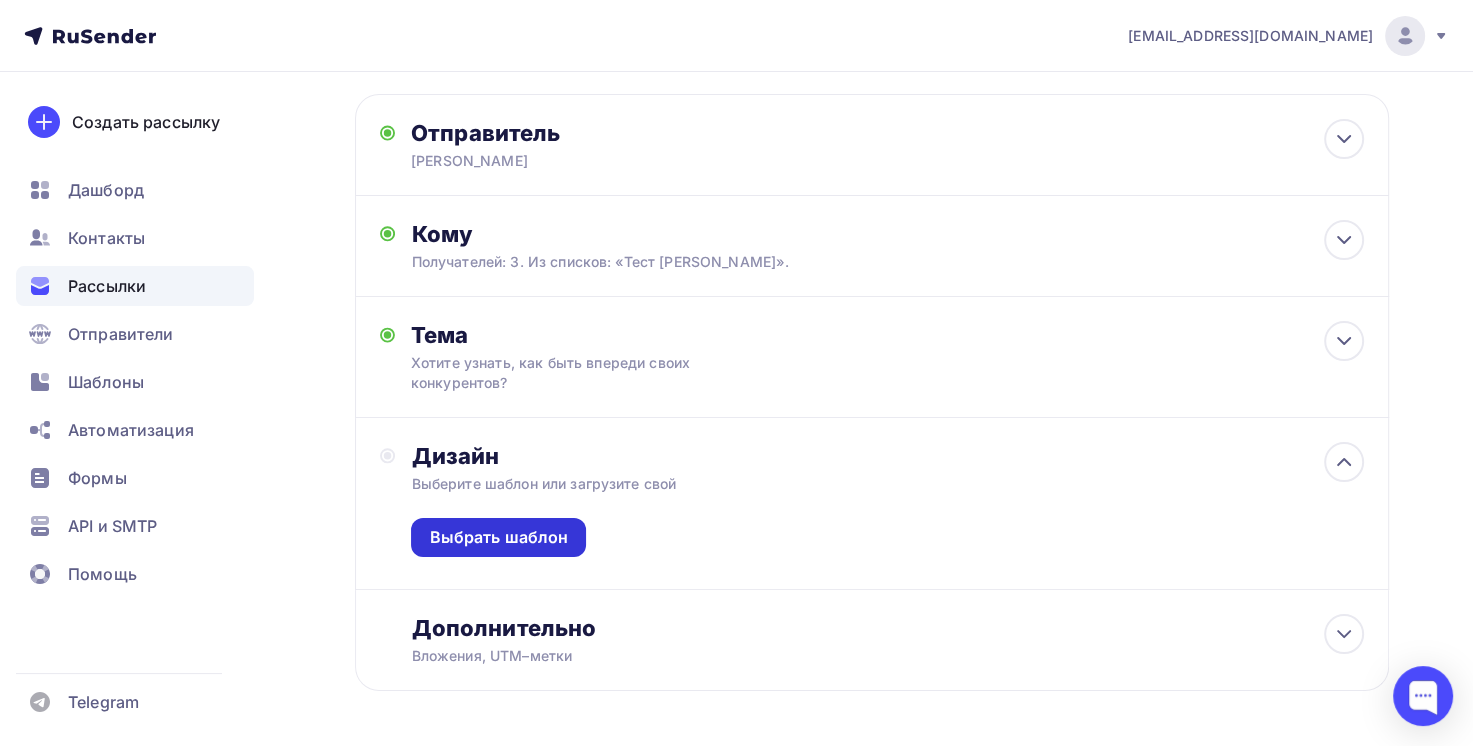 click on "Выбрать шаблон" at bounding box center (498, 537) 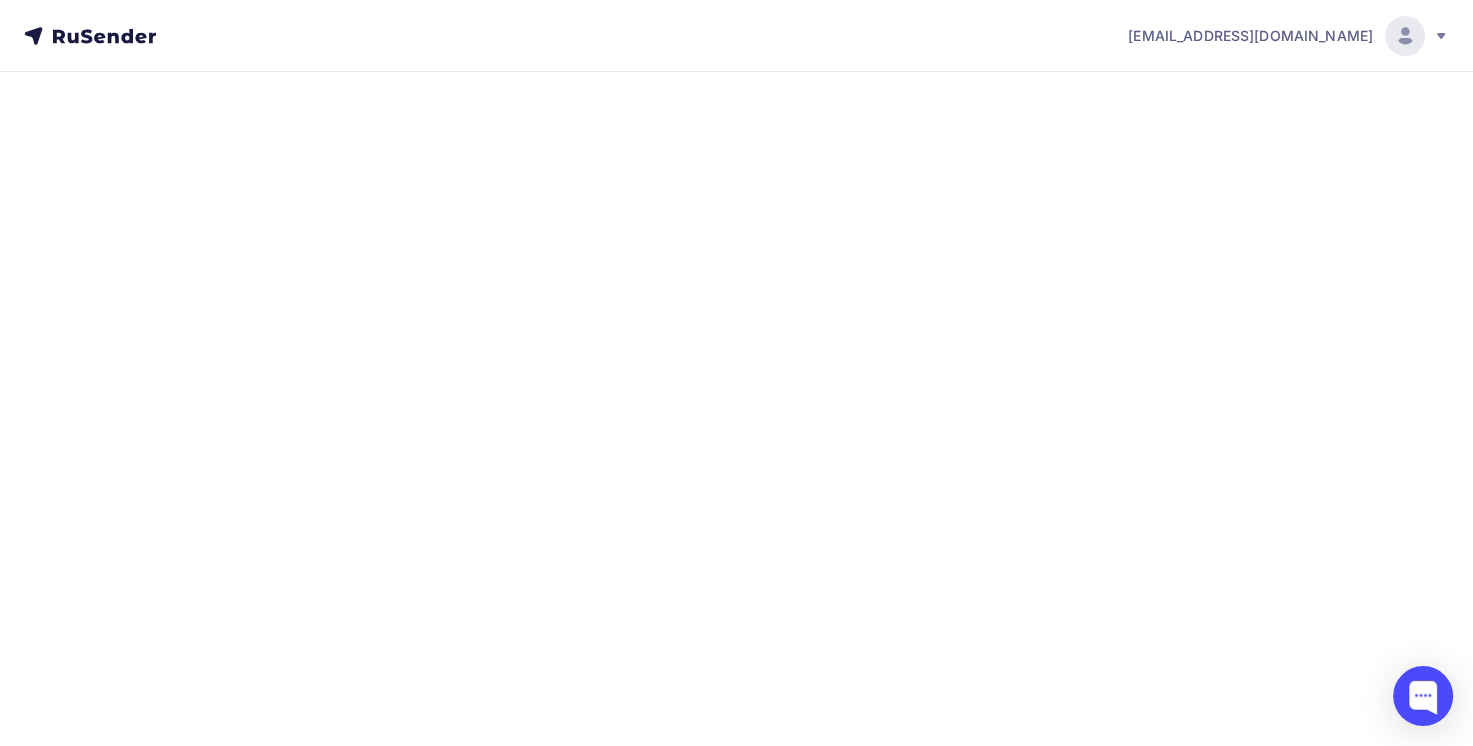 scroll, scrollTop: 0, scrollLeft: 0, axis: both 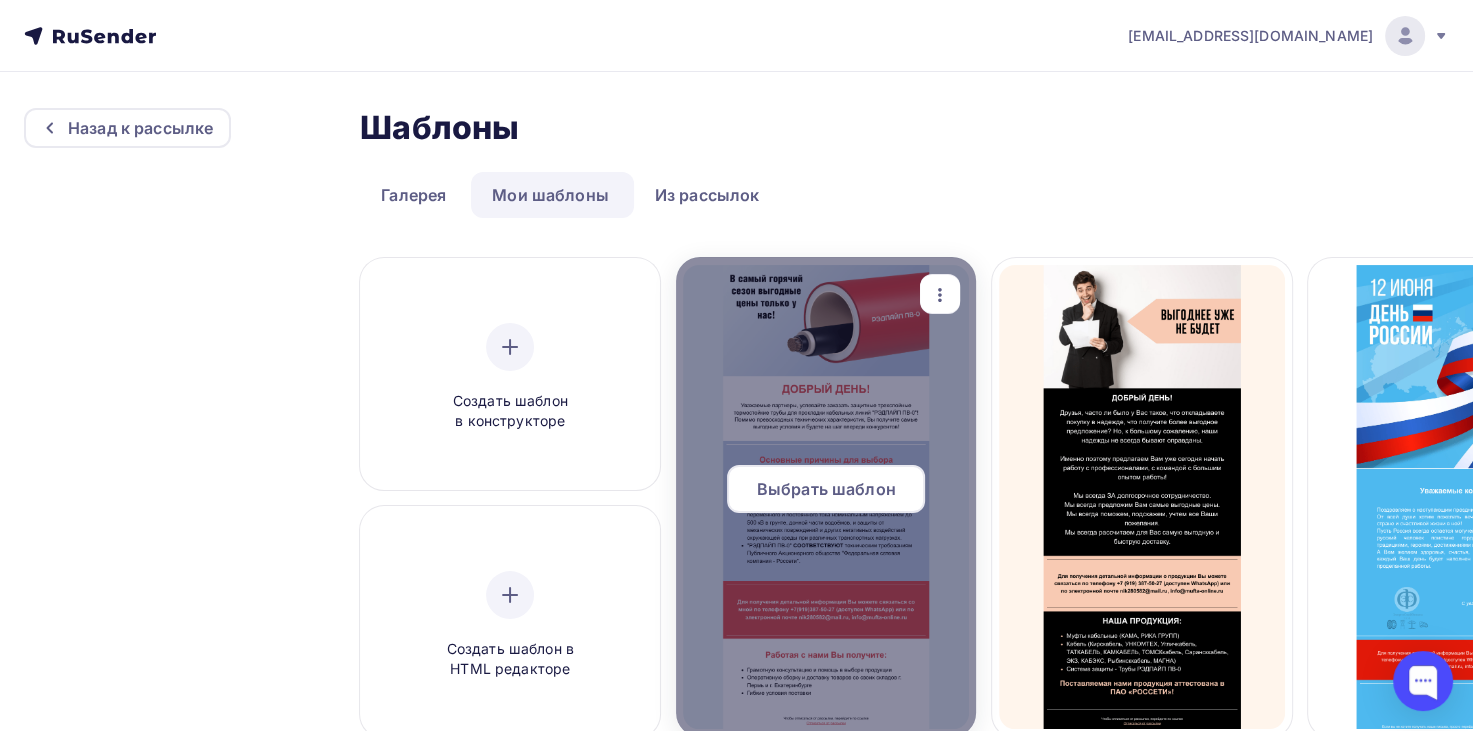 click on "Выбрать шаблон" at bounding box center (826, 489) 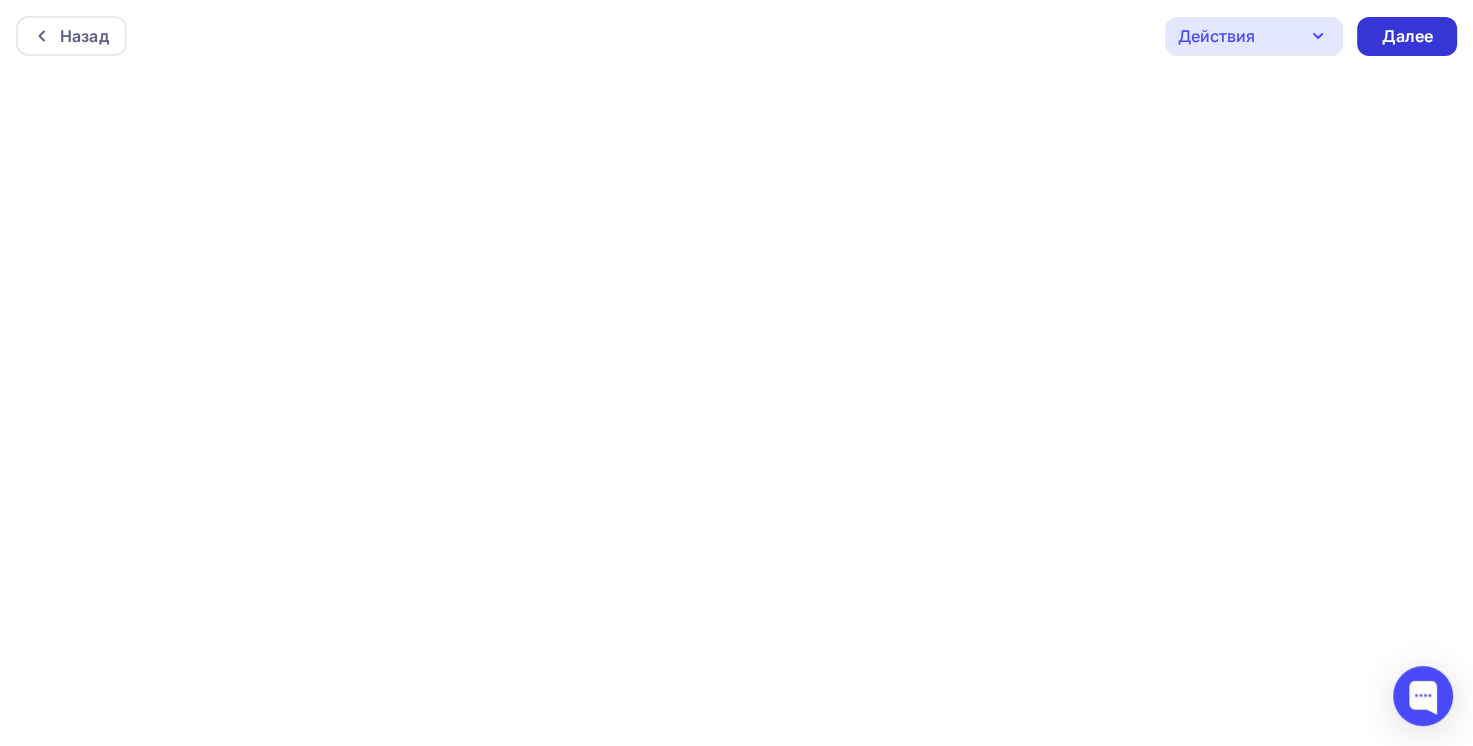 click on "Далее" at bounding box center (1407, 36) 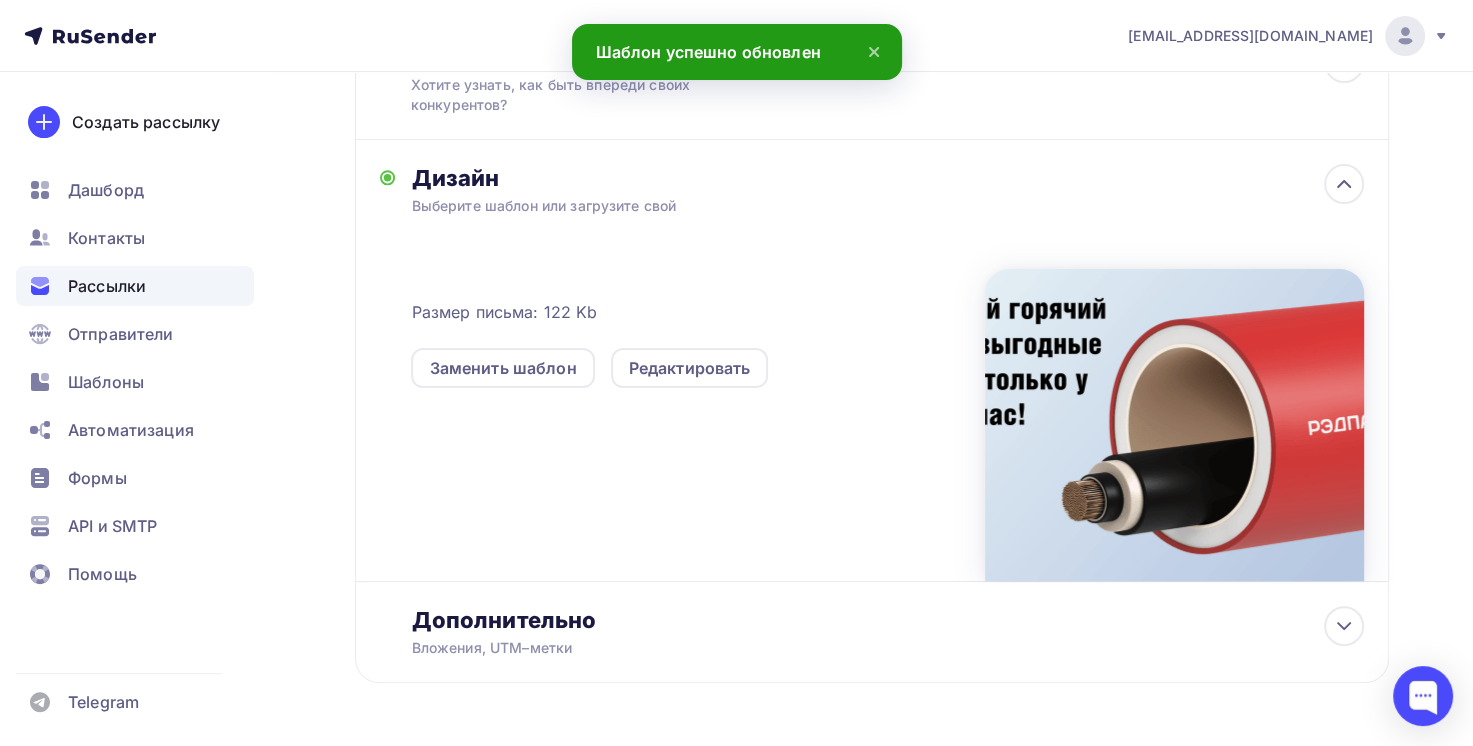 scroll, scrollTop: 0, scrollLeft: 0, axis: both 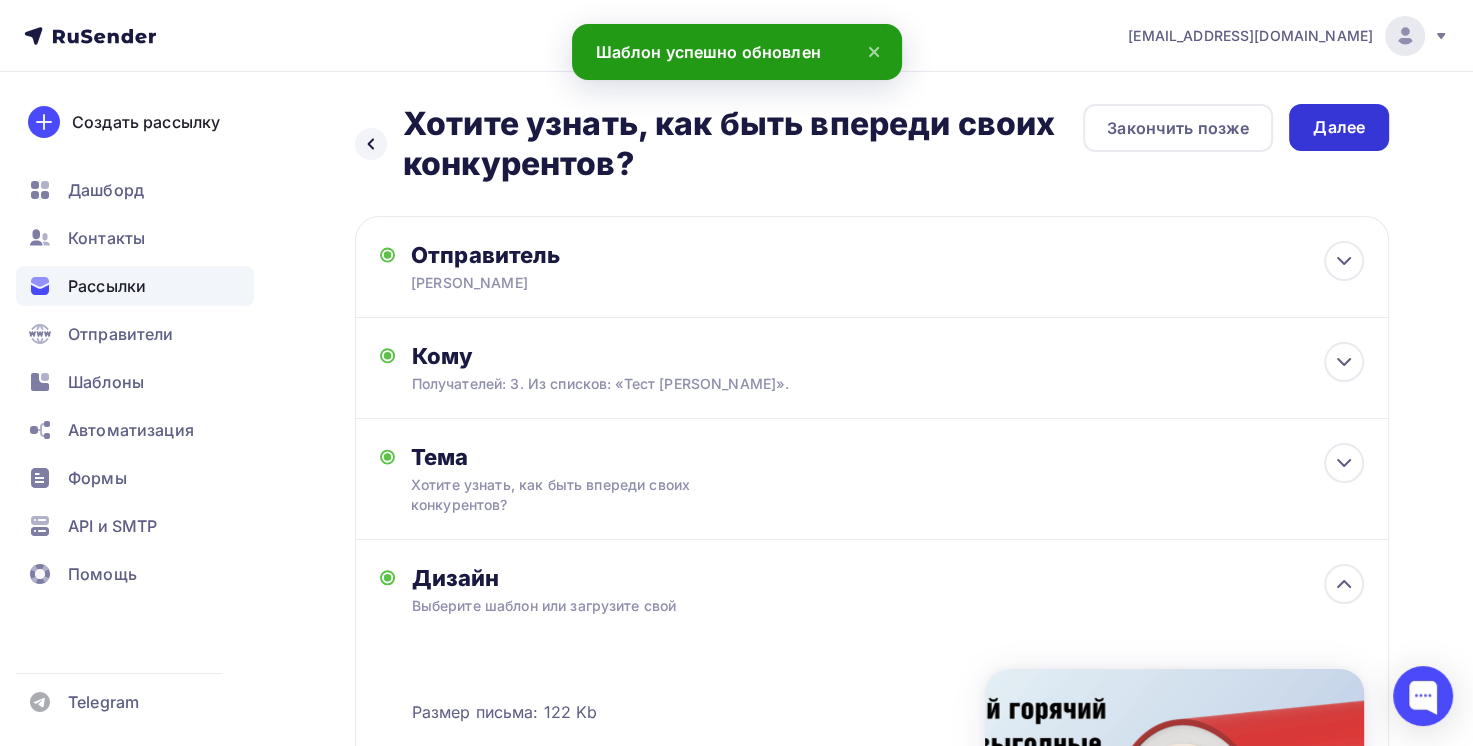click on "Далее" at bounding box center [1339, 127] 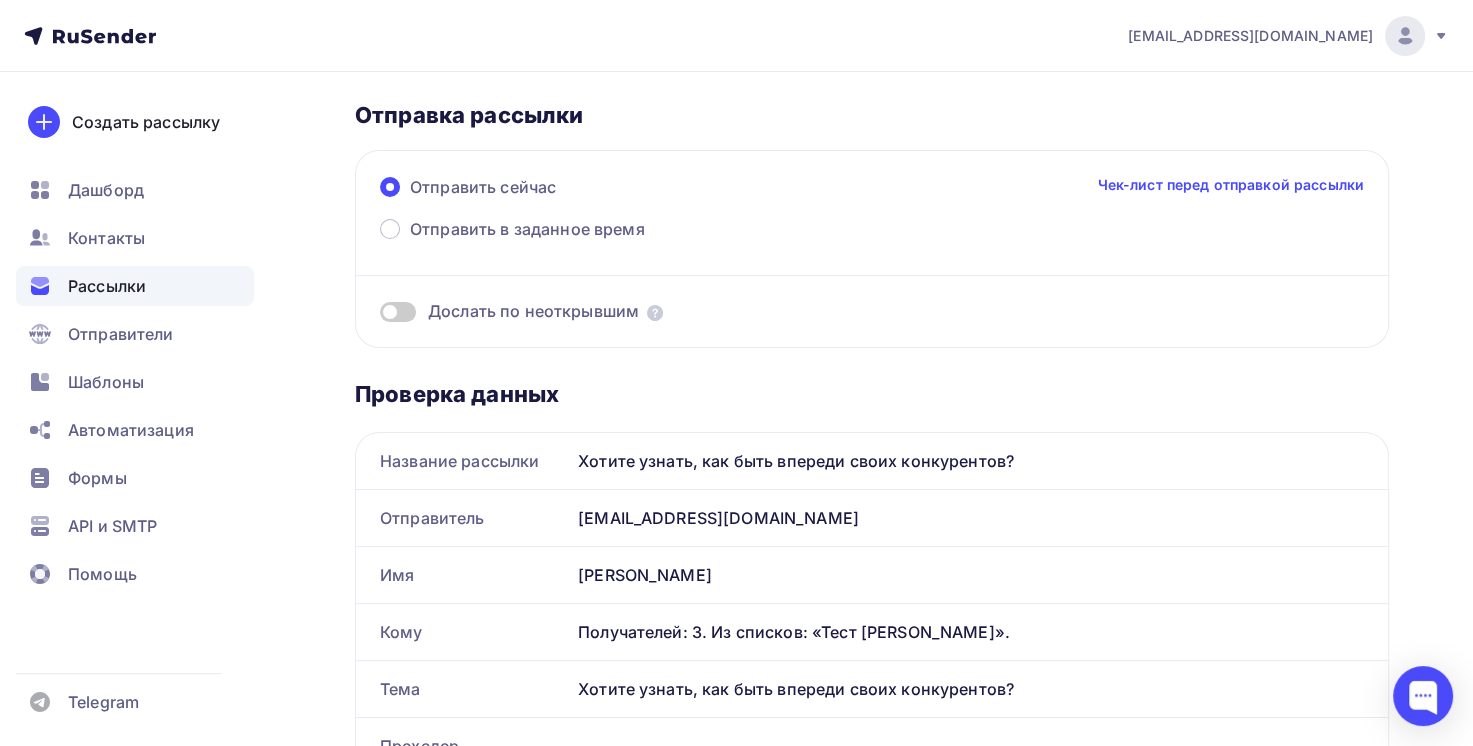 scroll, scrollTop: 0, scrollLeft: 0, axis: both 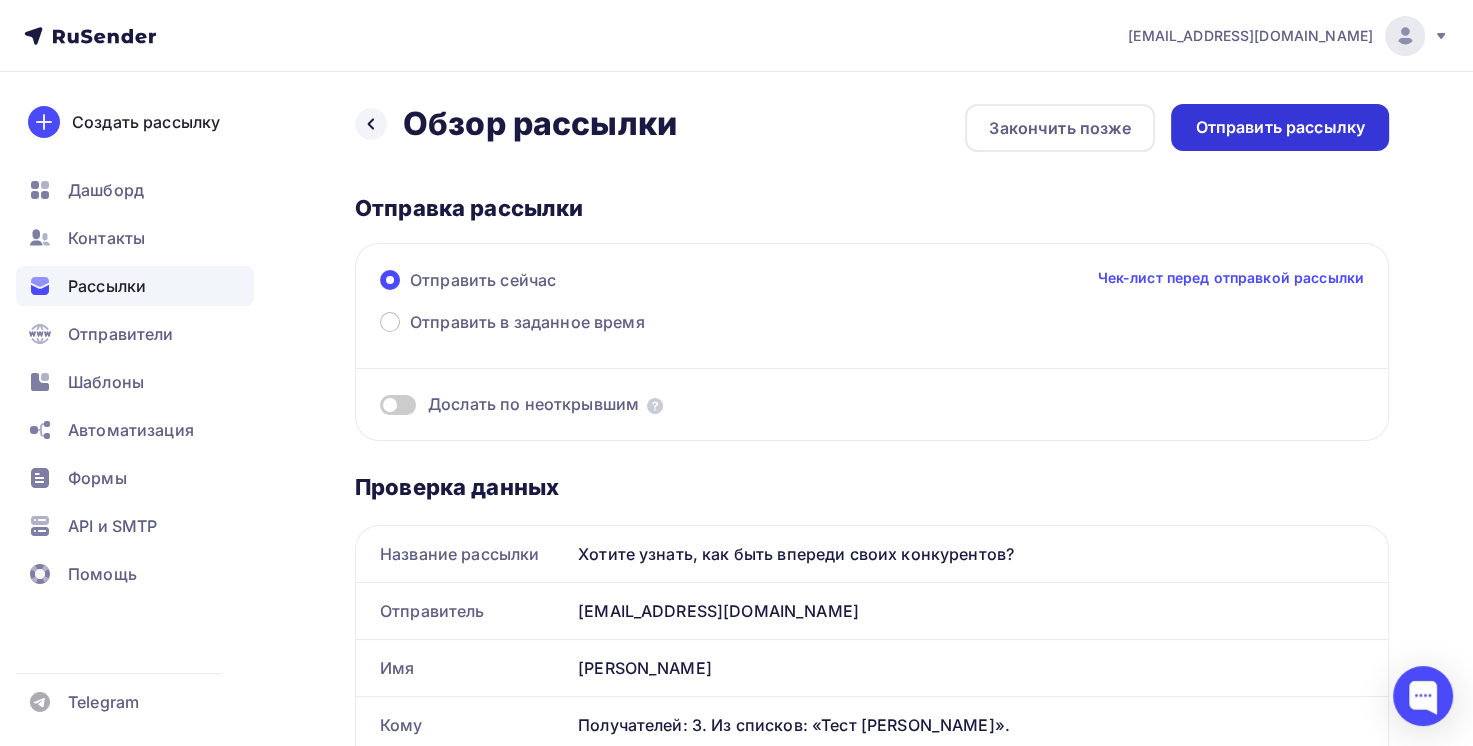 click on "Отправить рассылку" at bounding box center [1280, 127] 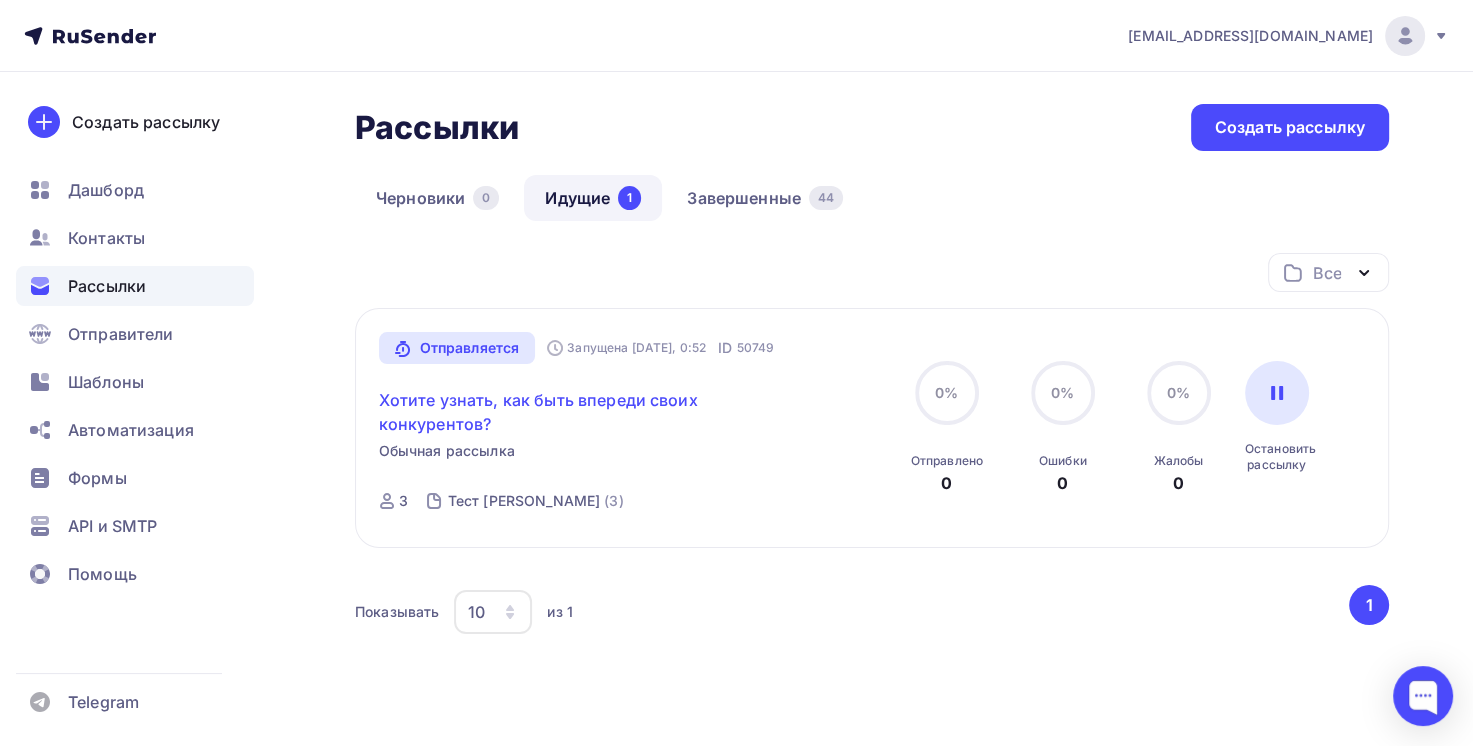 drag, startPoint x: 571, startPoint y: 402, endPoint x: 471, endPoint y: 400, distance: 100.02 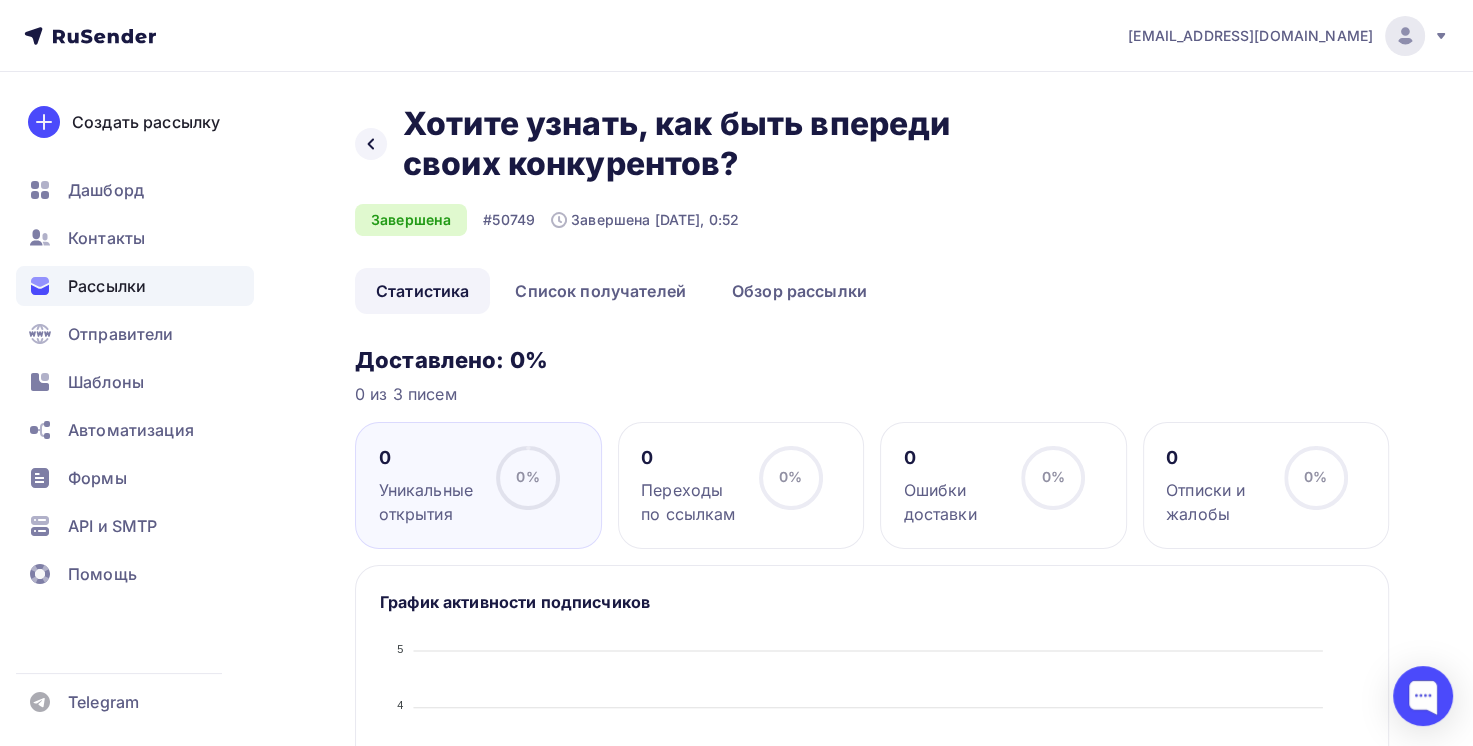 drag, startPoint x: 745, startPoint y: 170, endPoint x: 389, endPoint y: 132, distance: 358.02234 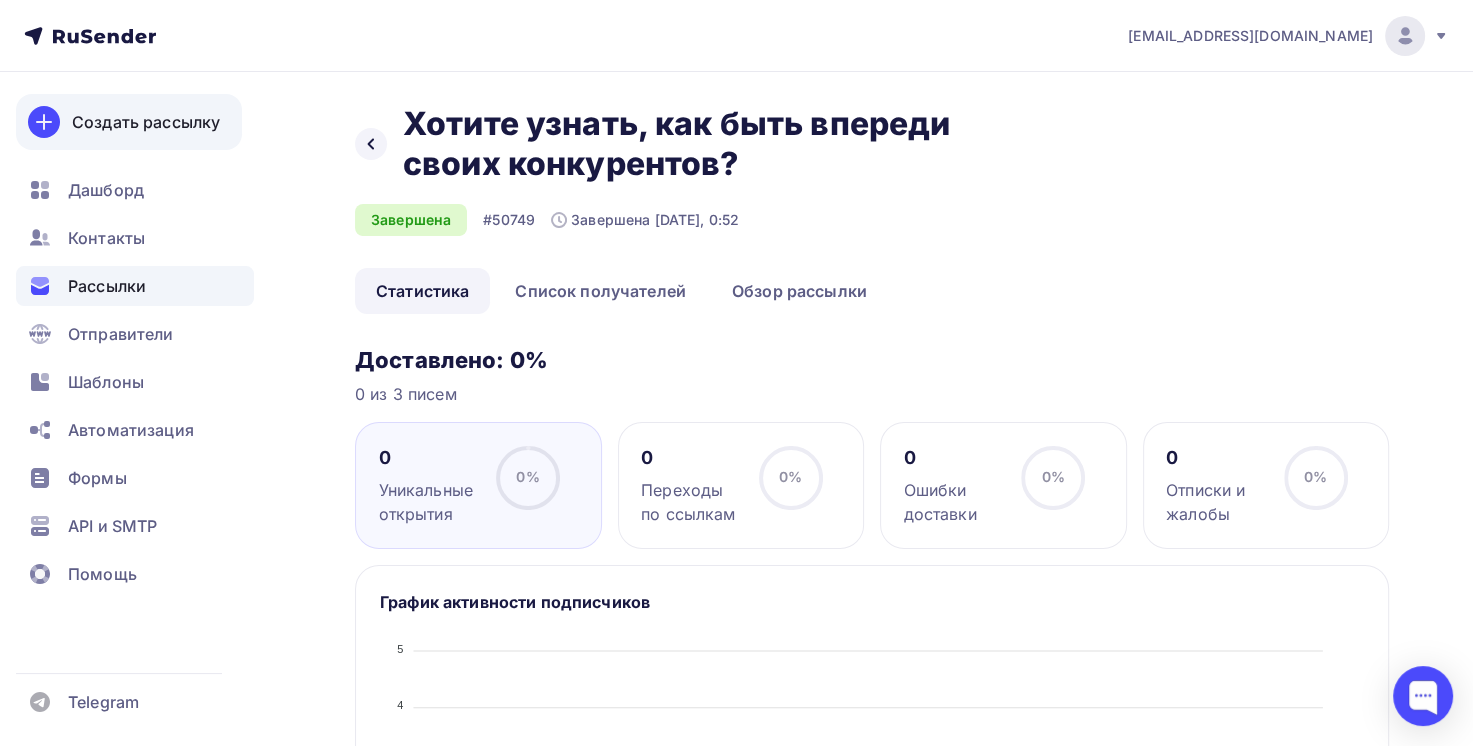click on "Создать рассылку" at bounding box center (146, 122) 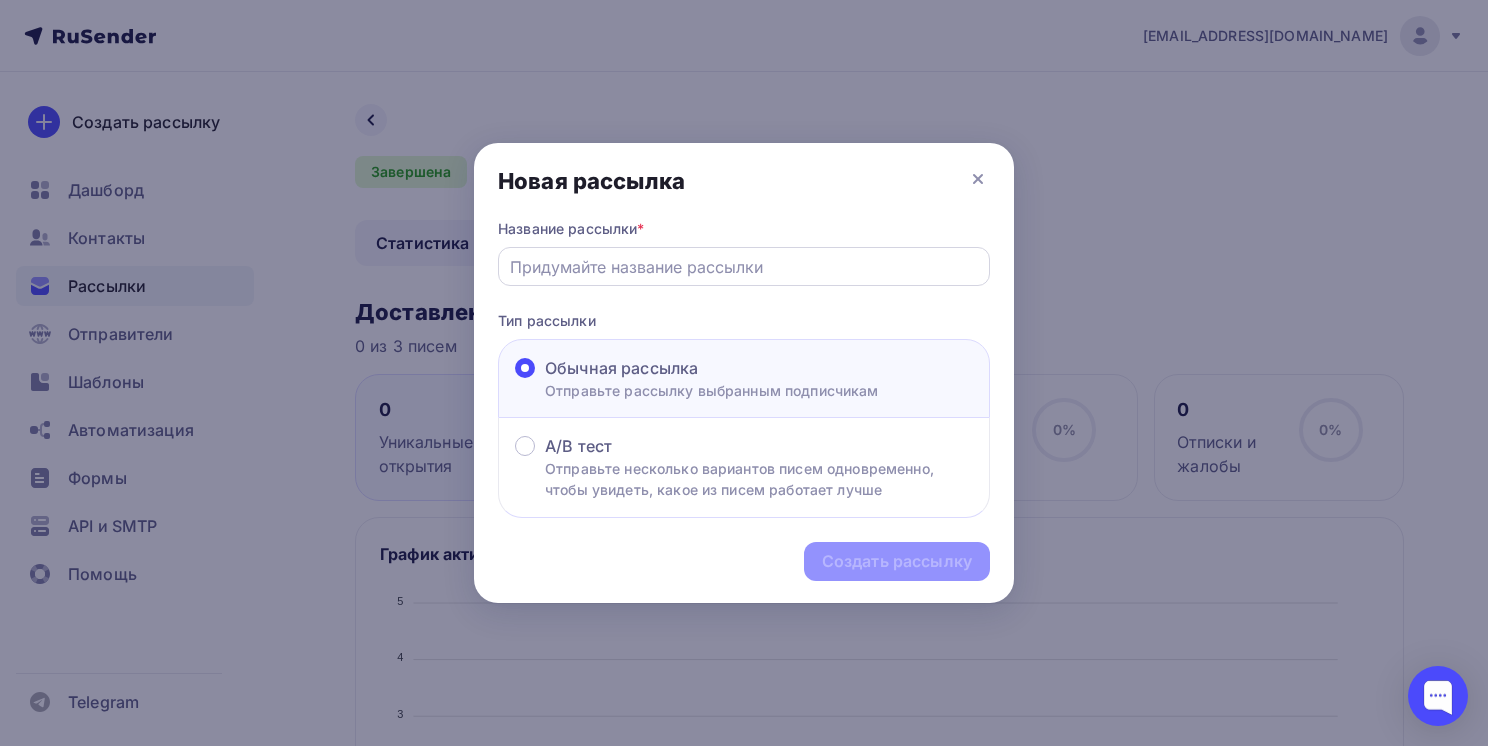 click at bounding box center [744, 266] 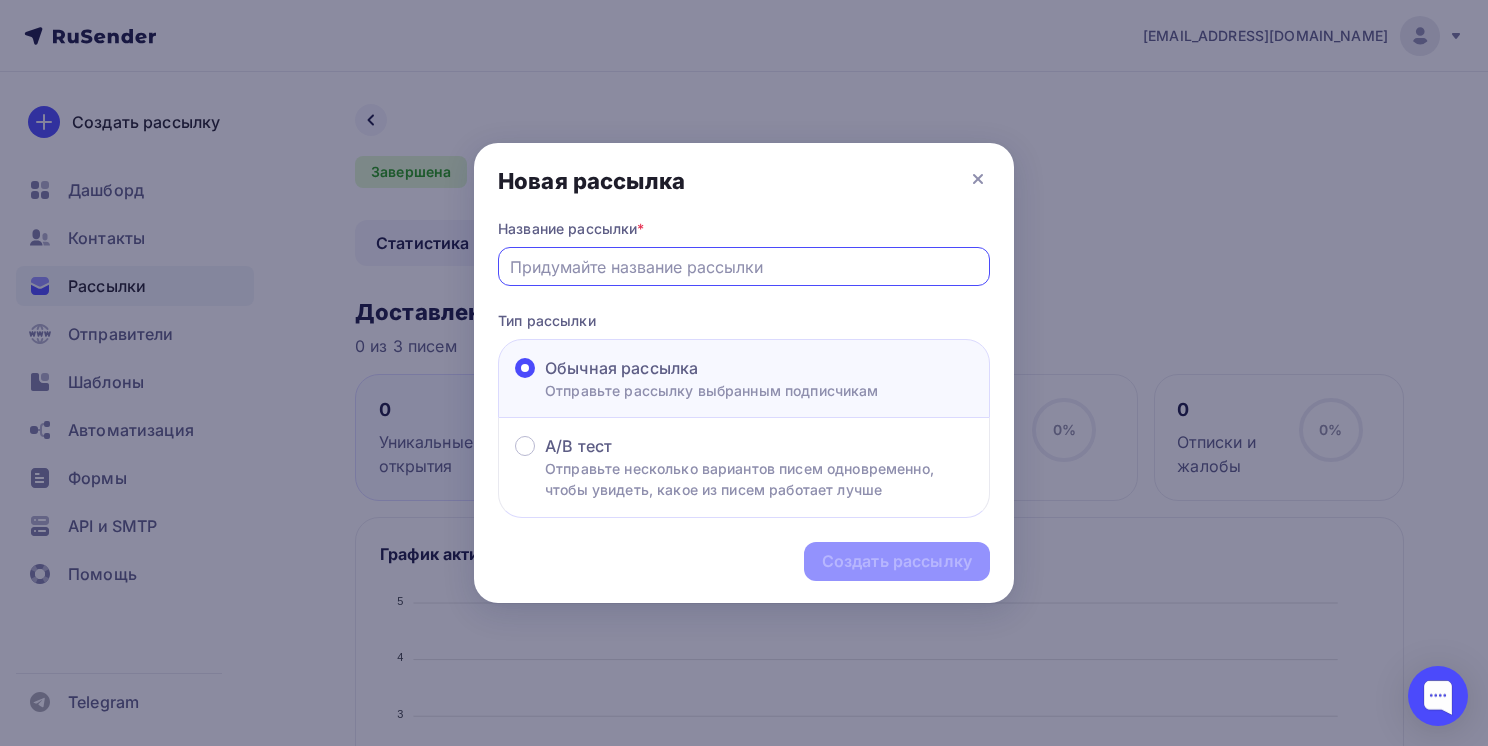 paste on "Хотите узнать, как быть впереди своих конкурентов?" 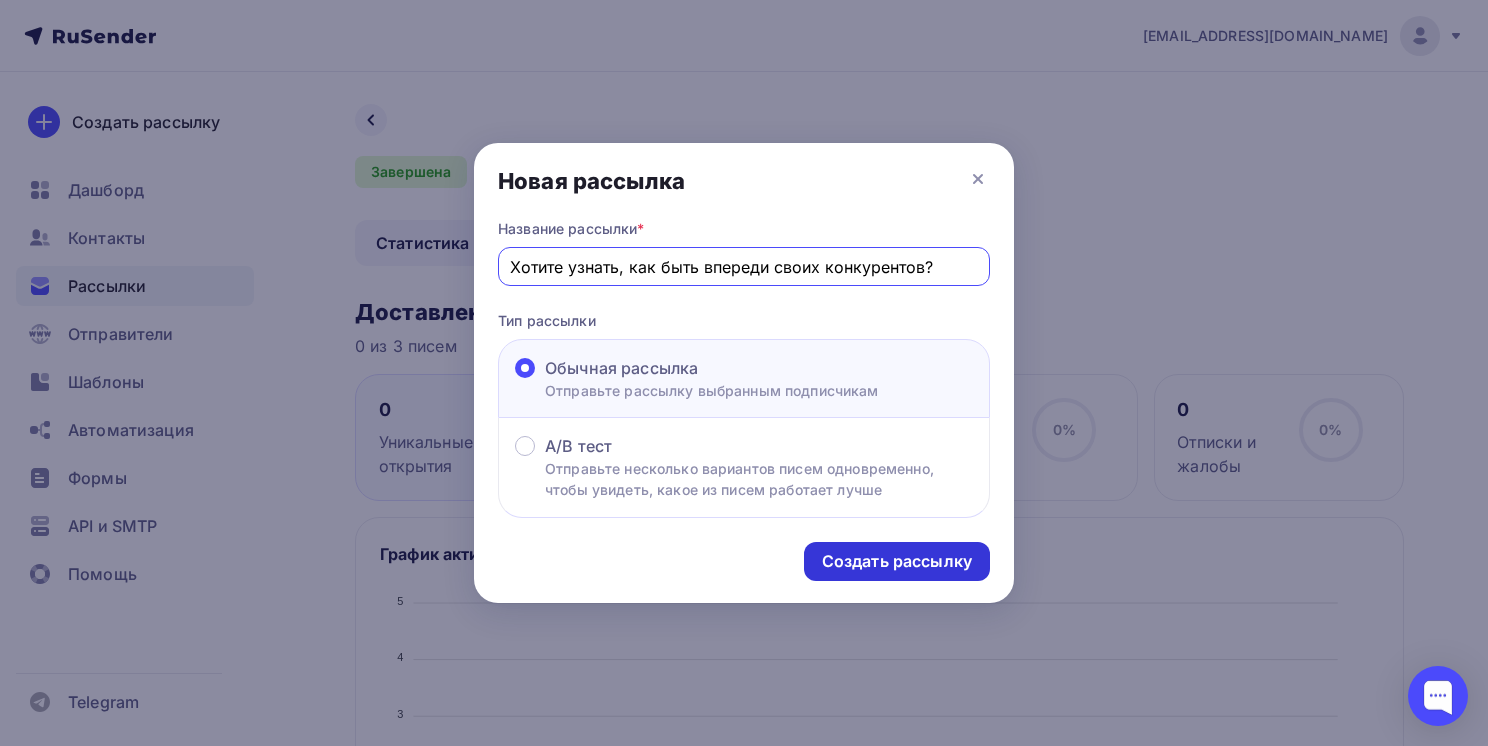 type on "Хотите узнать, как быть впереди своих конкурентов?" 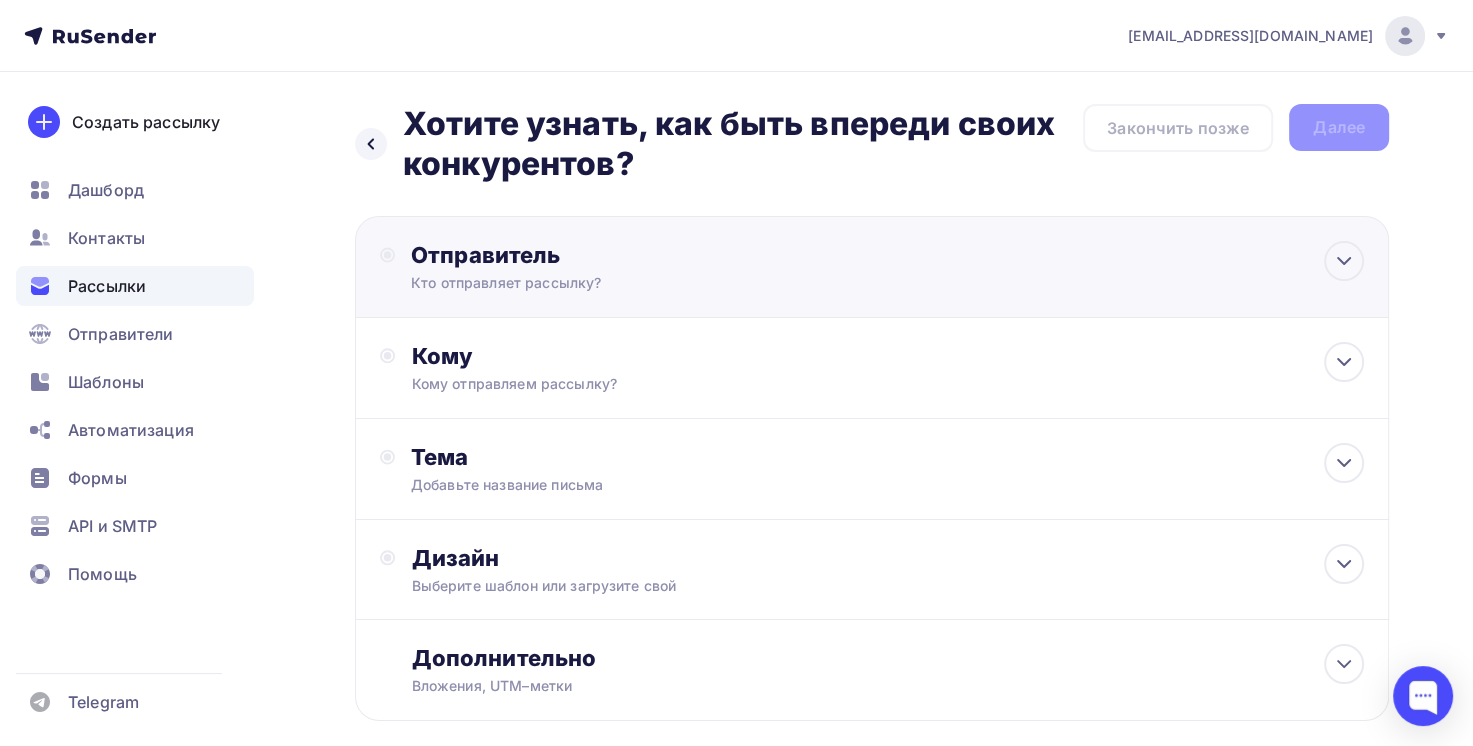 click on "Отправитель" at bounding box center [627, 255] 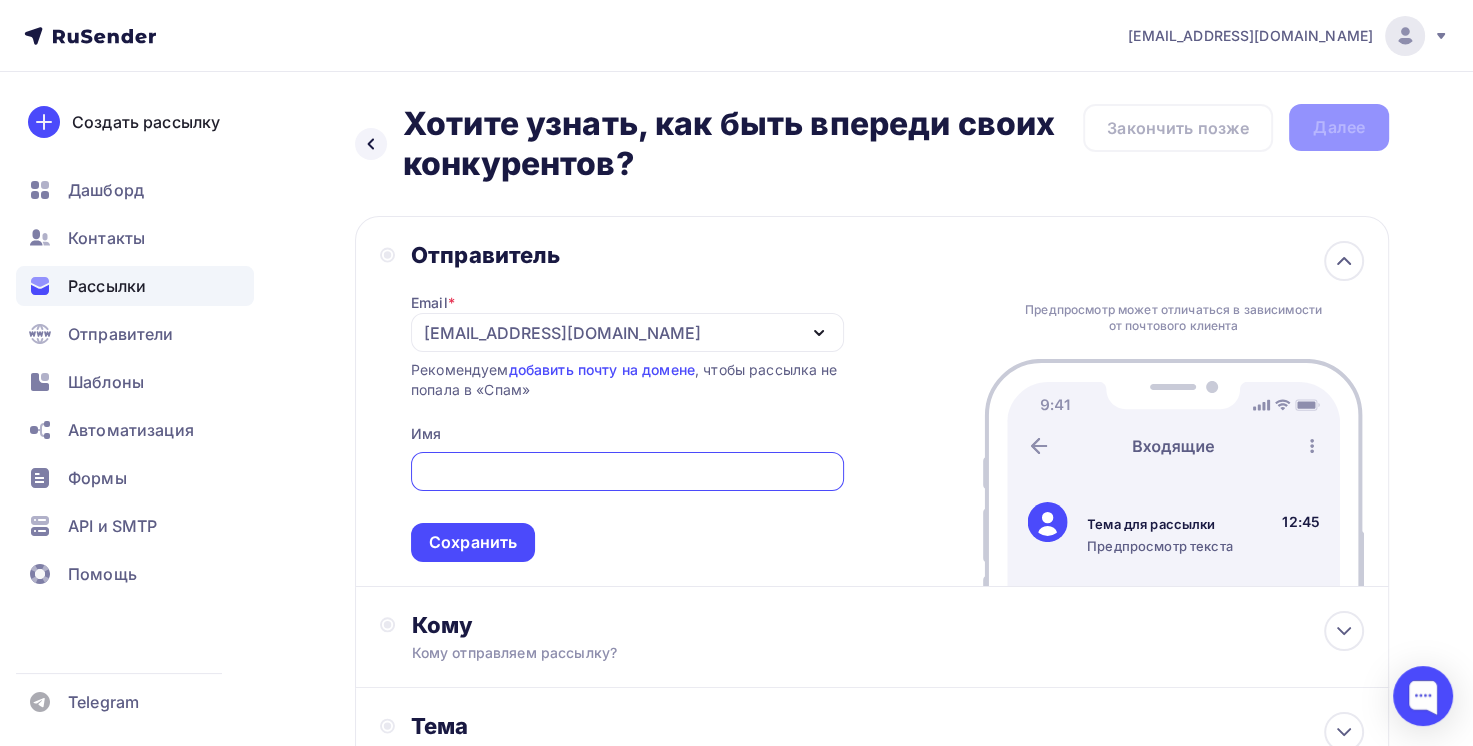 click on "[EMAIL_ADDRESS][DOMAIN_NAME]" at bounding box center [562, 333] 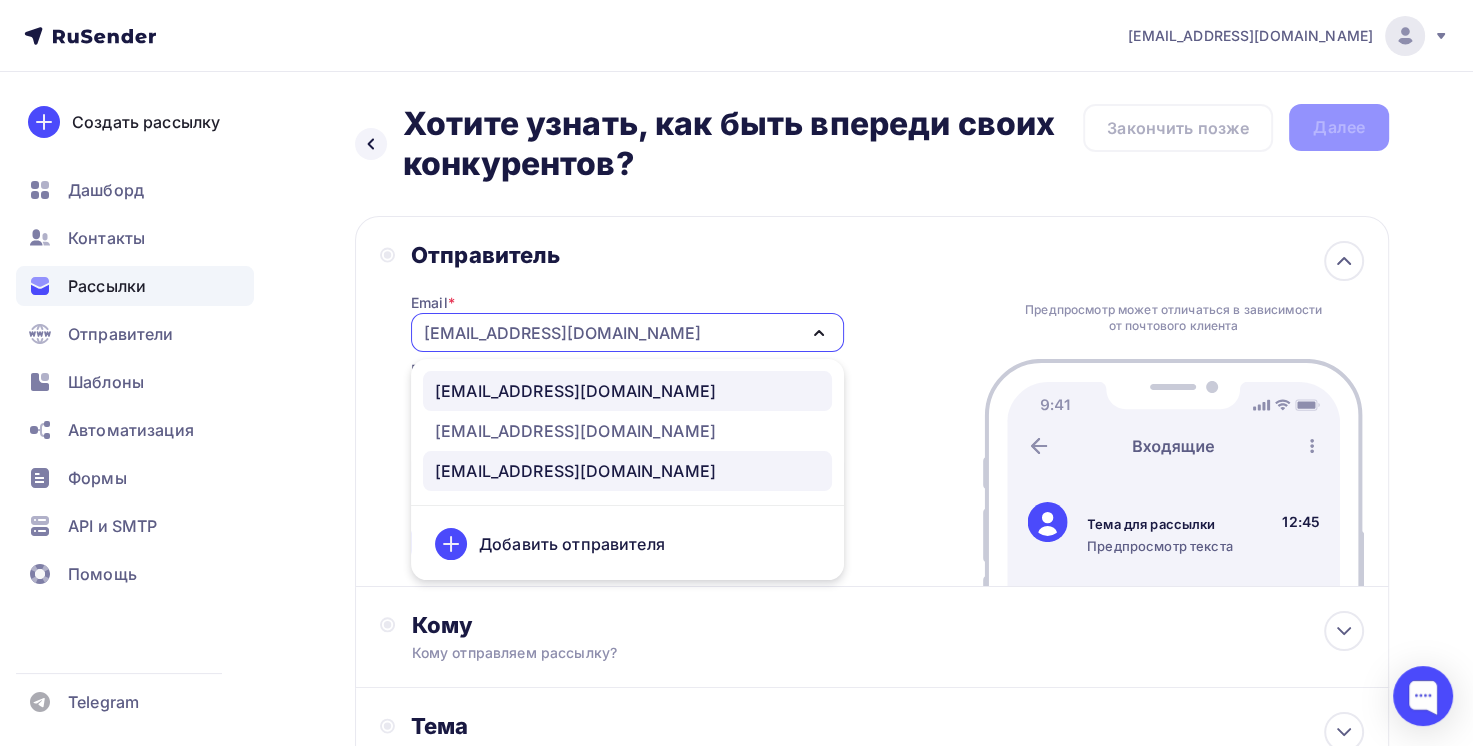 click on "[EMAIL_ADDRESS][DOMAIN_NAME]" at bounding box center [575, 391] 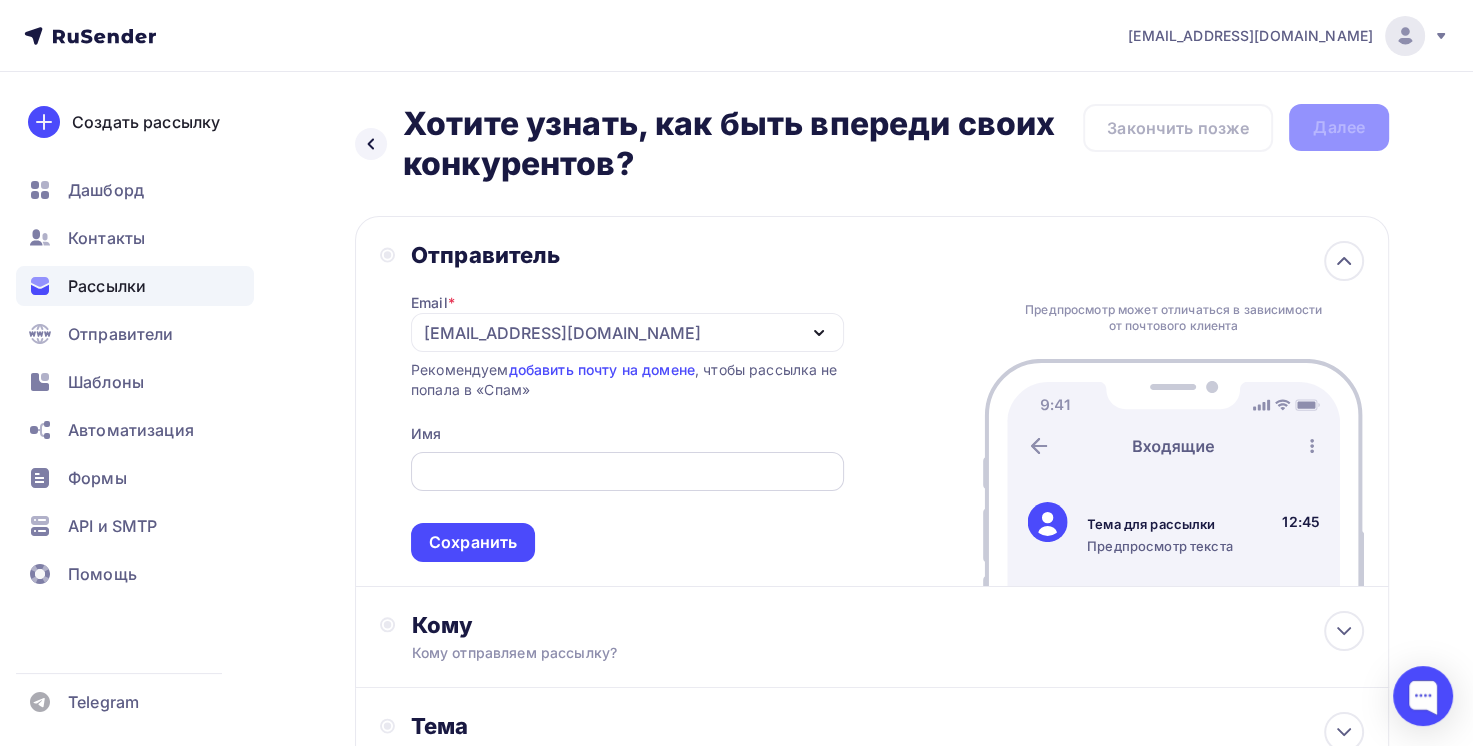 click at bounding box center [627, 472] 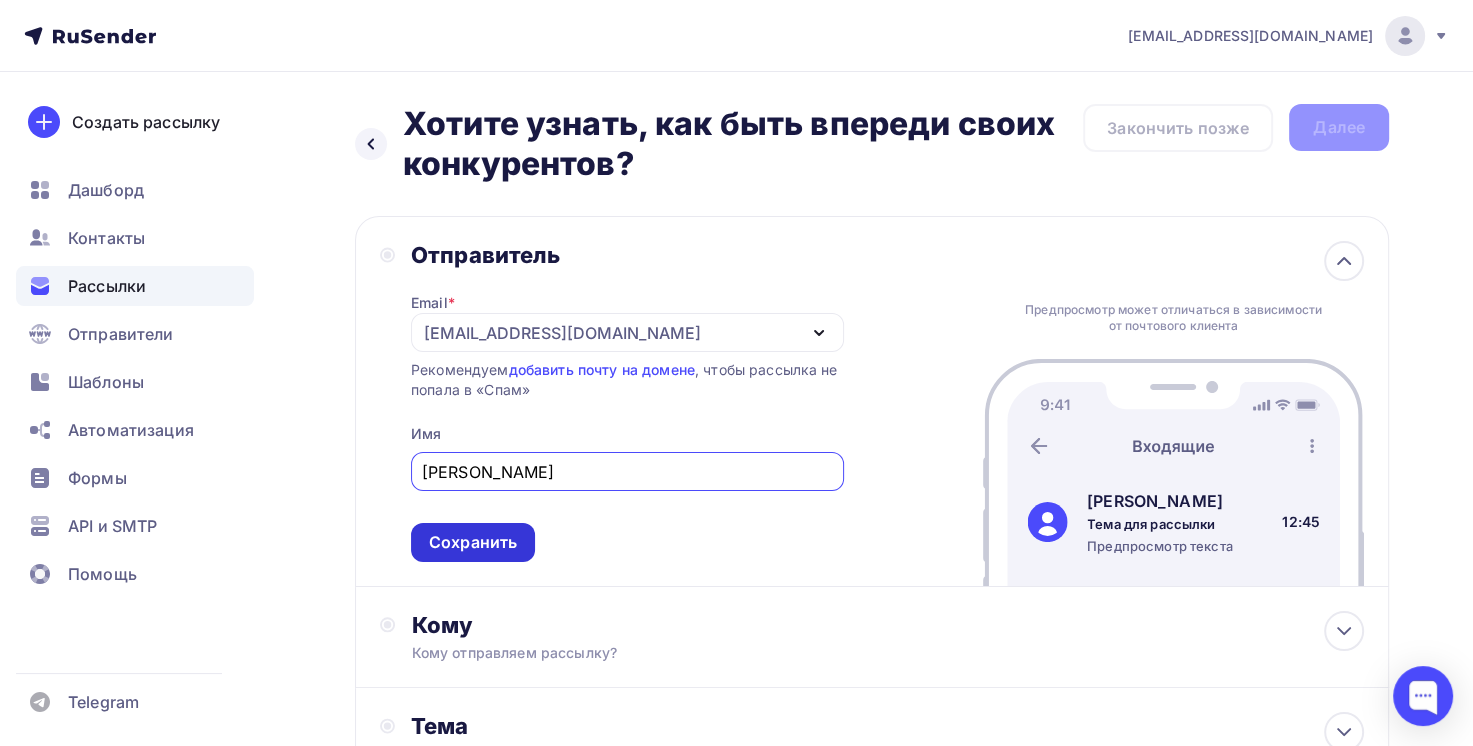 type on "[PERSON_NAME]" 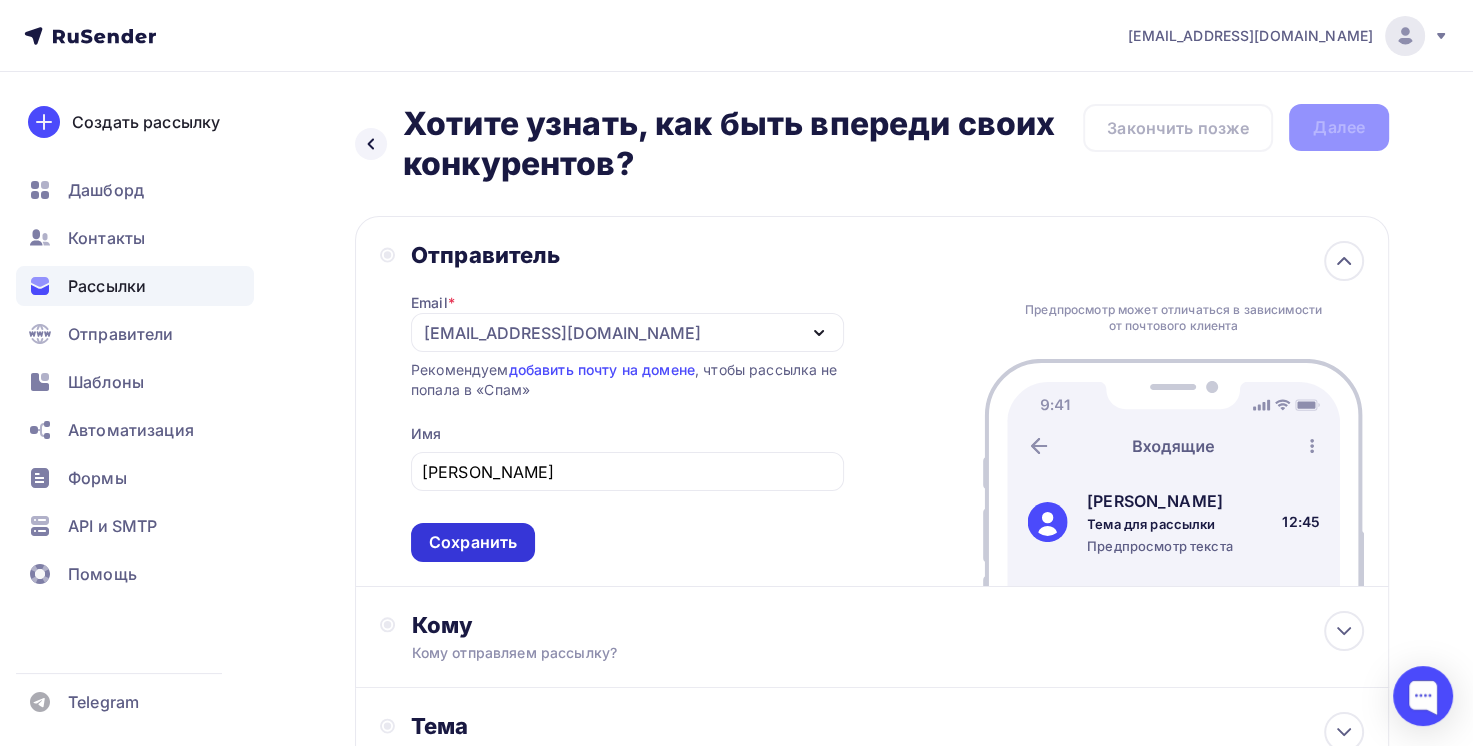 click on "Сохранить" at bounding box center (473, 542) 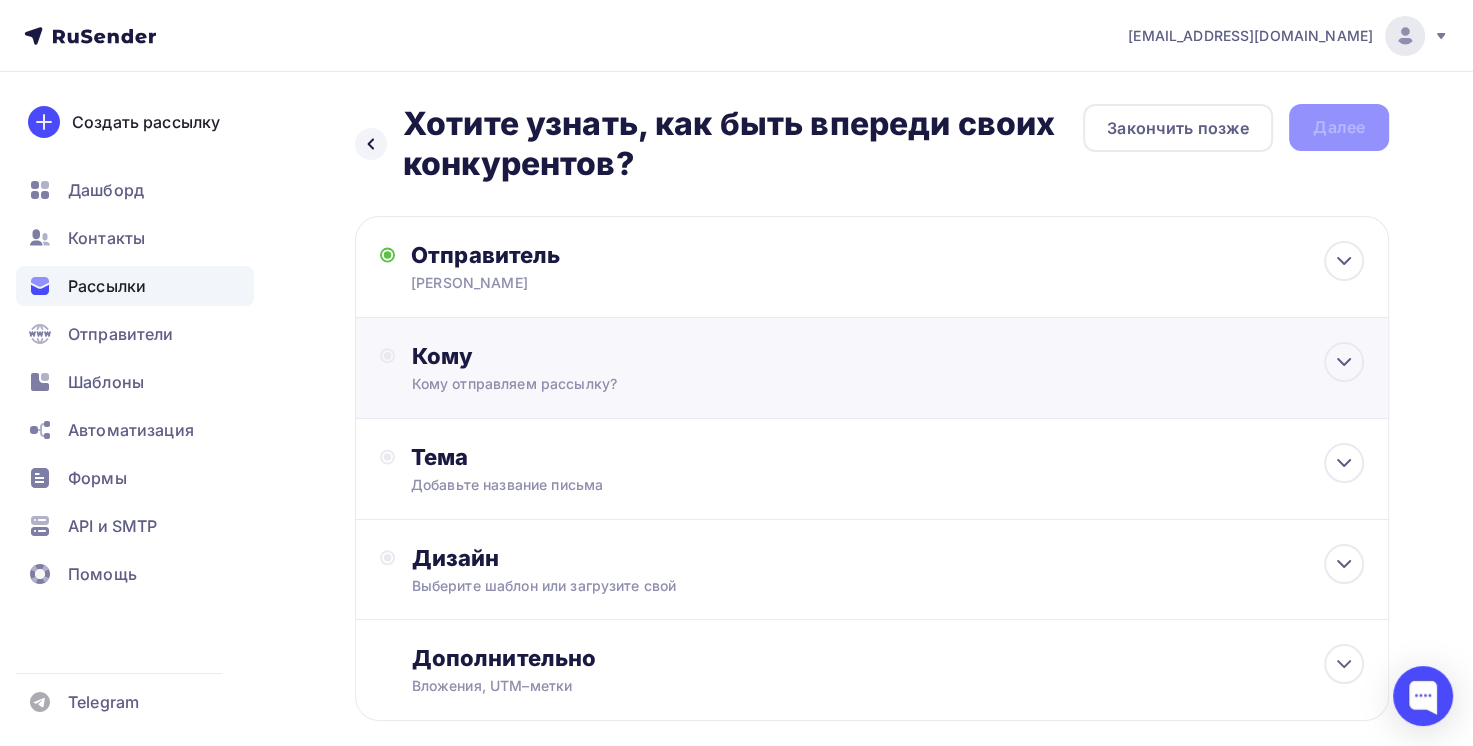 click on "Кому
Кому отправляем рассылку?
Списки получателей
Выберите список
Все списки
id
Тест [PERSON_NAME]
(3)
#21369
Активные из [GEOGRAPHIC_DATA]
(2 653)
#21368
Для согласования
(1)
#6915
Good_Free
(2 306)
#6598
Для проверки
(3)
#6521
Добавить список
Добавить сегментацию" at bounding box center [887, 368] 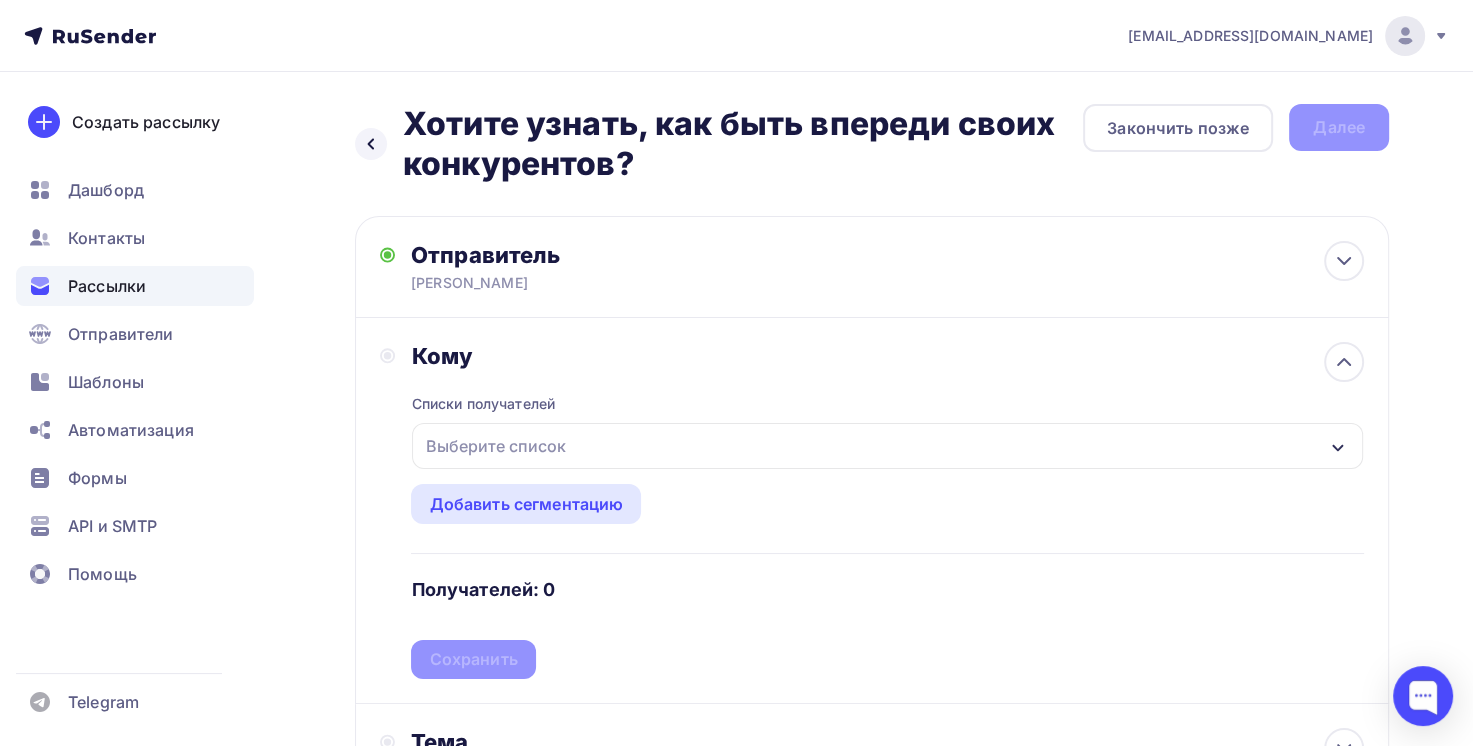 click on "Выберите список" at bounding box center [495, 446] 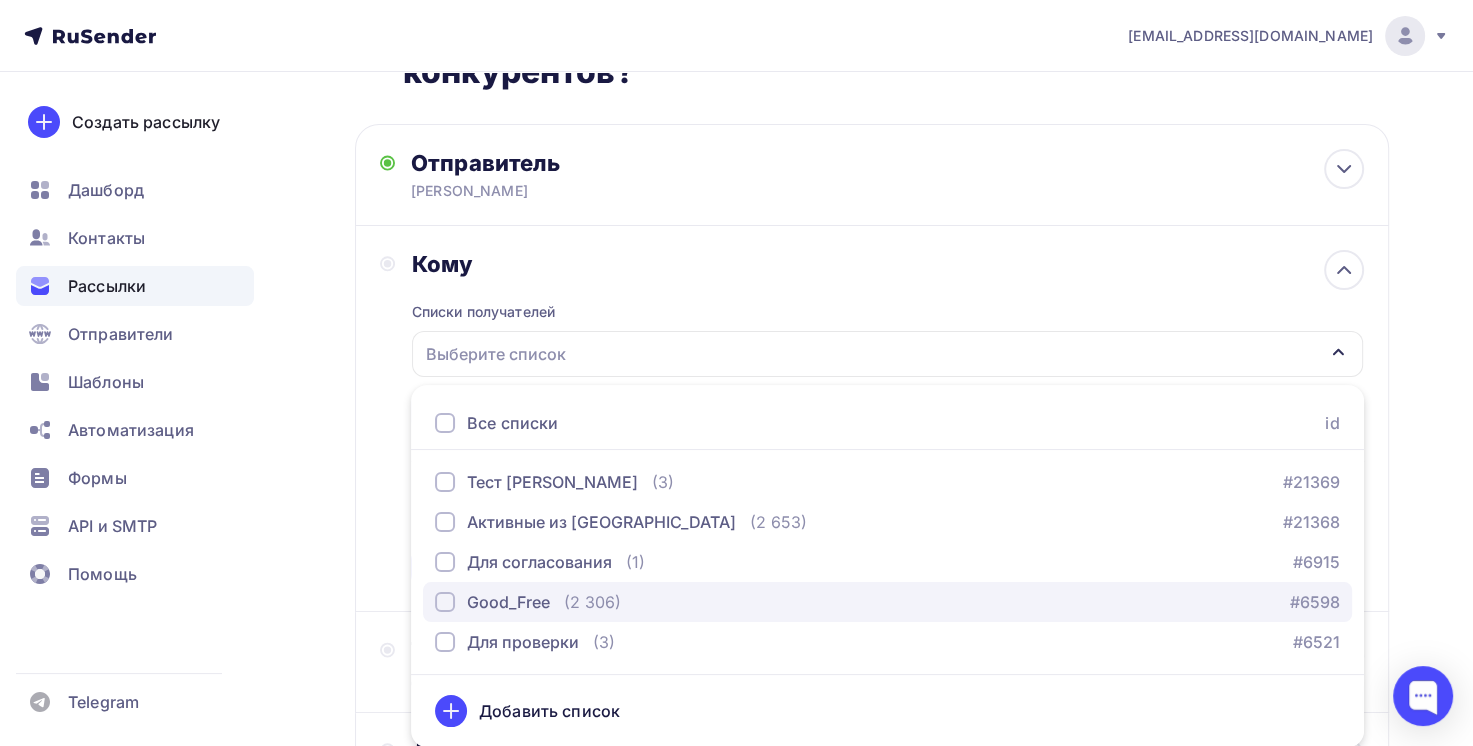 click on "Good_Free" at bounding box center (508, 602) 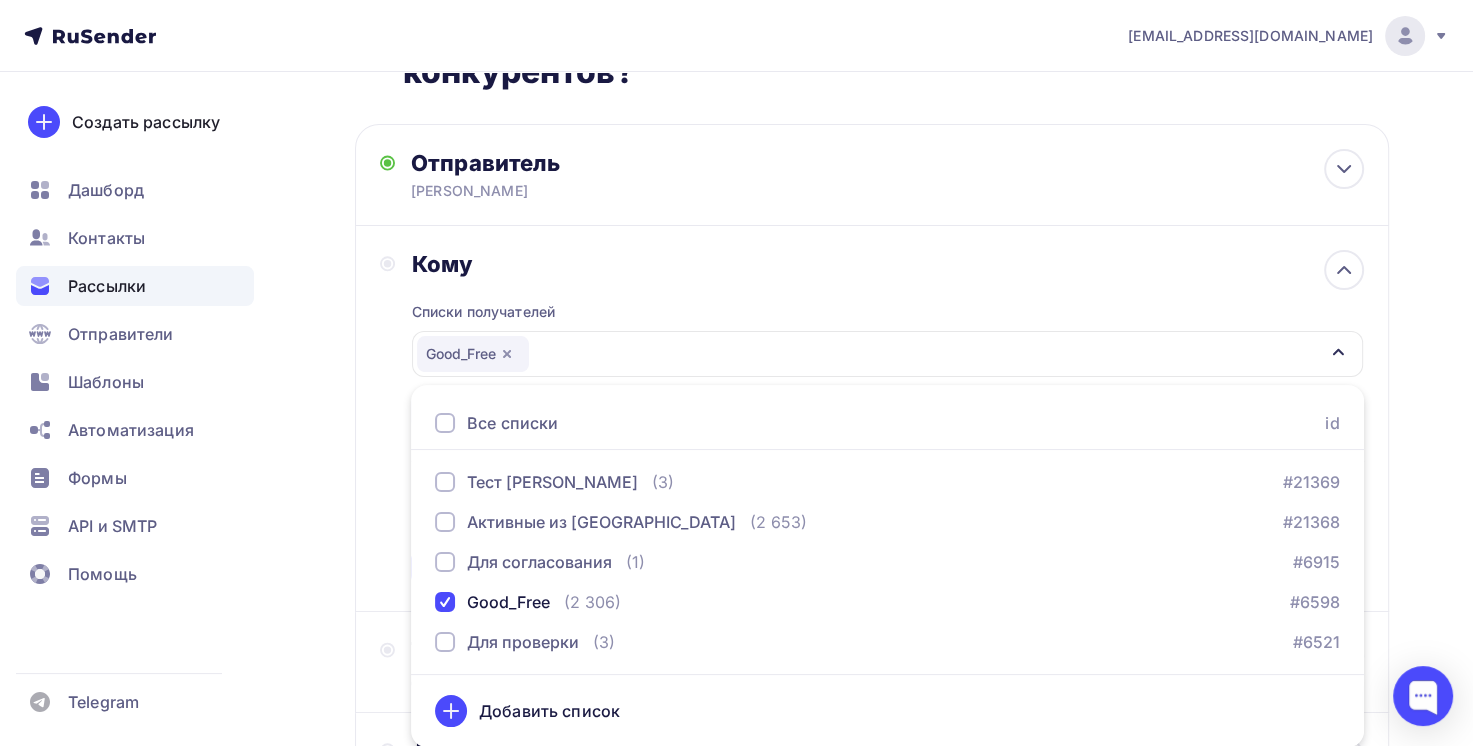 click on "Кому" at bounding box center [887, 264] 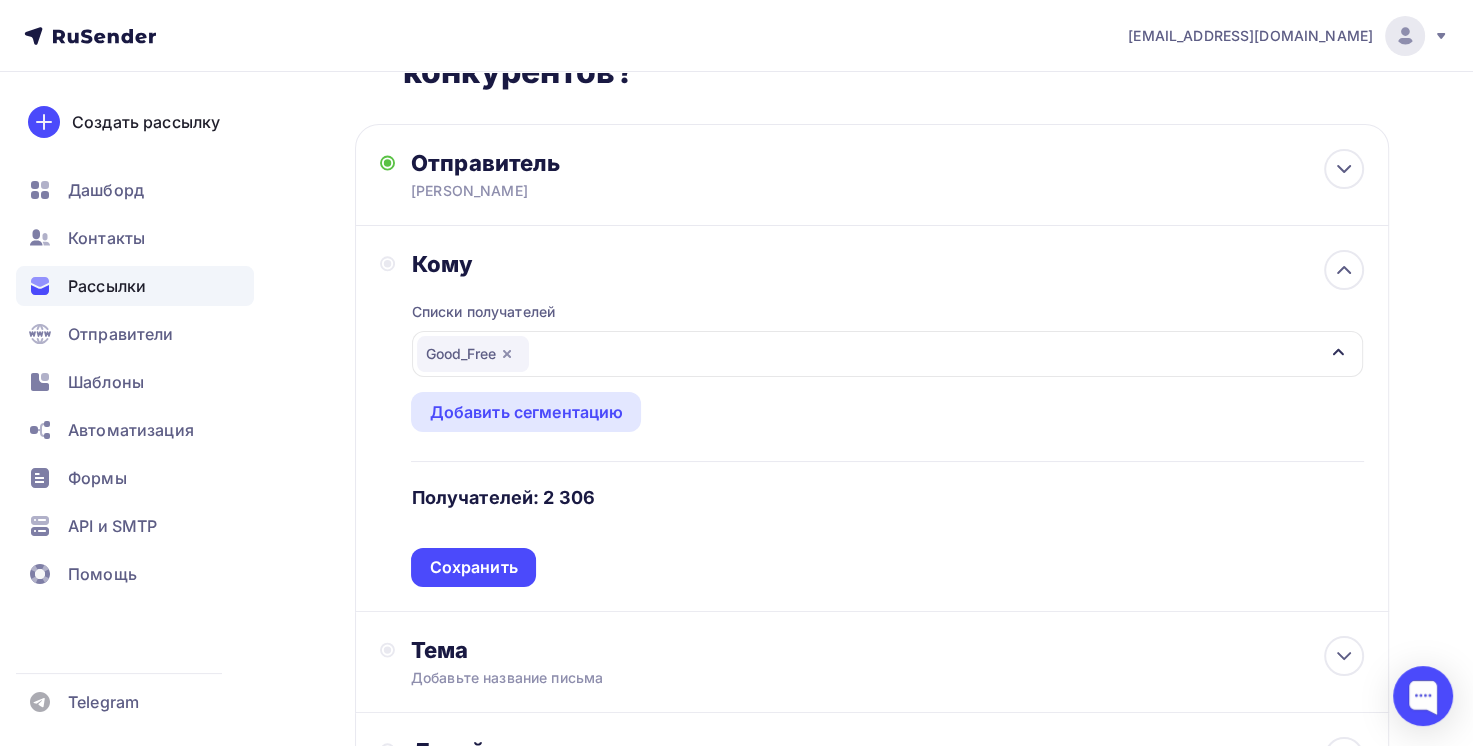 click on "Сохранить" at bounding box center (473, 567) 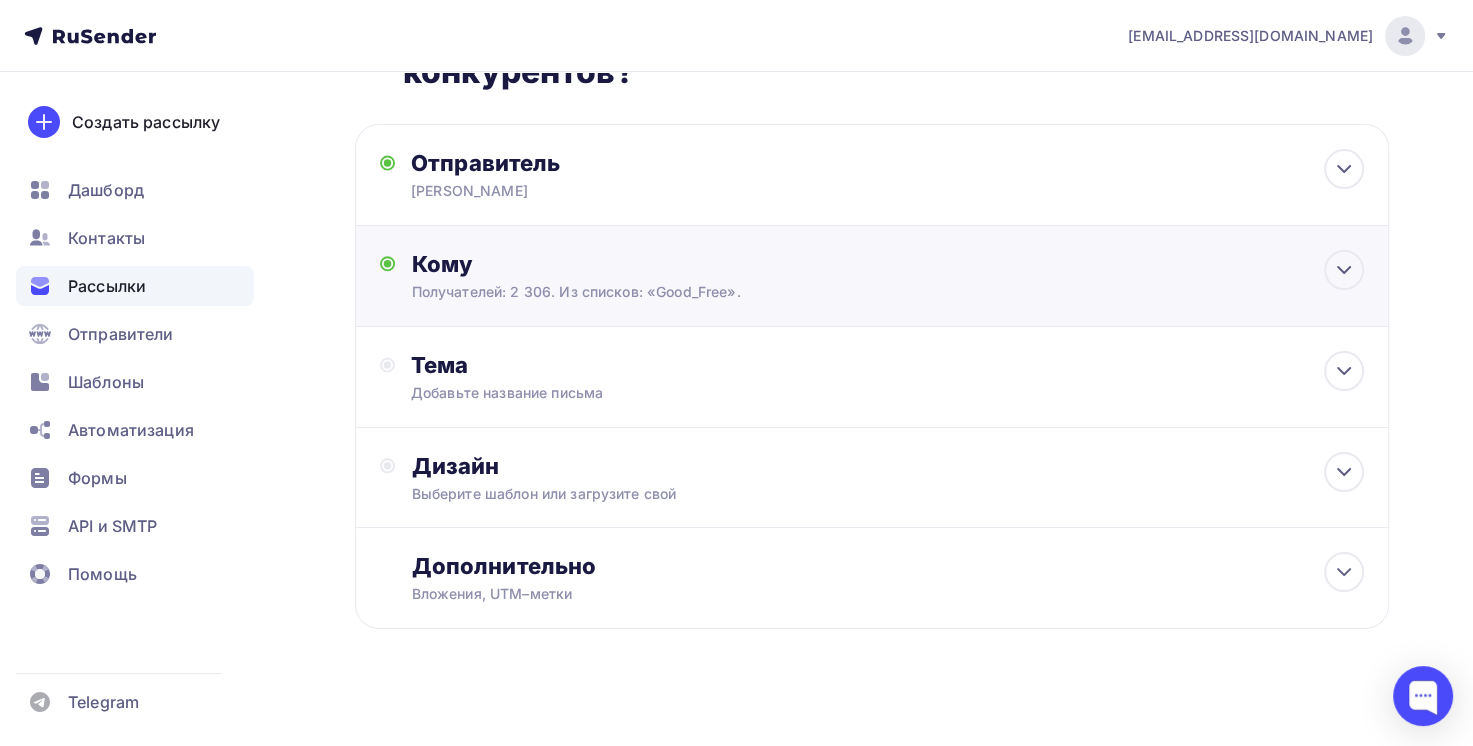 click on "Получателей: 2 306. Из
списков: «Good_Free»." at bounding box center [839, 292] 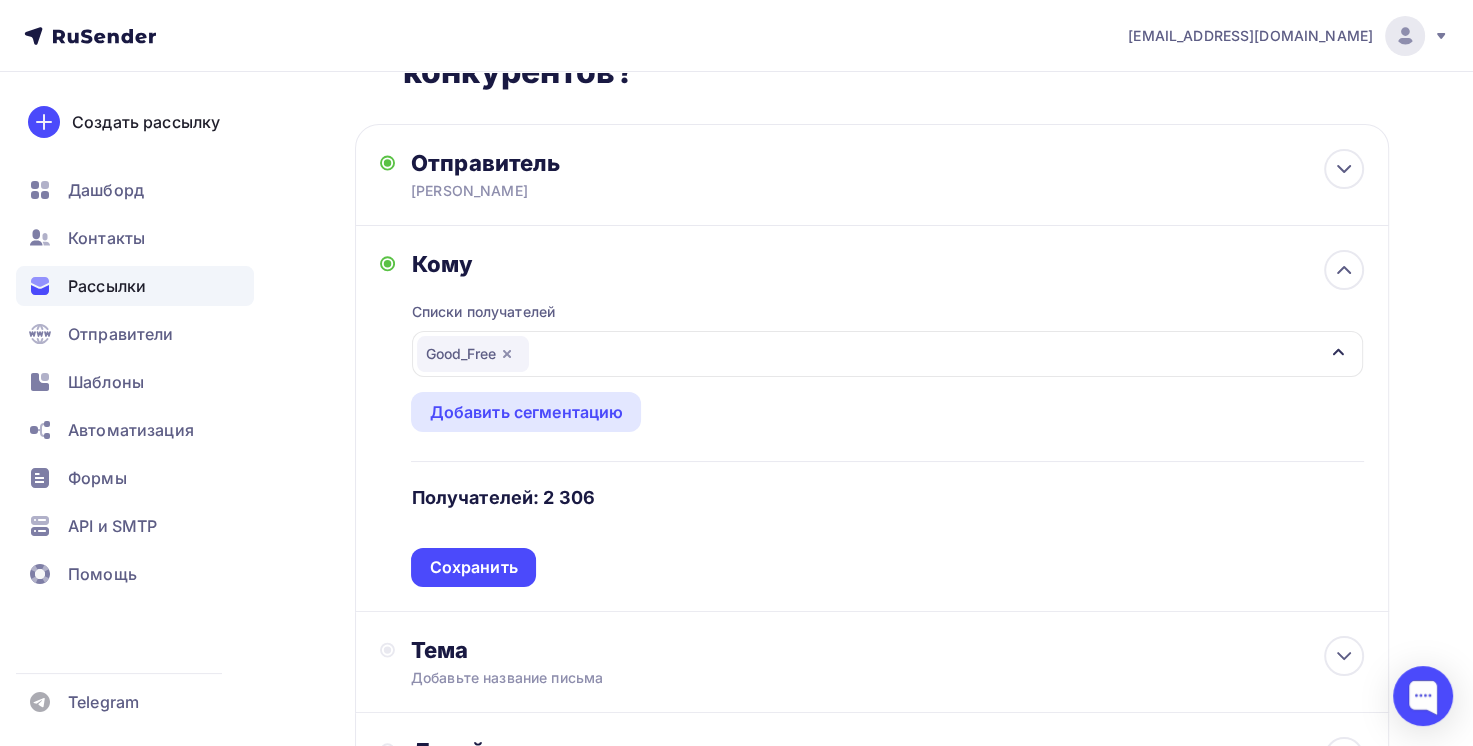 click 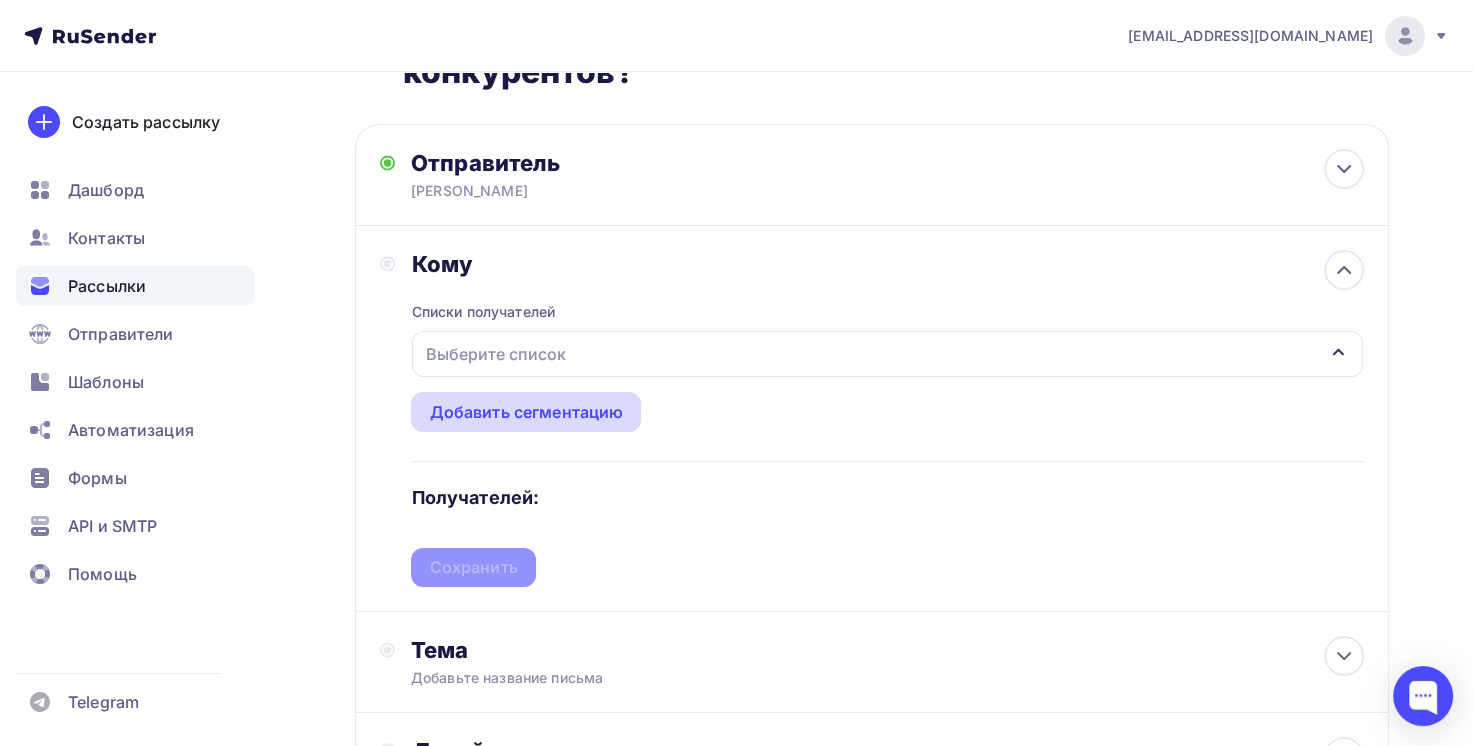click on "Добавить сегментацию" at bounding box center (526, 412) 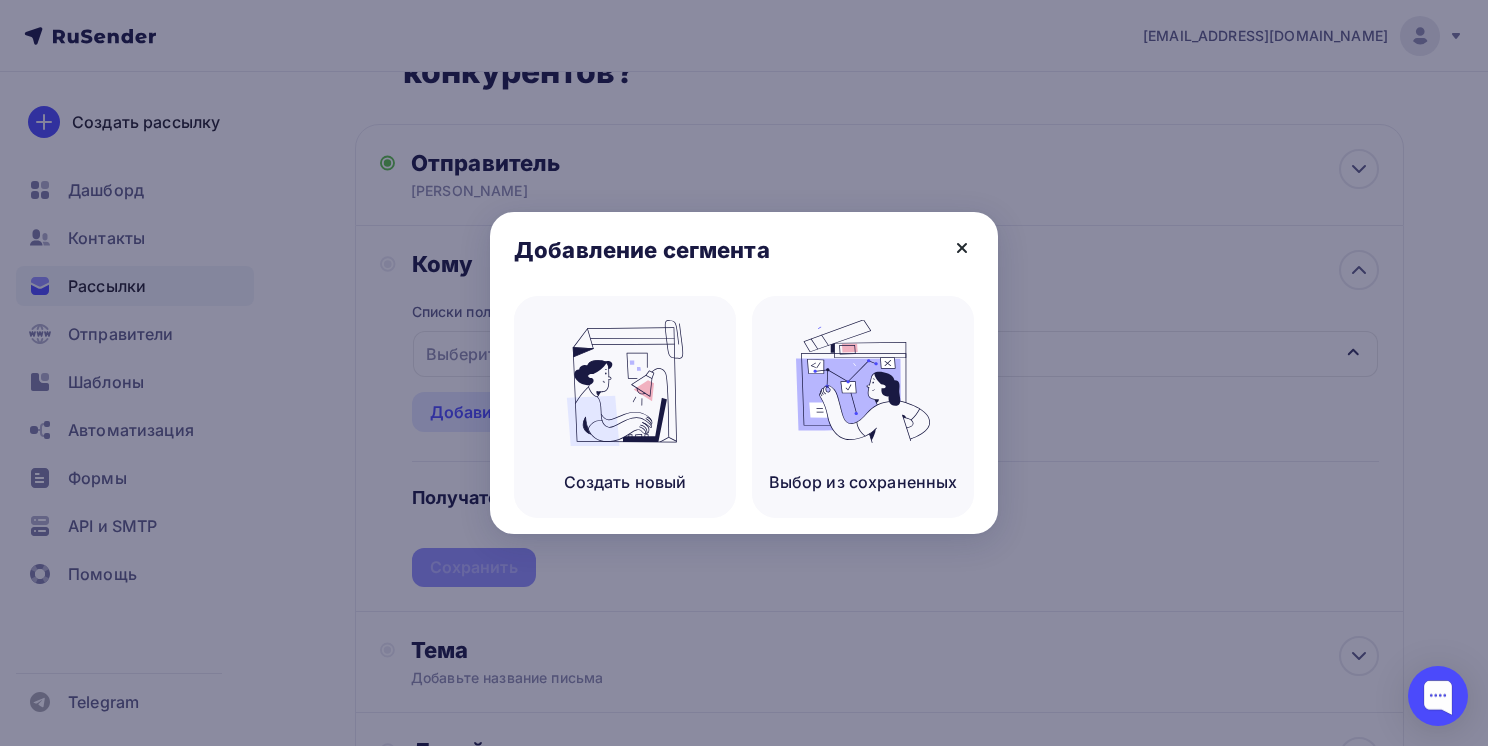 click 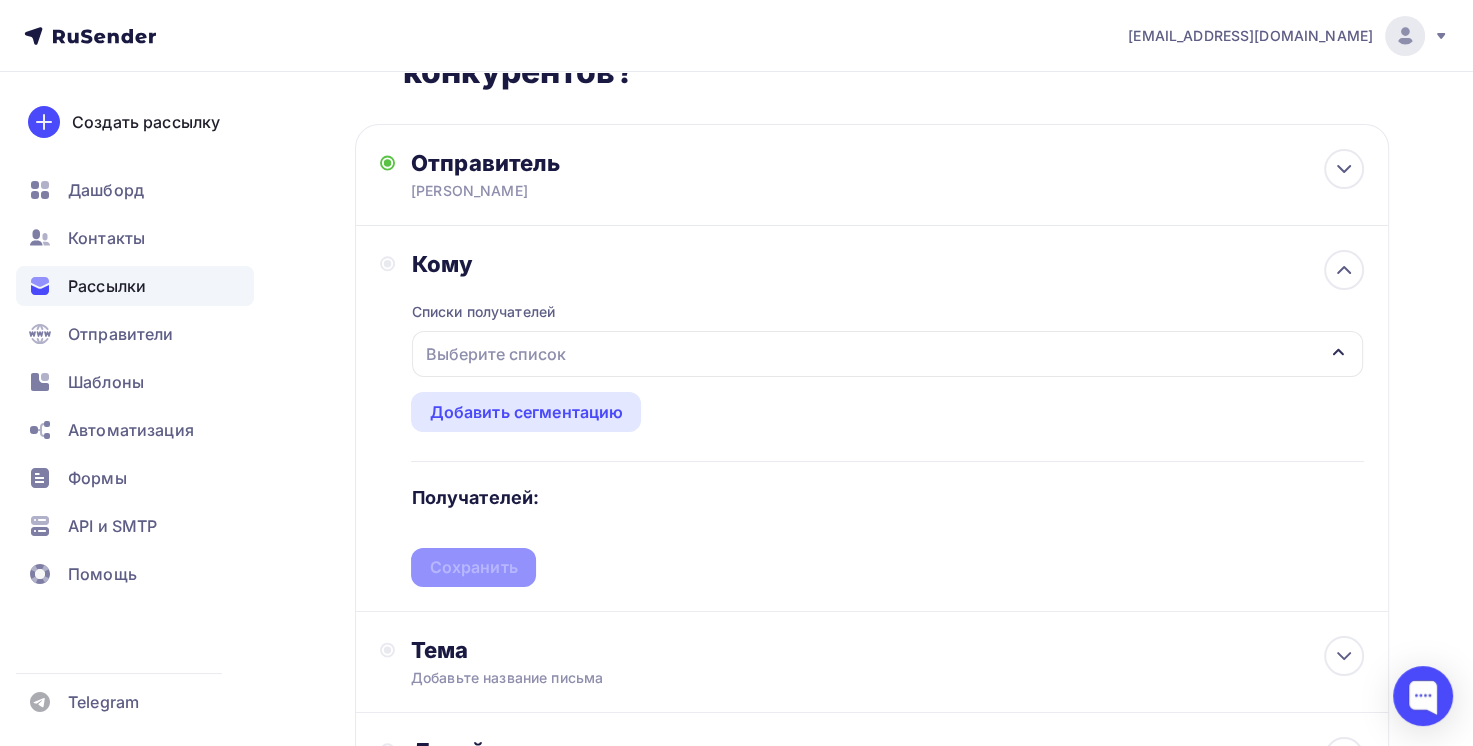 click on "Выберите список" at bounding box center (887, 354) 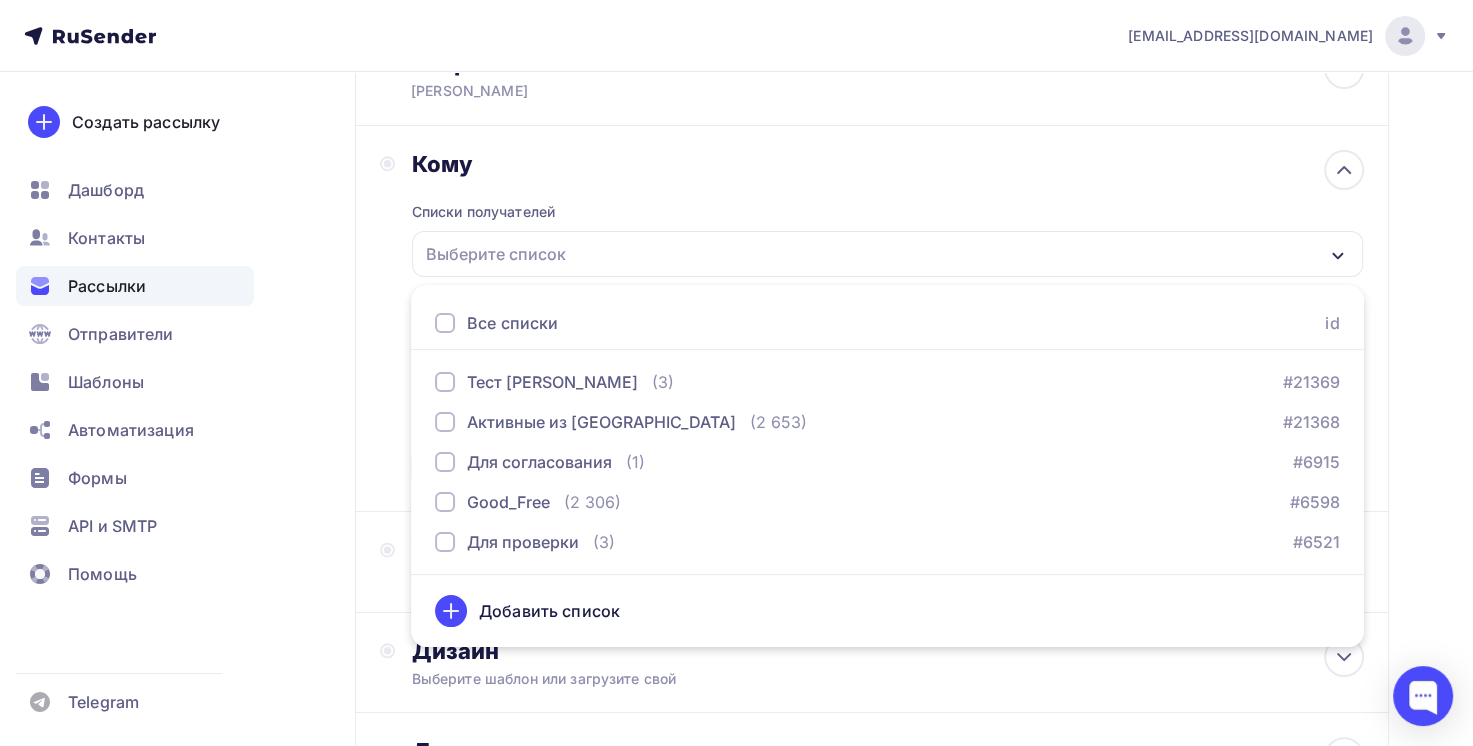 scroll, scrollTop: 292, scrollLeft: 0, axis: vertical 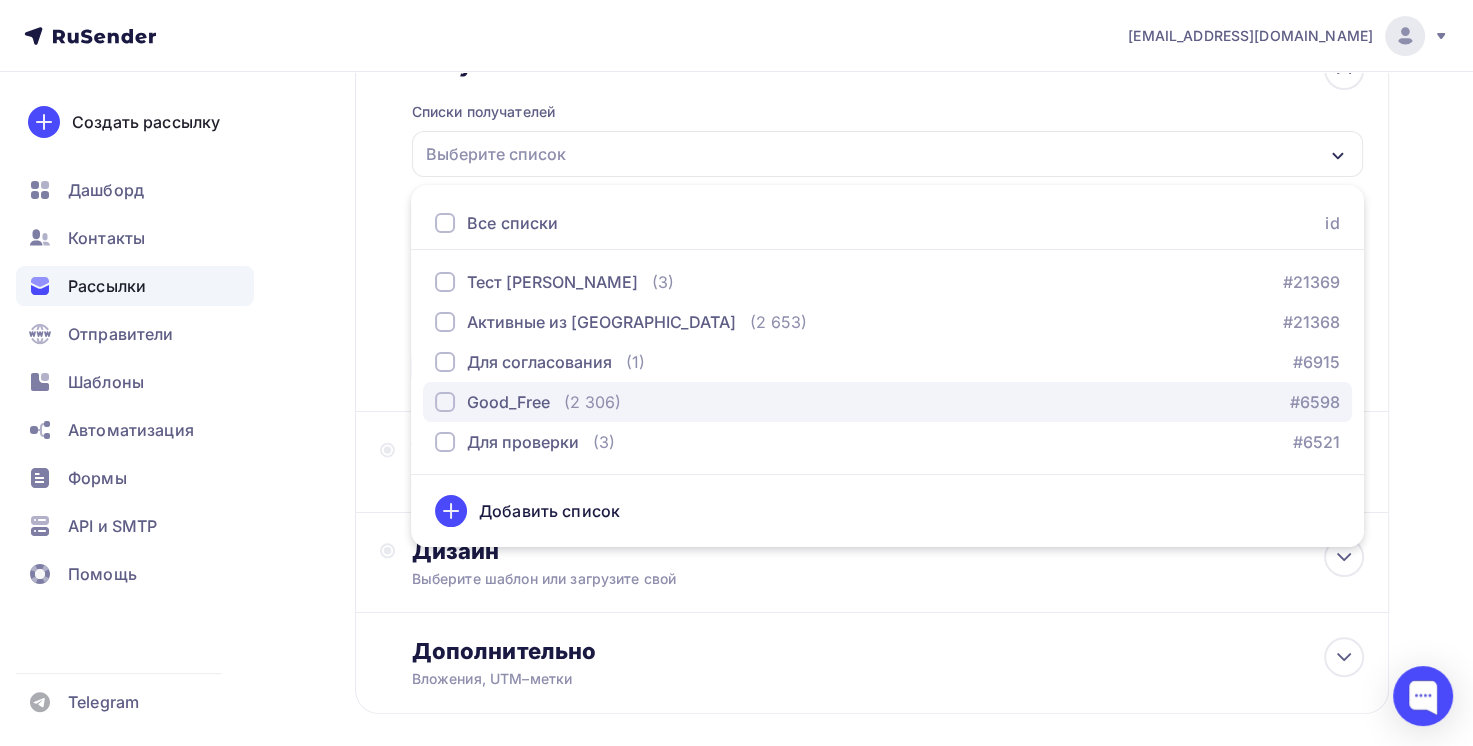click on "Good_Free" at bounding box center (508, 402) 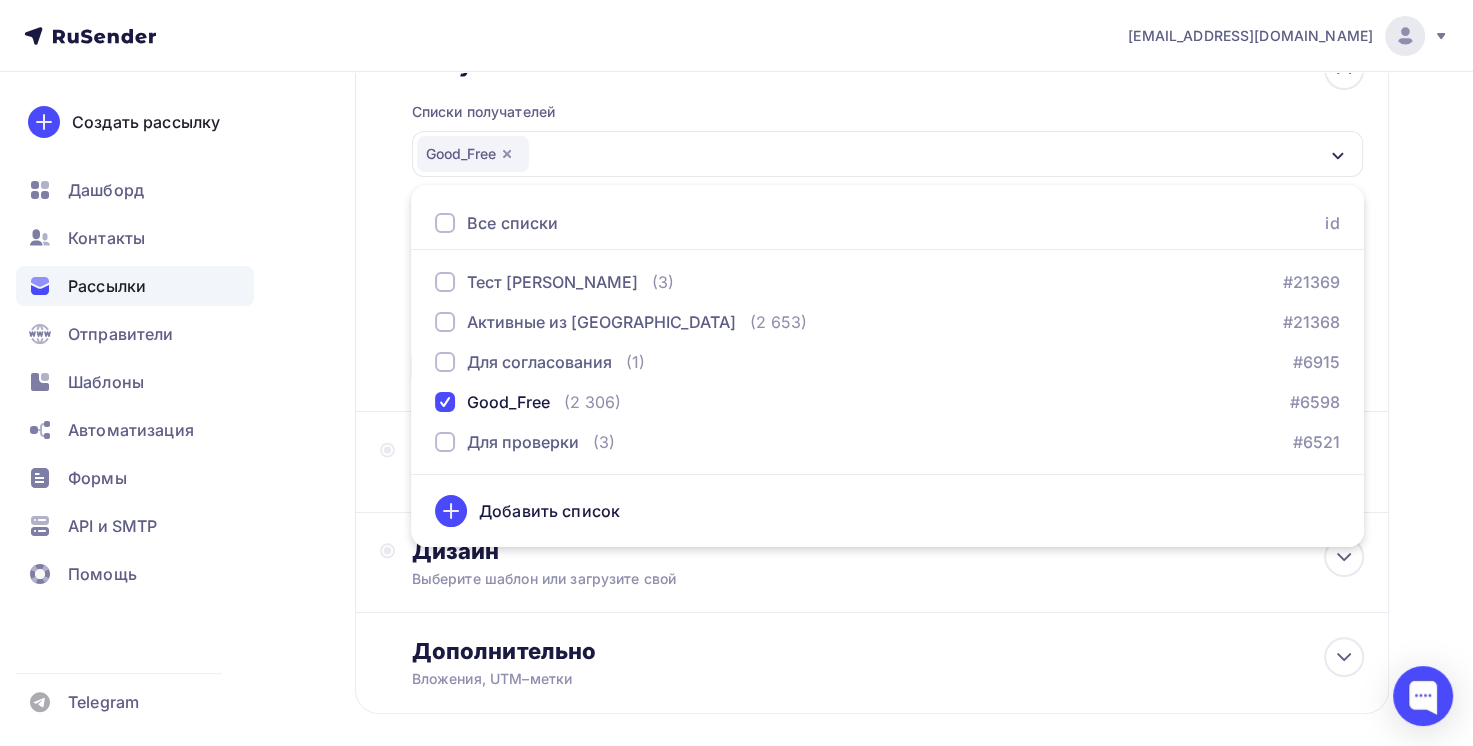 click on "Кому
Списки получателей
Good_Free
Все списки
id
Тест [PERSON_NAME]
(3)
#21369
Активные из [GEOGRAPHIC_DATA]
(2 653)
#21368
Для согласования
(1)
#6915
Good_Free
(2 306)
#6598
Для проверки
(3)
#6521
Добавить список
Добавить сегментацию
Получателей:
2 306
Сохранить" at bounding box center [872, 219] 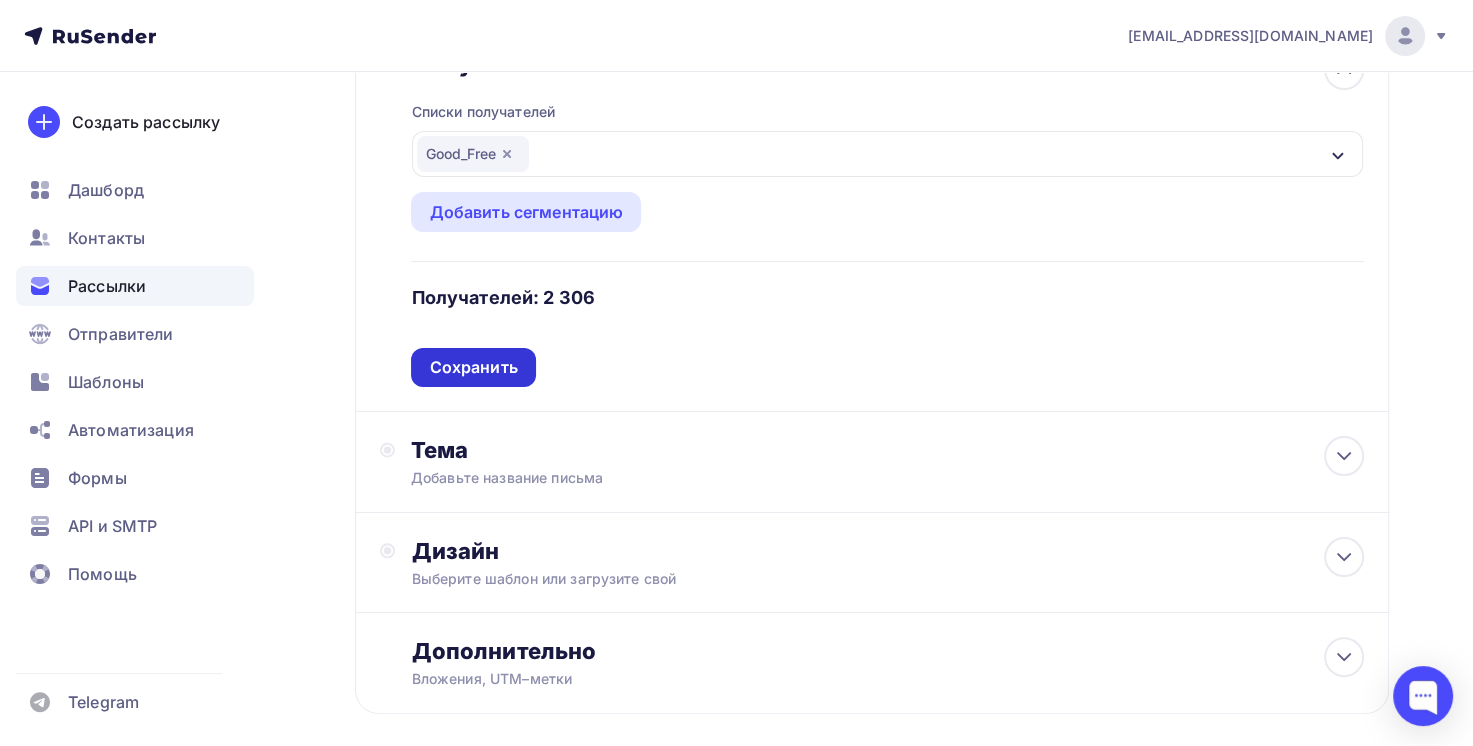 click on "Сохранить" at bounding box center [473, 367] 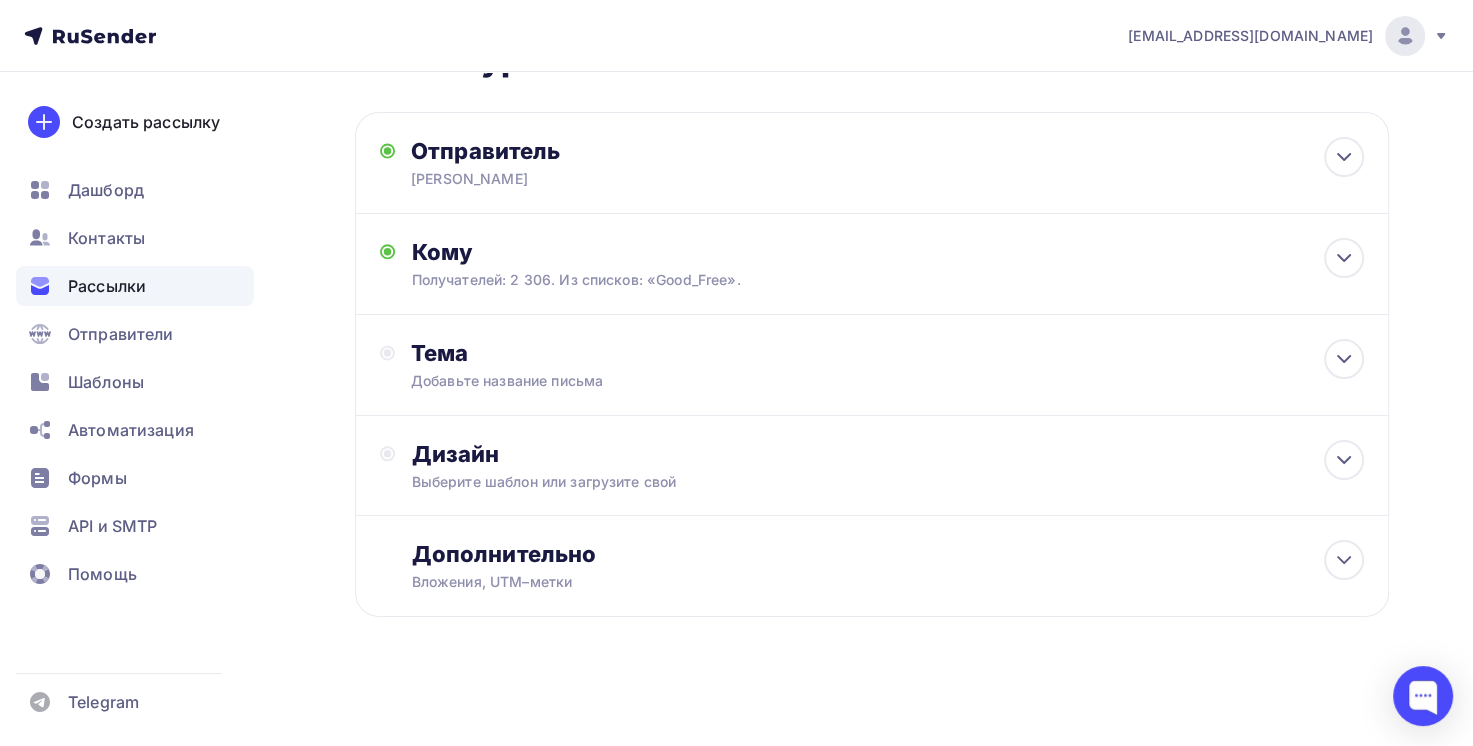scroll, scrollTop: 102, scrollLeft: 0, axis: vertical 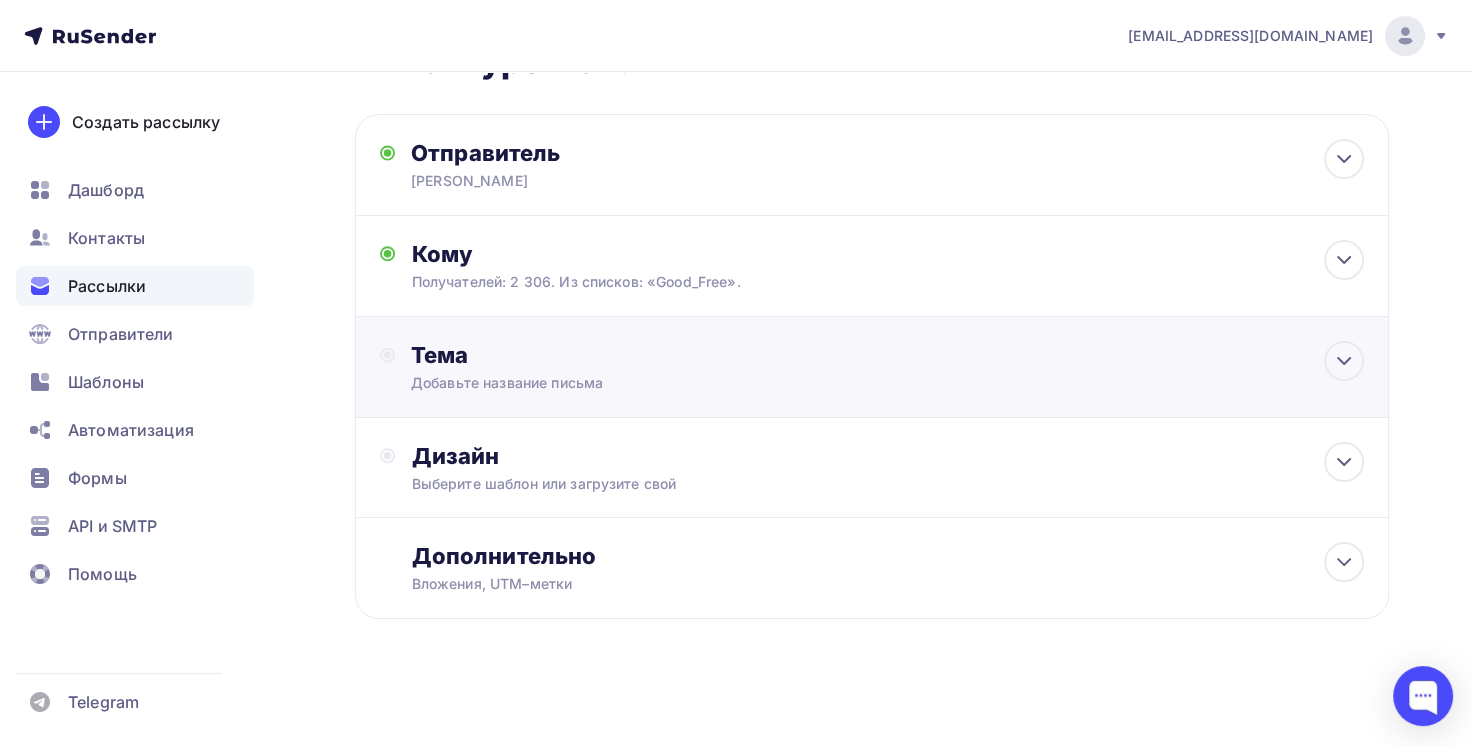 click on "Тема" at bounding box center (608, 355) 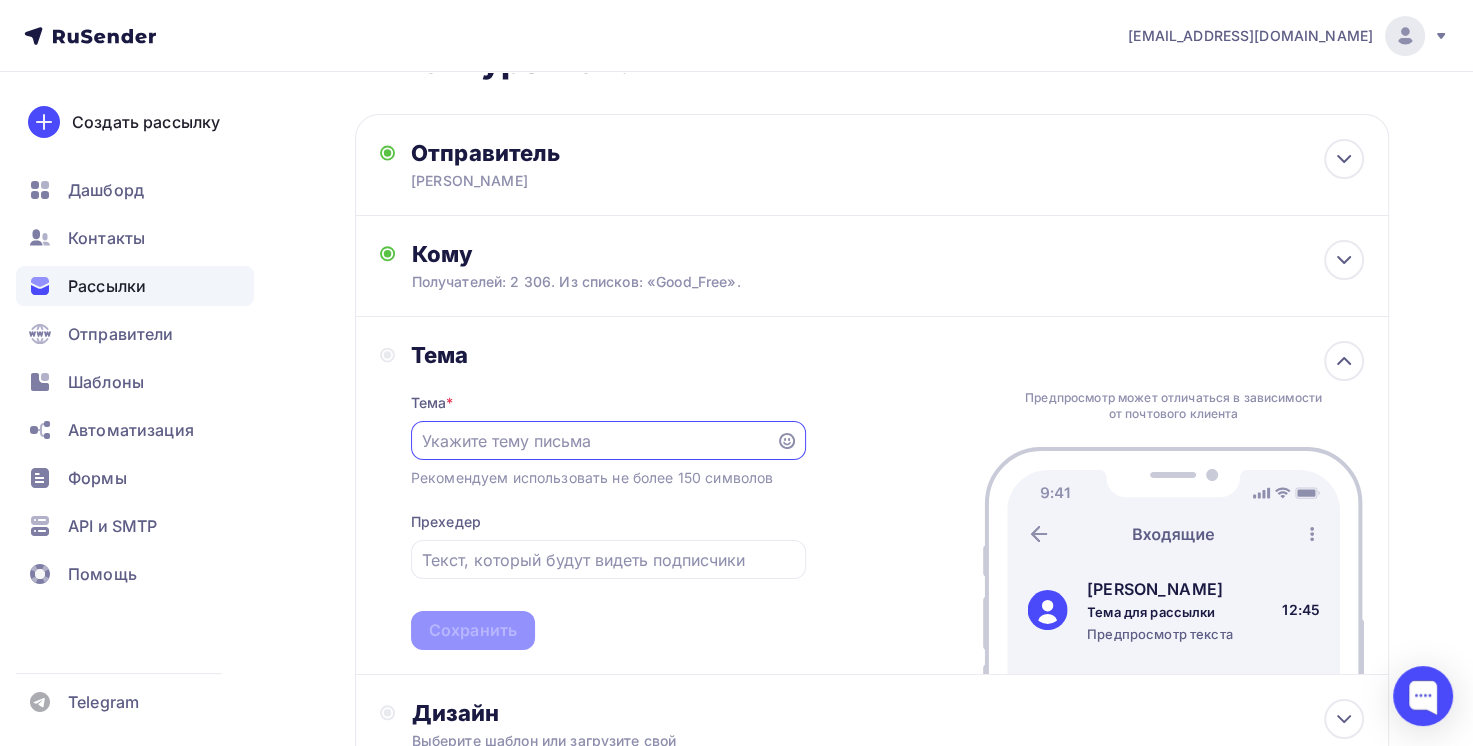 scroll, scrollTop: 292, scrollLeft: 0, axis: vertical 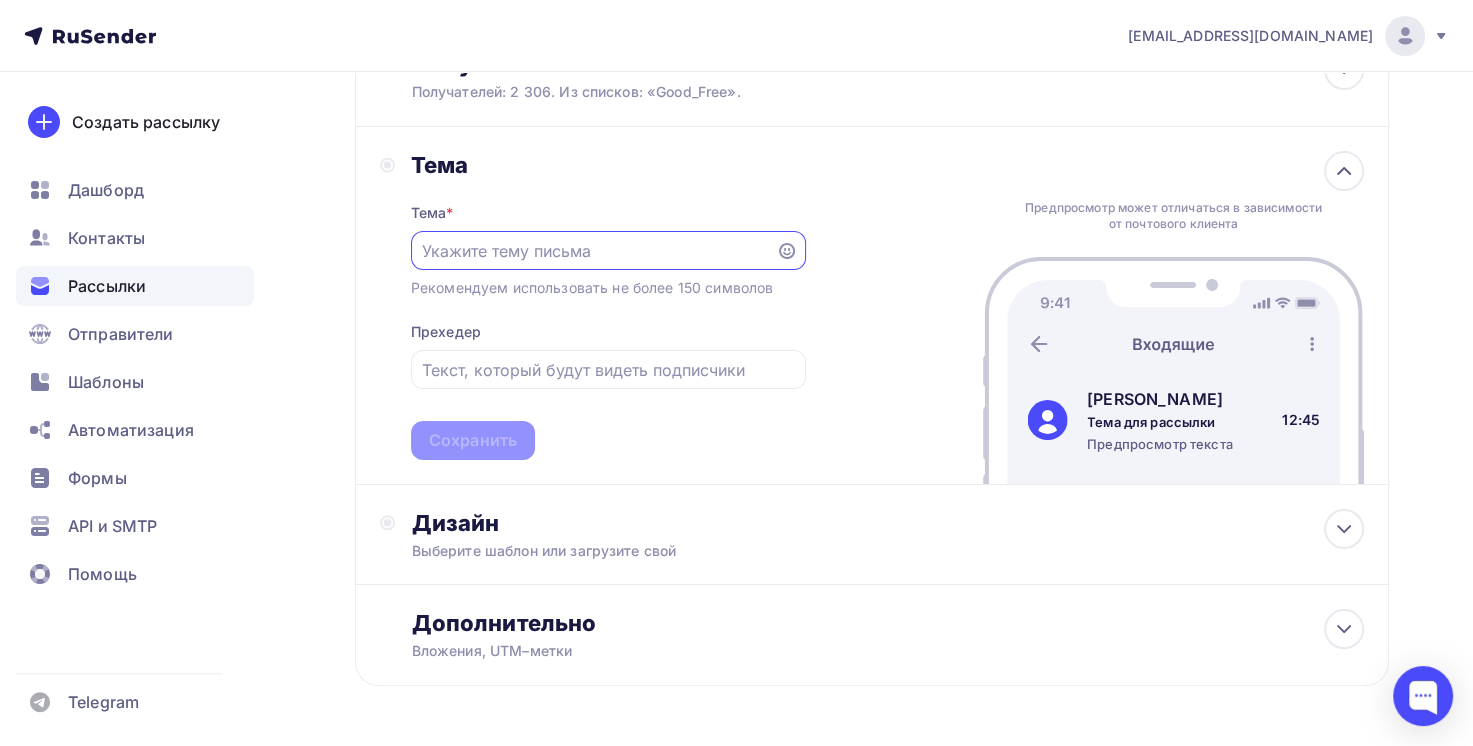 click at bounding box center [593, 251] 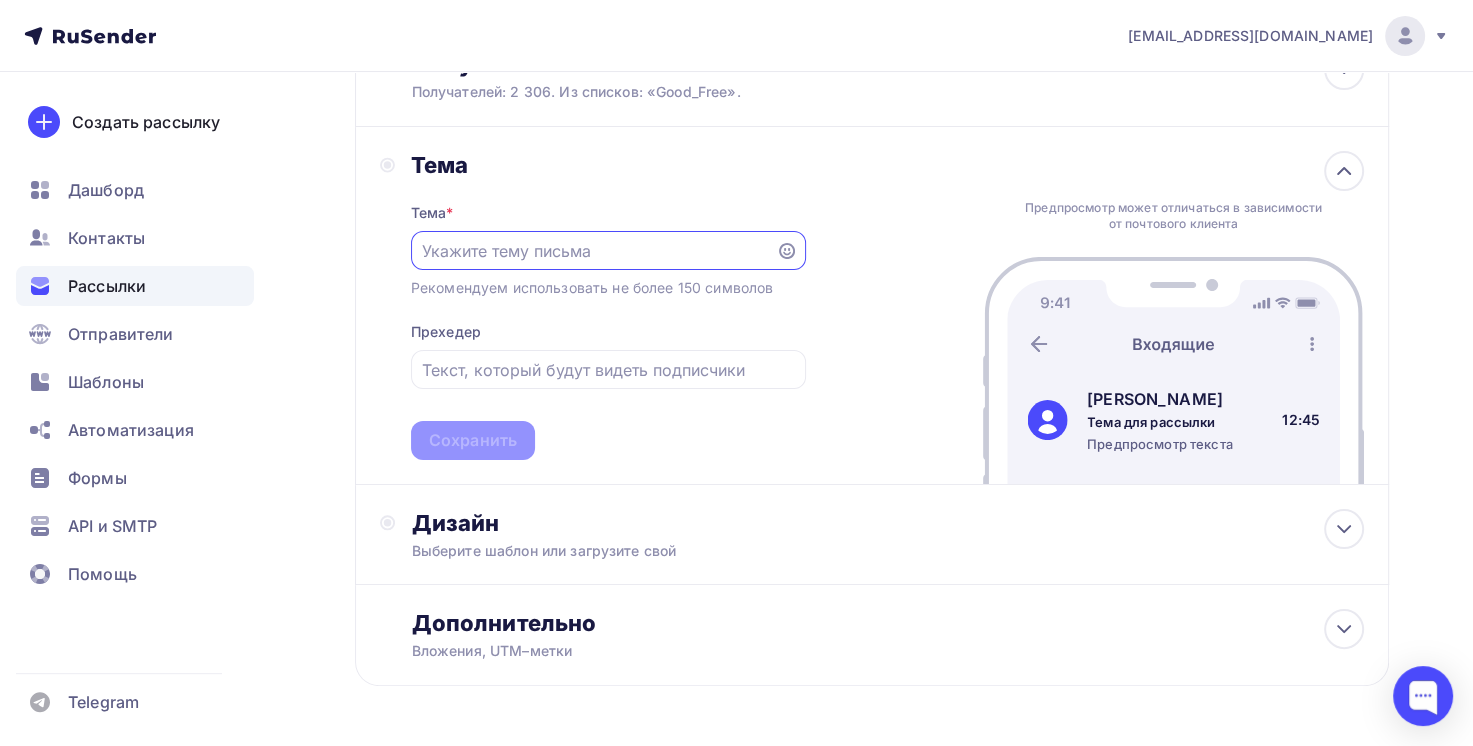 paste on "Хотите узнать, как быть впереди своих конкурентов?" 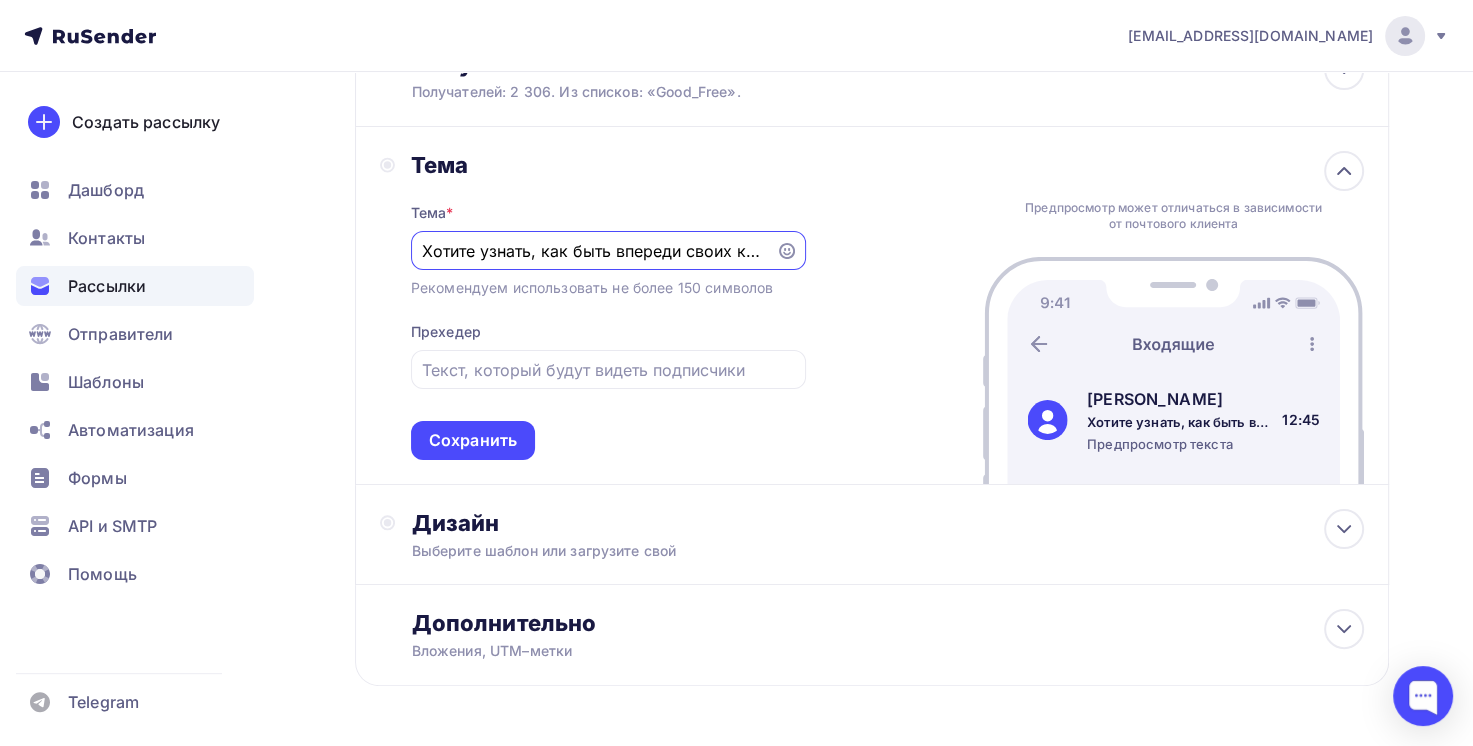 scroll, scrollTop: 0, scrollLeft: 77, axis: horizontal 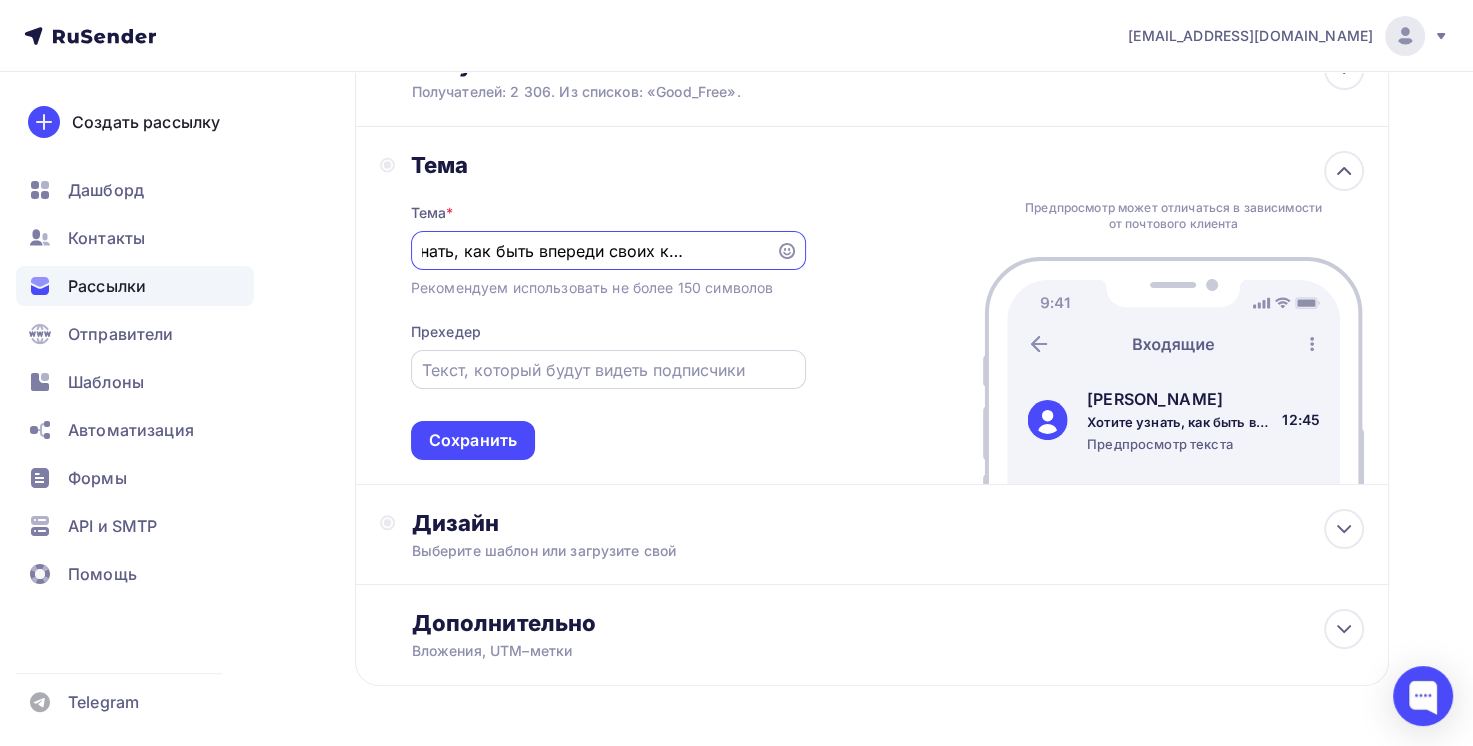 type on "Хотите узнать, как быть впереди своих конкурентов?" 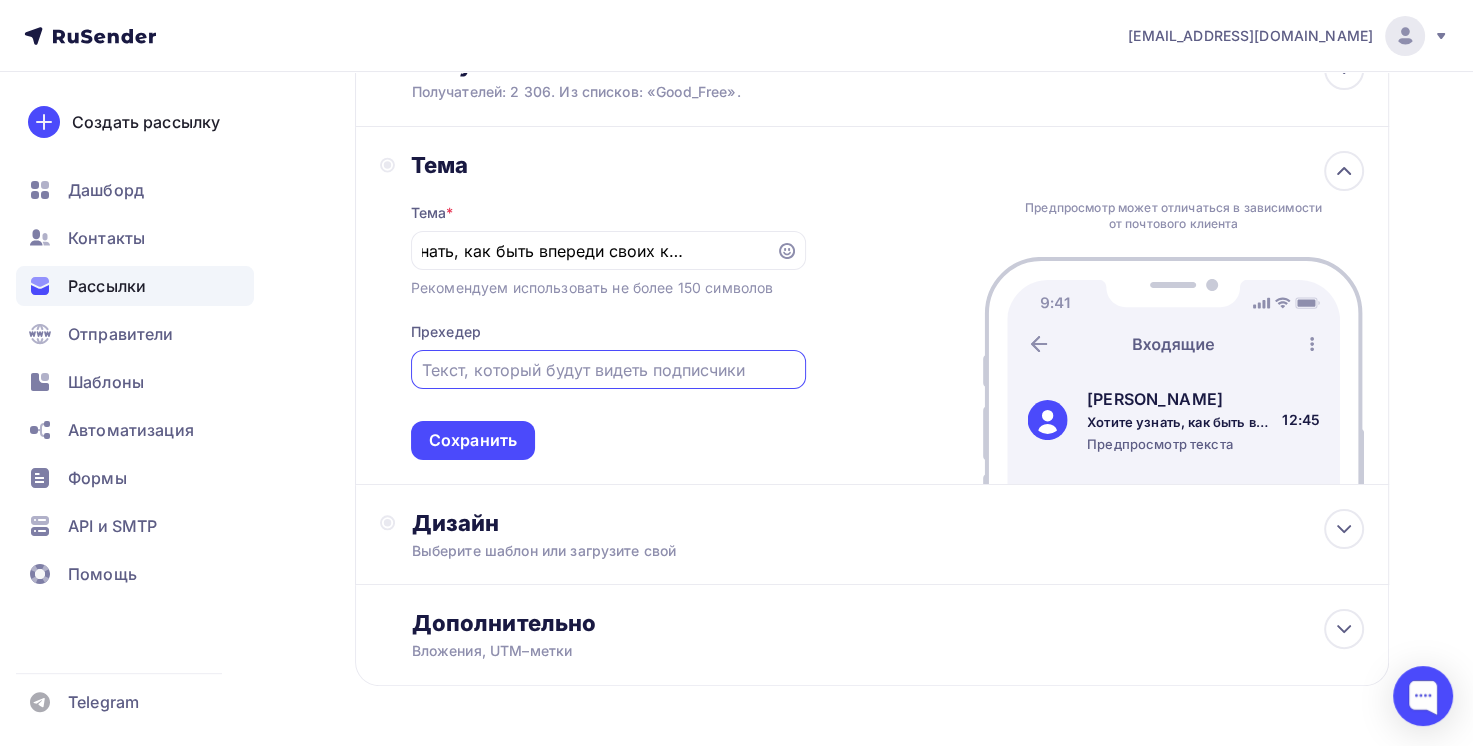 click at bounding box center [608, 370] 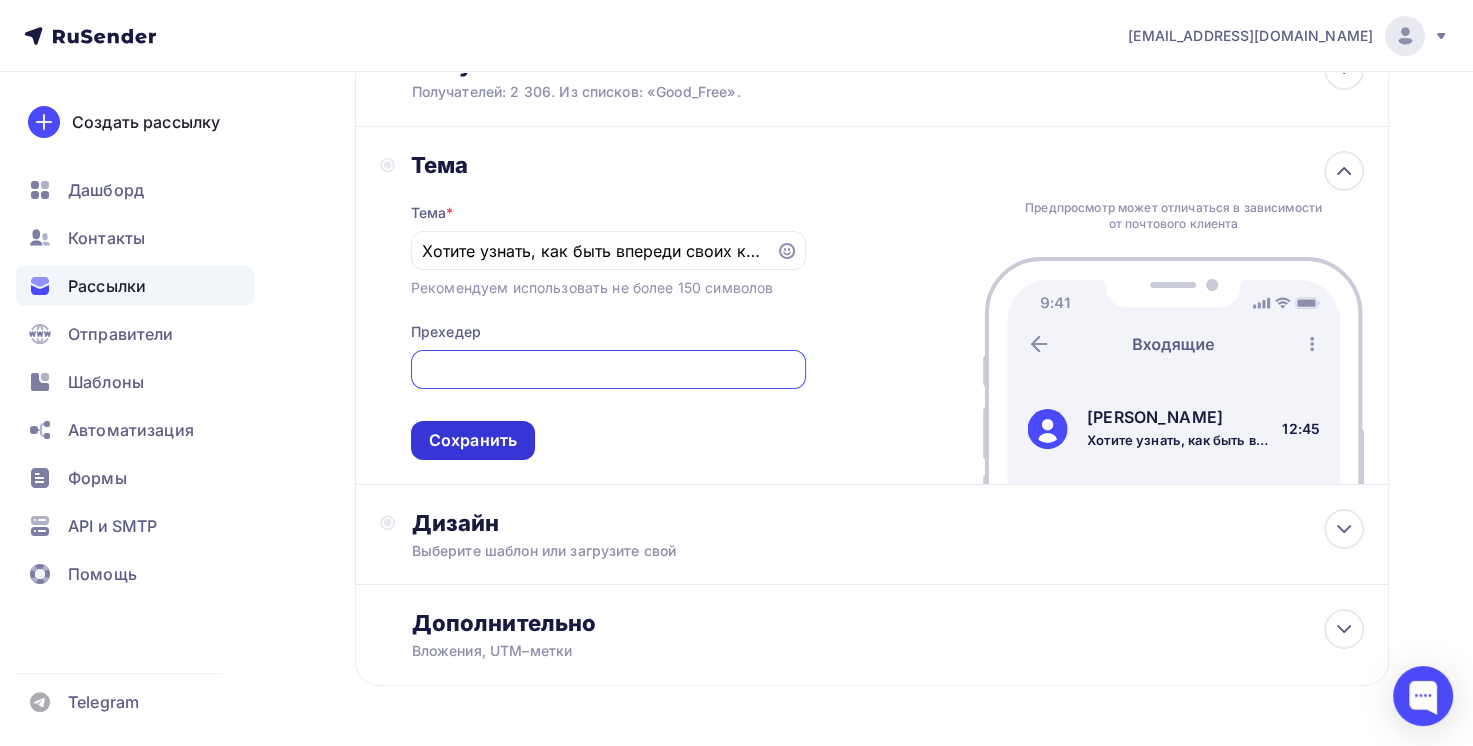 click on "Сохранить" at bounding box center [473, 440] 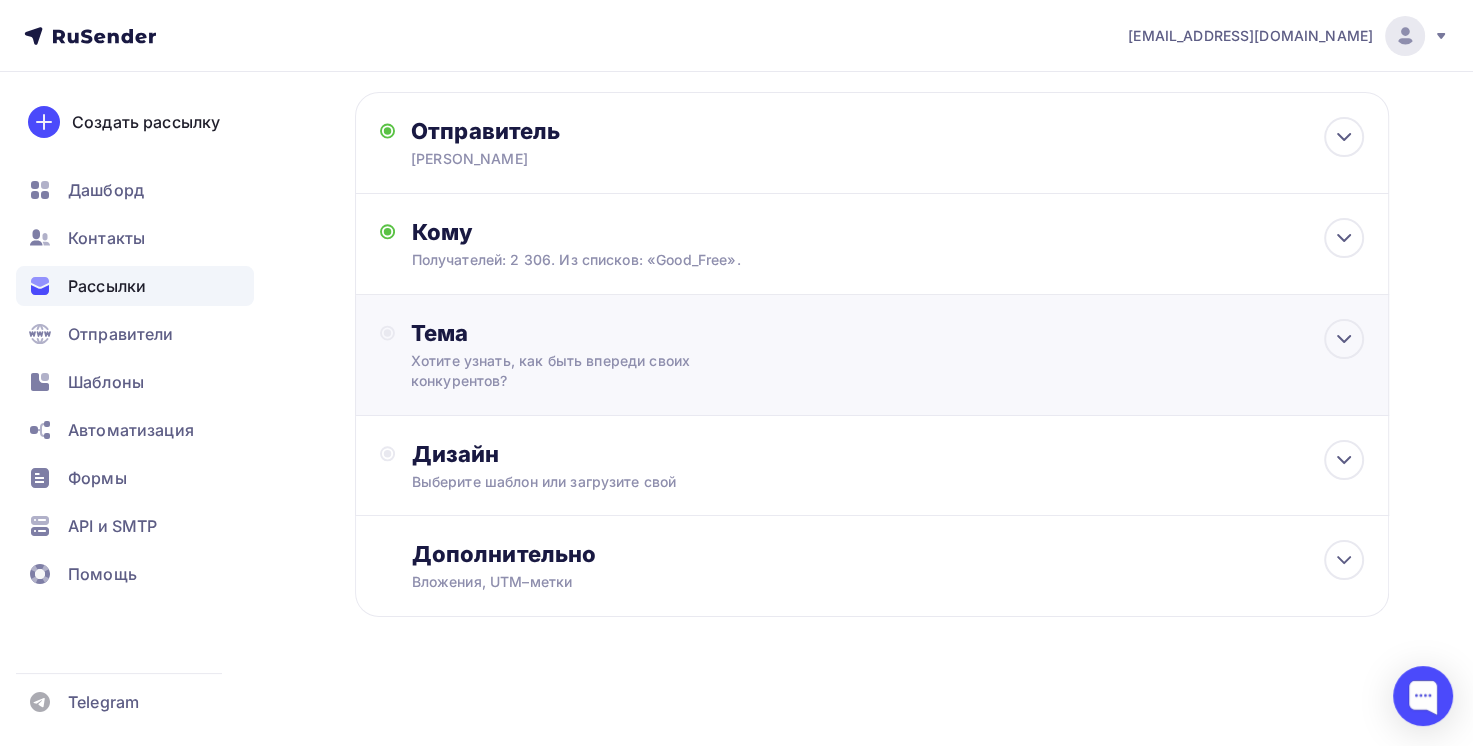 scroll, scrollTop: 122, scrollLeft: 0, axis: vertical 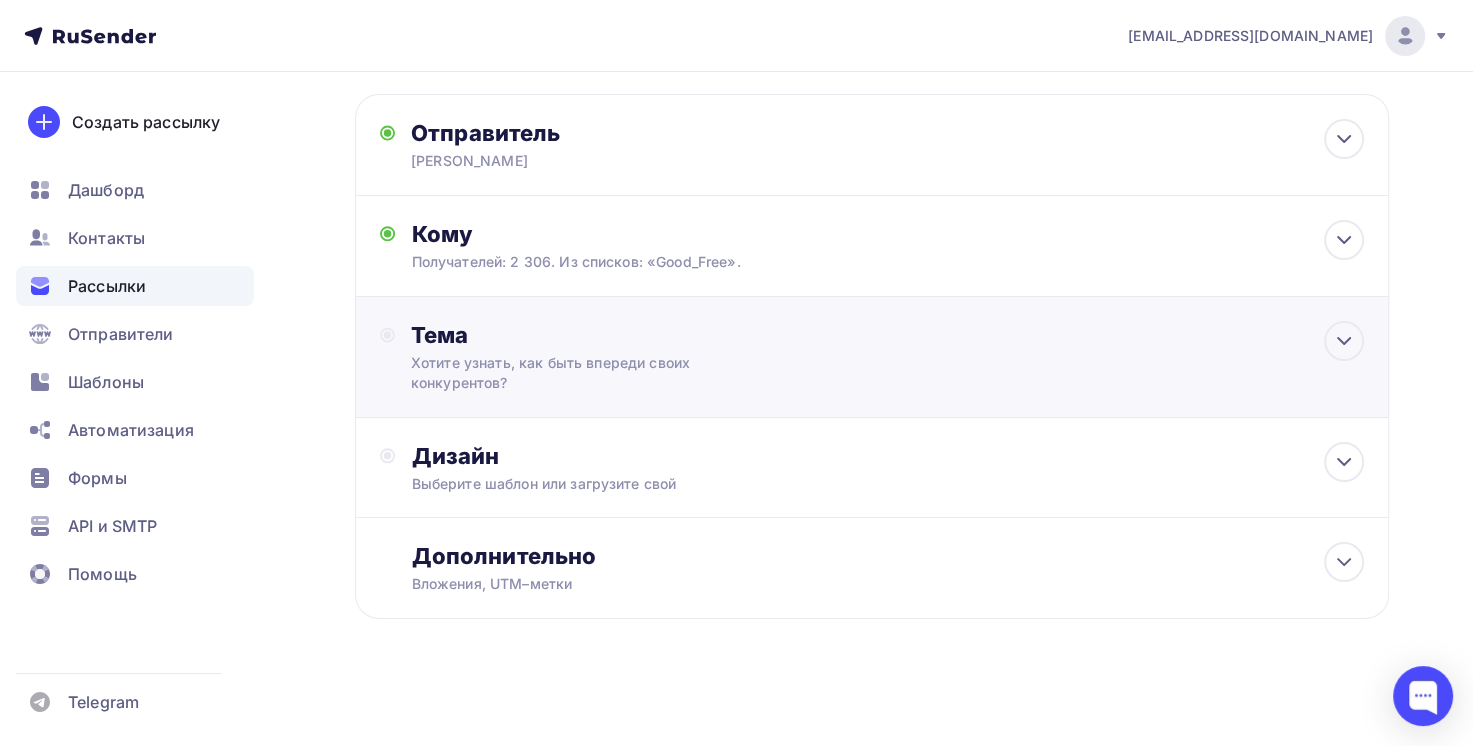 click on "Хотите узнать, как быть впереди своих конкурентов?" at bounding box center [589, 373] 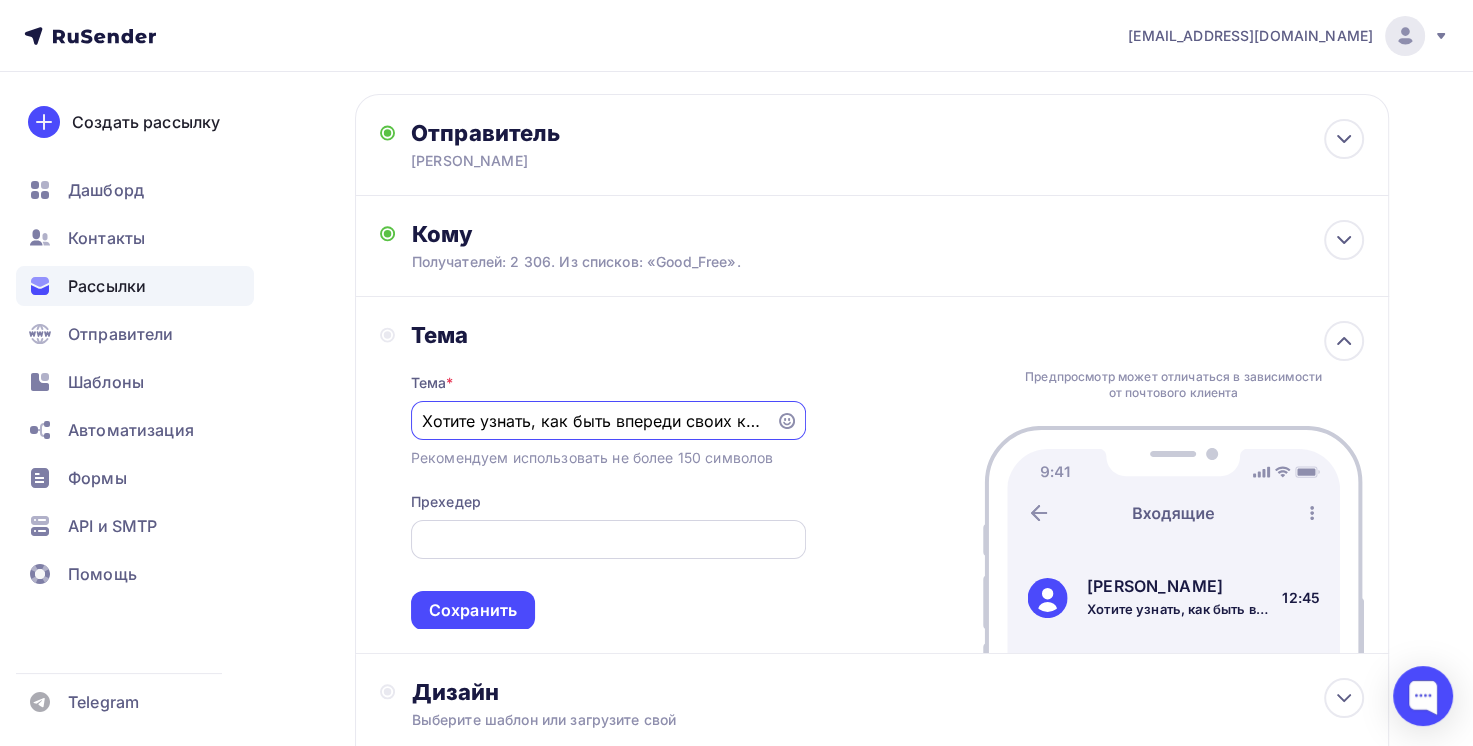scroll, scrollTop: 292, scrollLeft: 0, axis: vertical 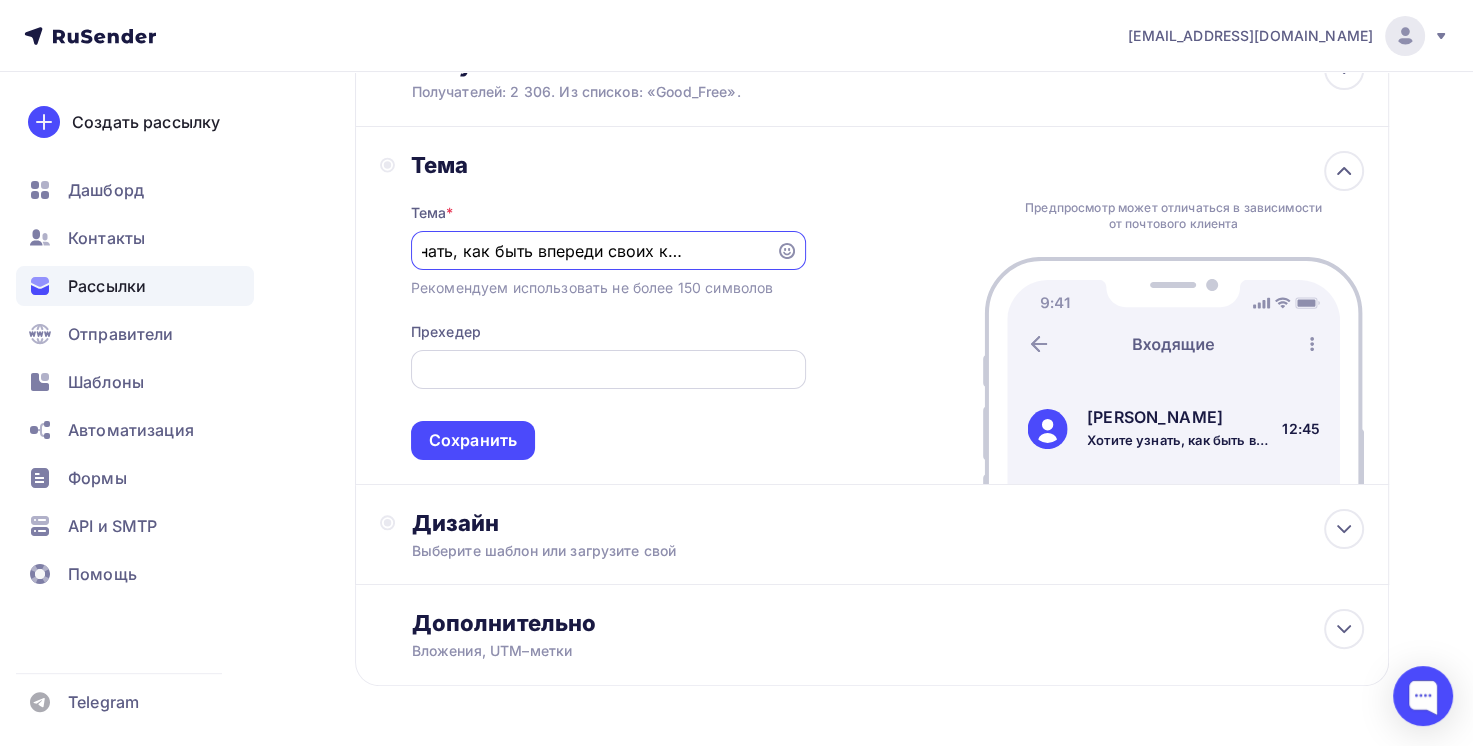 click at bounding box center (608, 370) 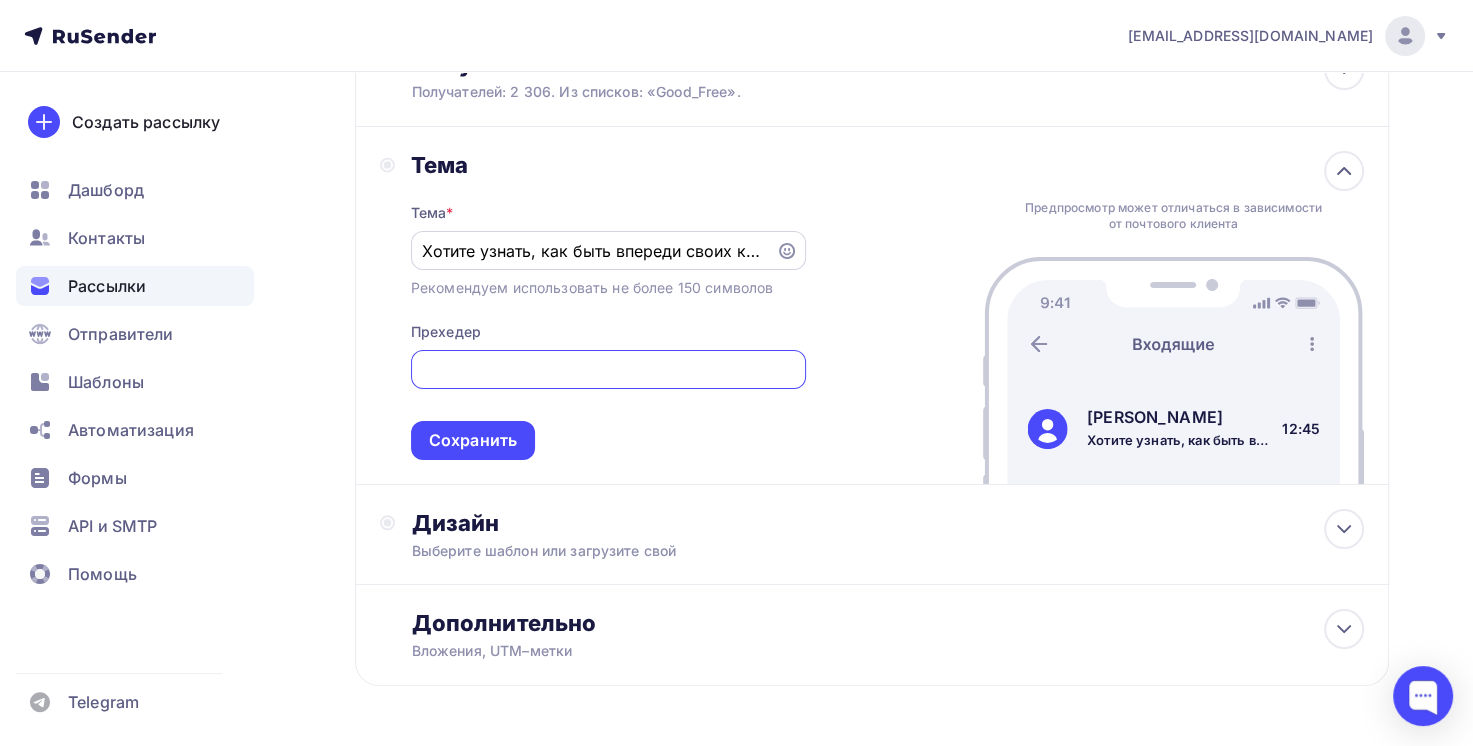 type 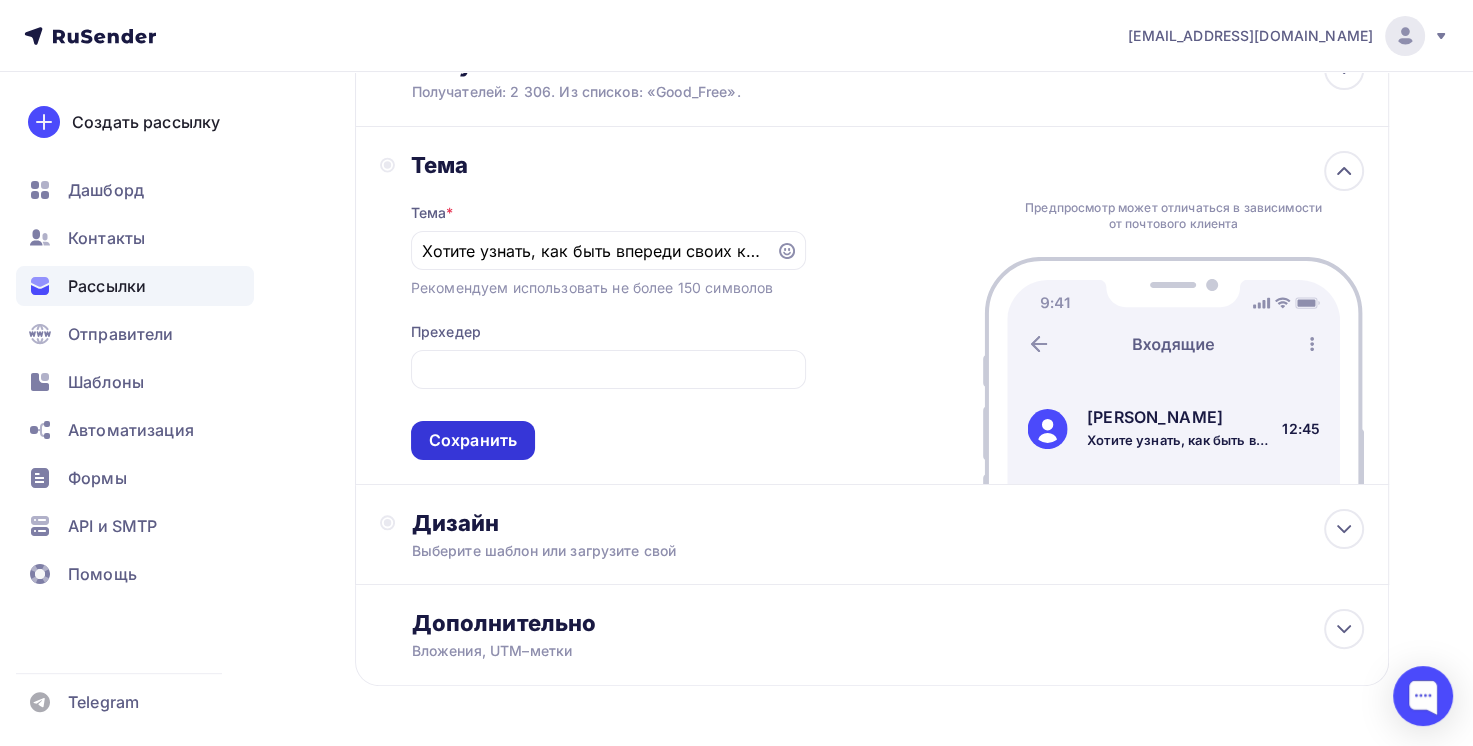 click on "Сохранить" at bounding box center [473, 440] 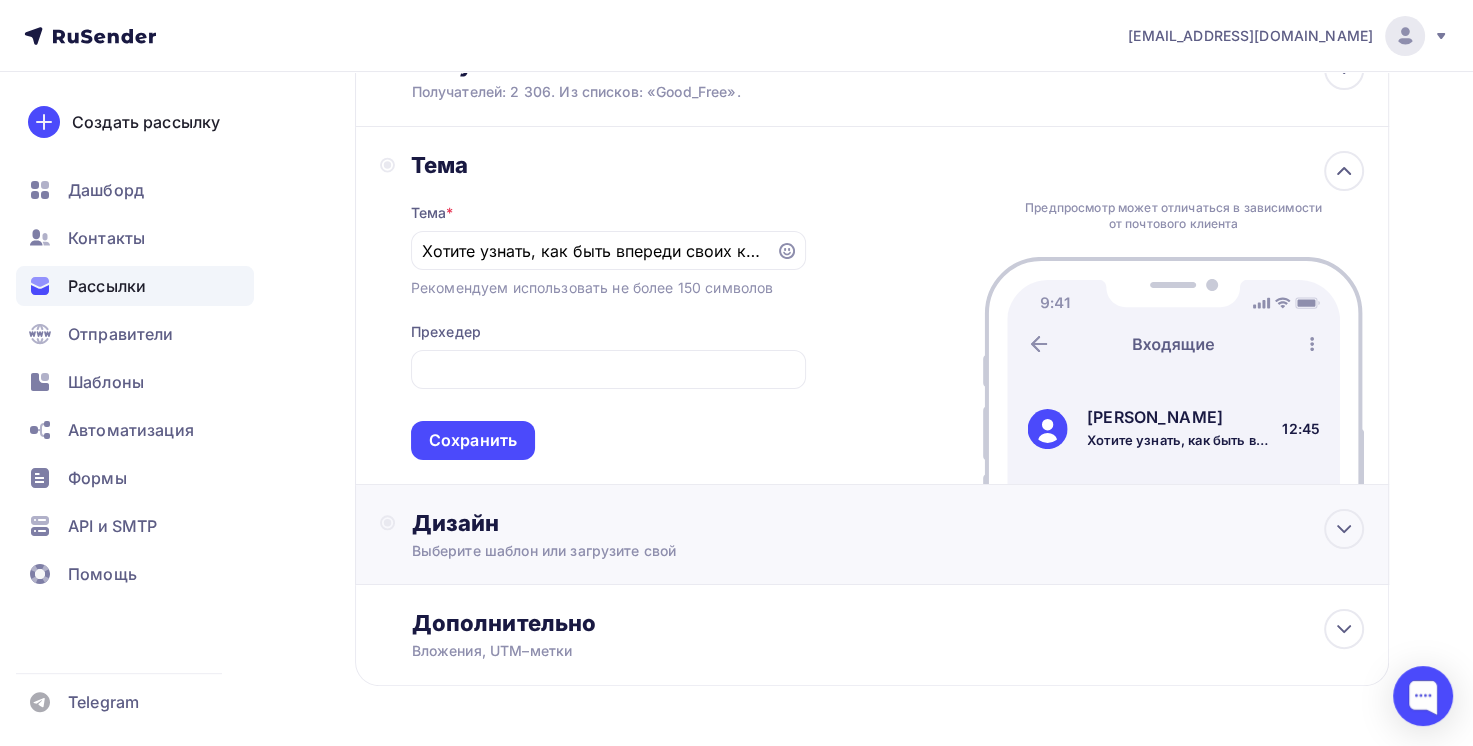 scroll, scrollTop: 122, scrollLeft: 0, axis: vertical 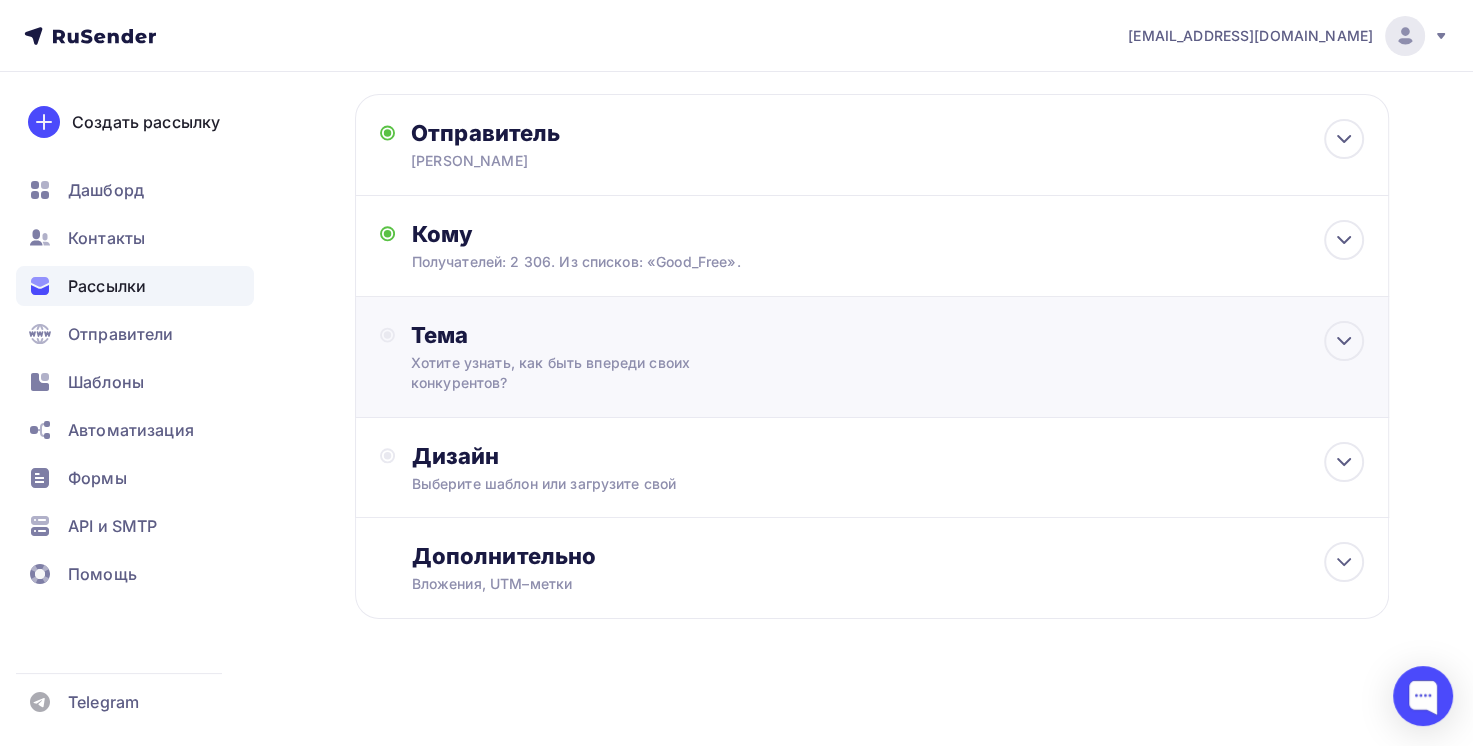 click on "Тема
Хотите узнать, как быть впереди своих конкурентов?
Тема  *     Хотите узнать, как быть впереди своих конкурентов?
Рекомендуем использовать не более 150 символов
Прехедер               Сохранить
Предпросмотр может отличаться  в зависимости от почтового клиента
[PERSON_NAME]
Хотите узнать, как быть впереди своих конкурентов?
12:45" at bounding box center (872, 357) 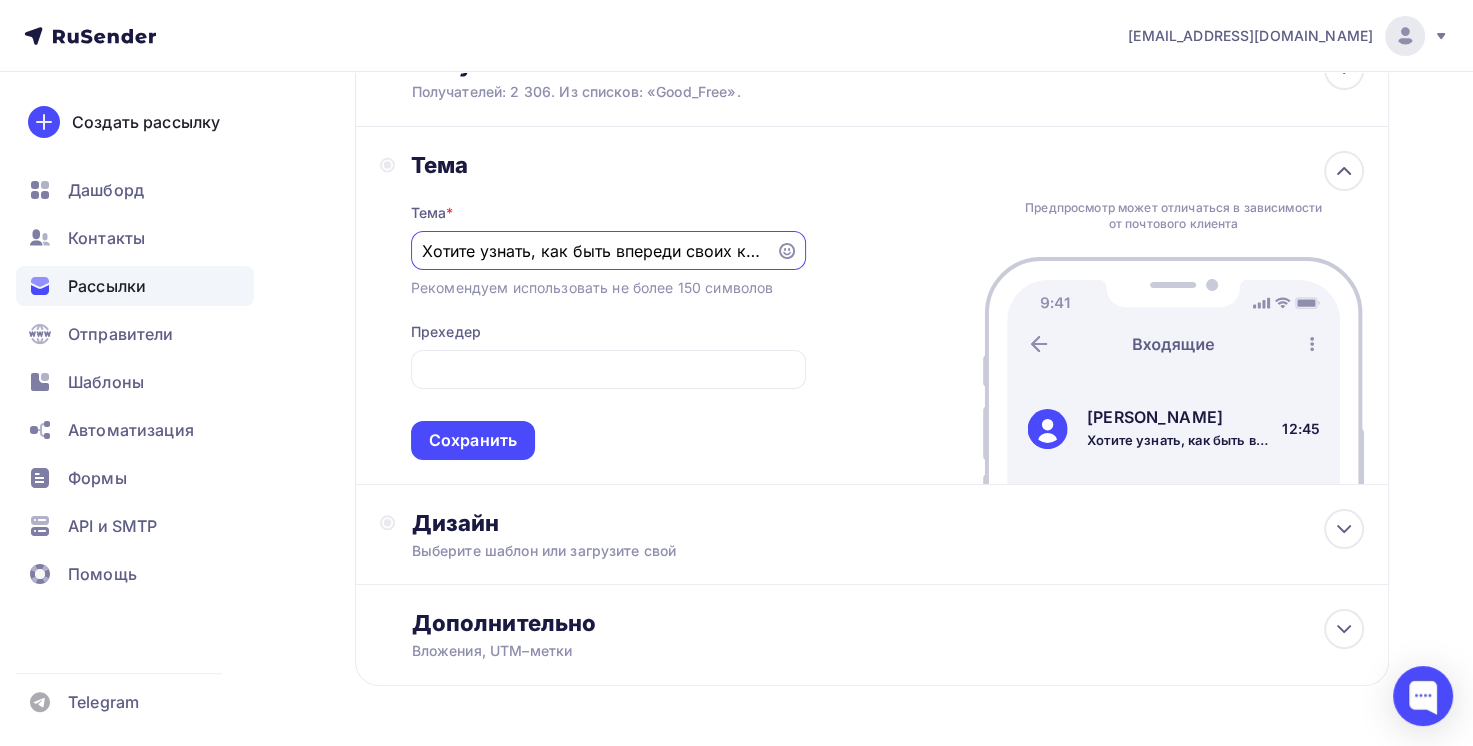 scroll, scrollTop: 0, scrollLeft: 78, axis: horizontal 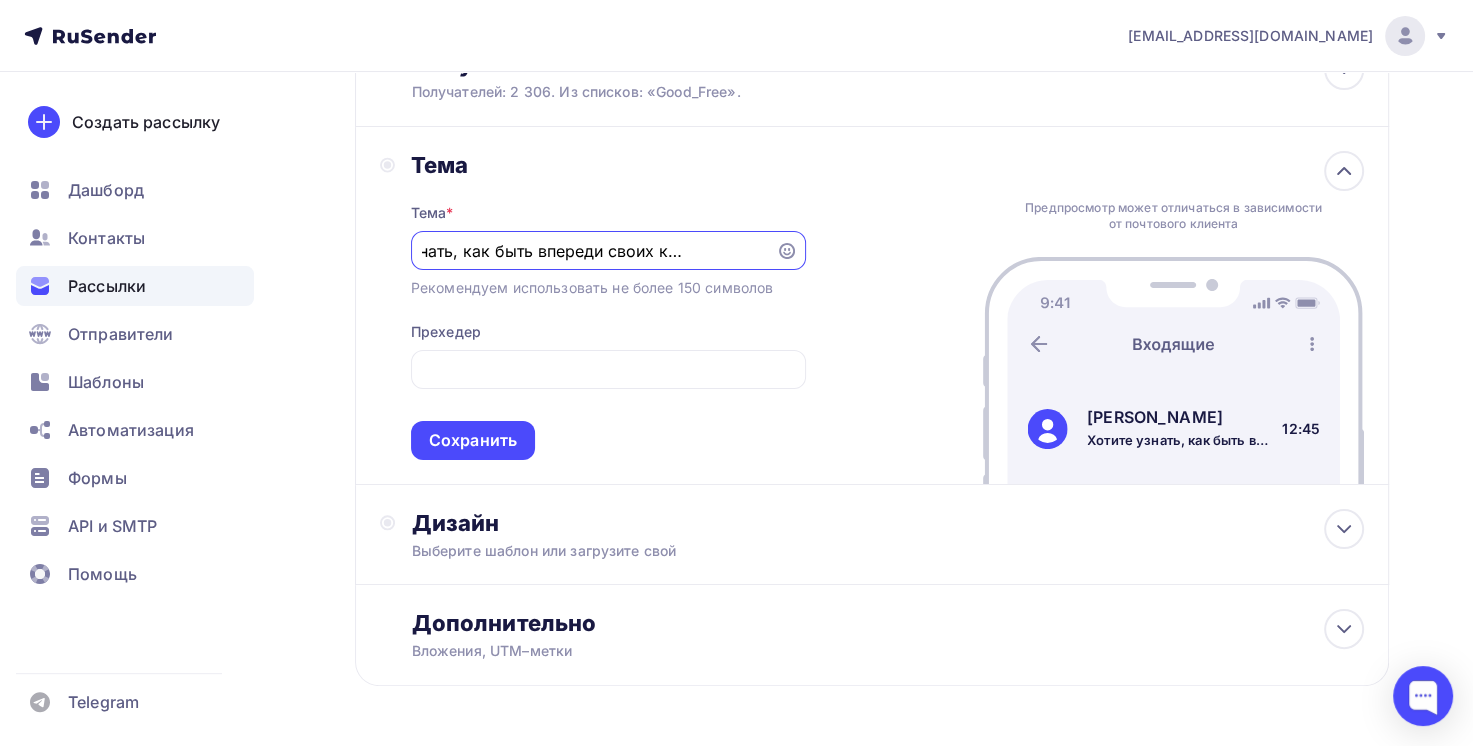 drag, startPoint x: 422, startPoint y: 251, endPoint x: 858, endPoint y: 252, distance: 436.00116 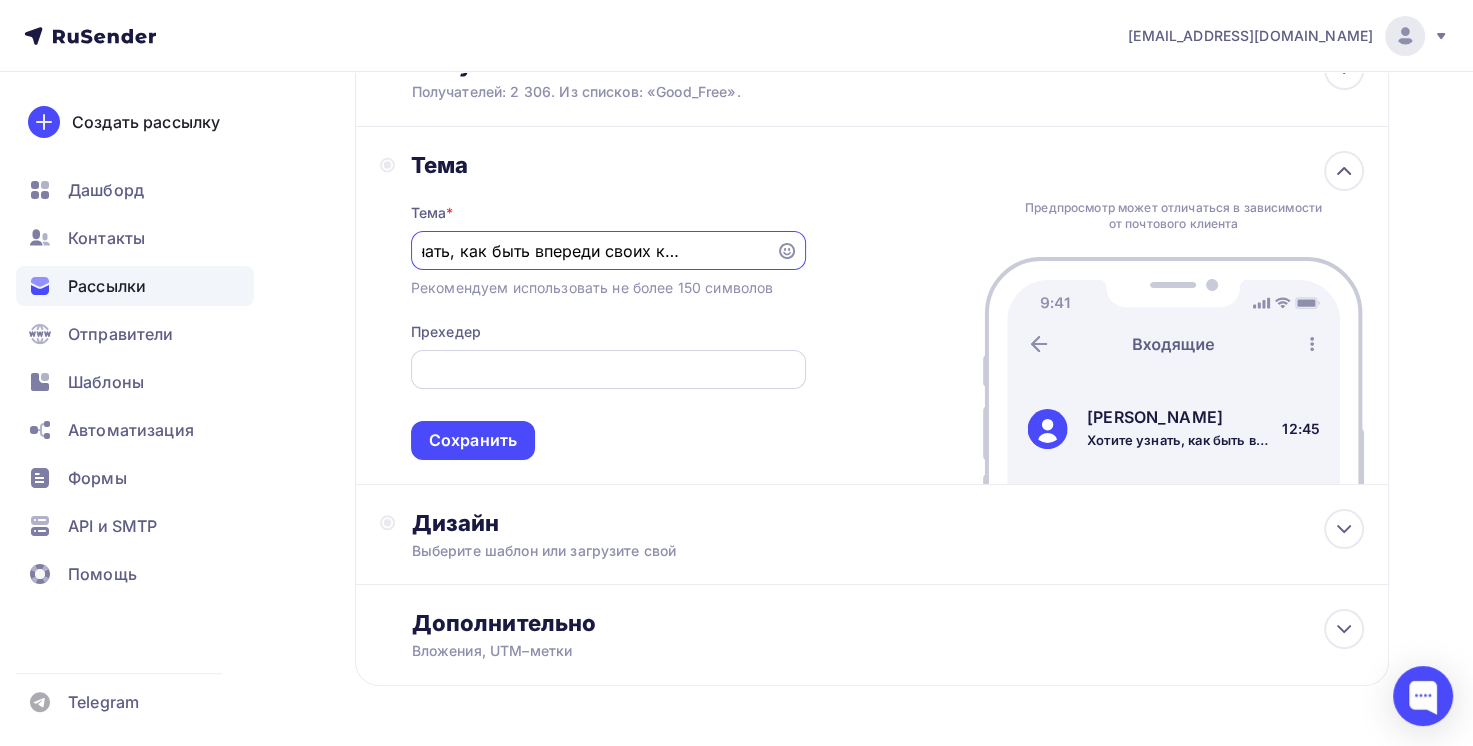 type on "Хотите узнать, как быть впереди своих конкурентов?" 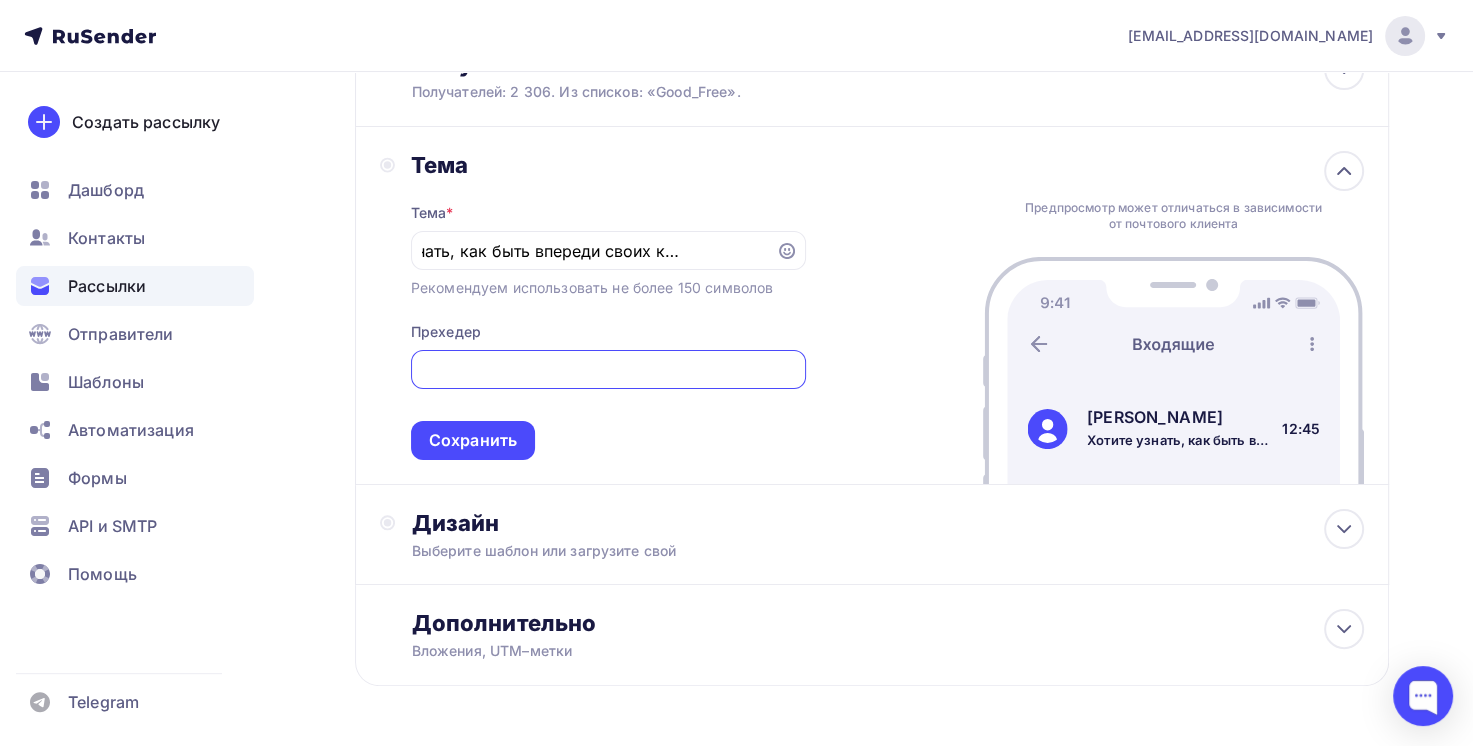 click at bounding box center (608, 370) 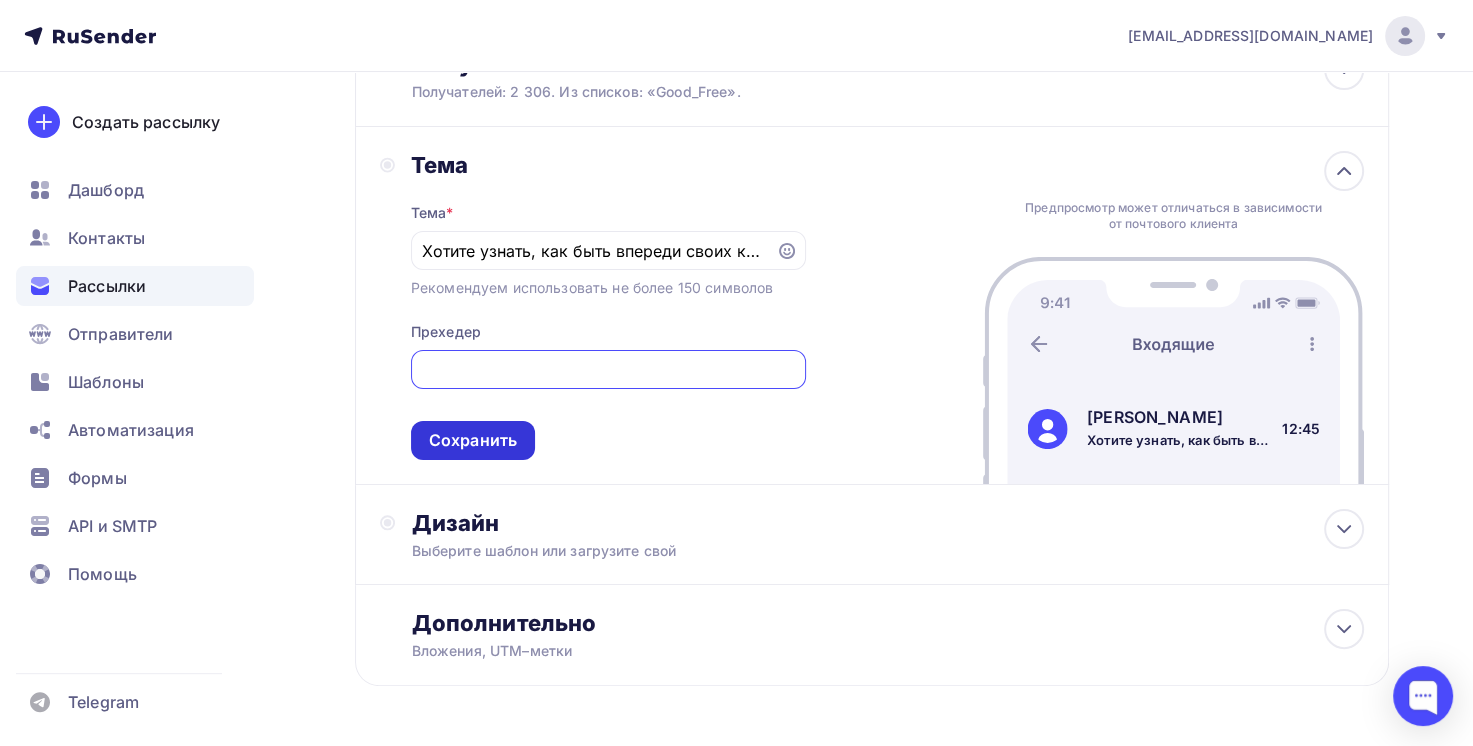 type 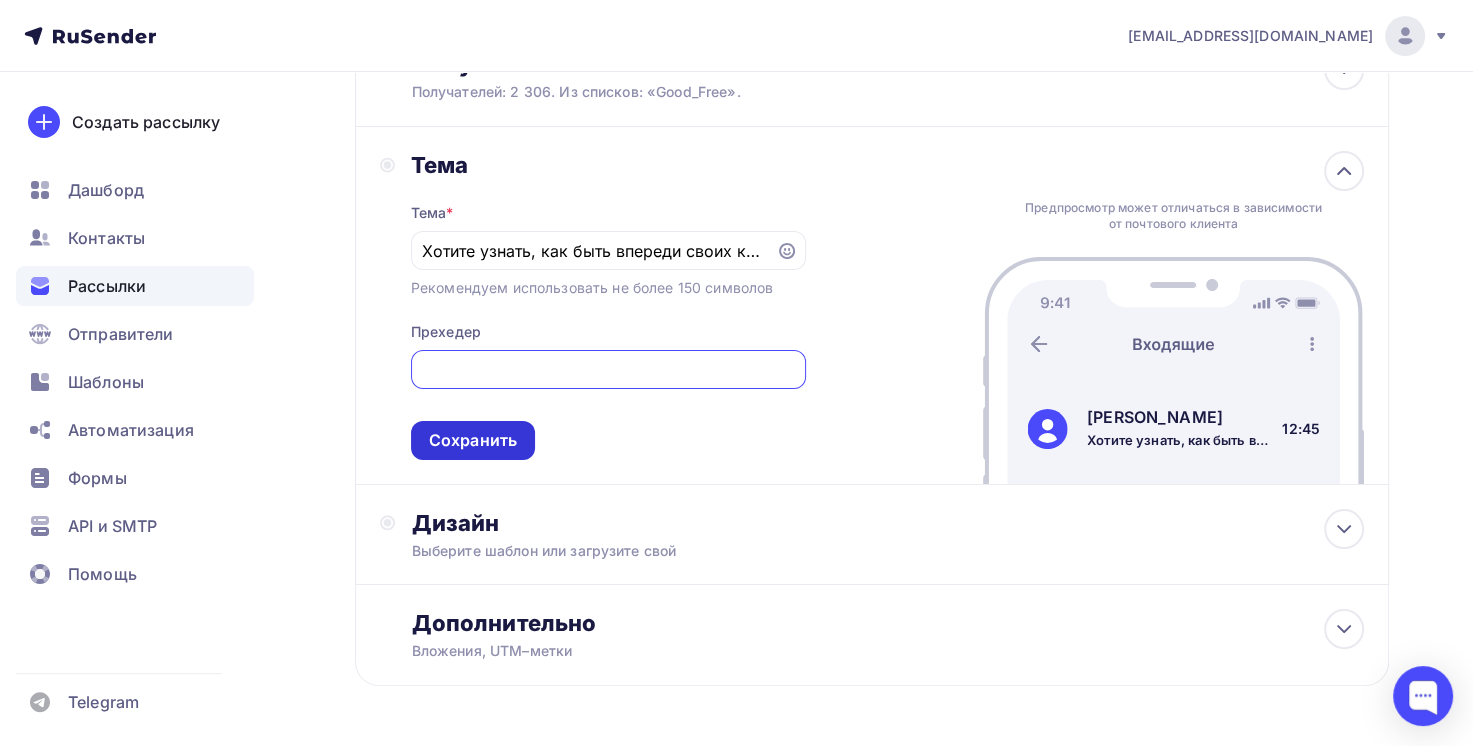 click on "Сохранить" at bounding box center [473, 440] 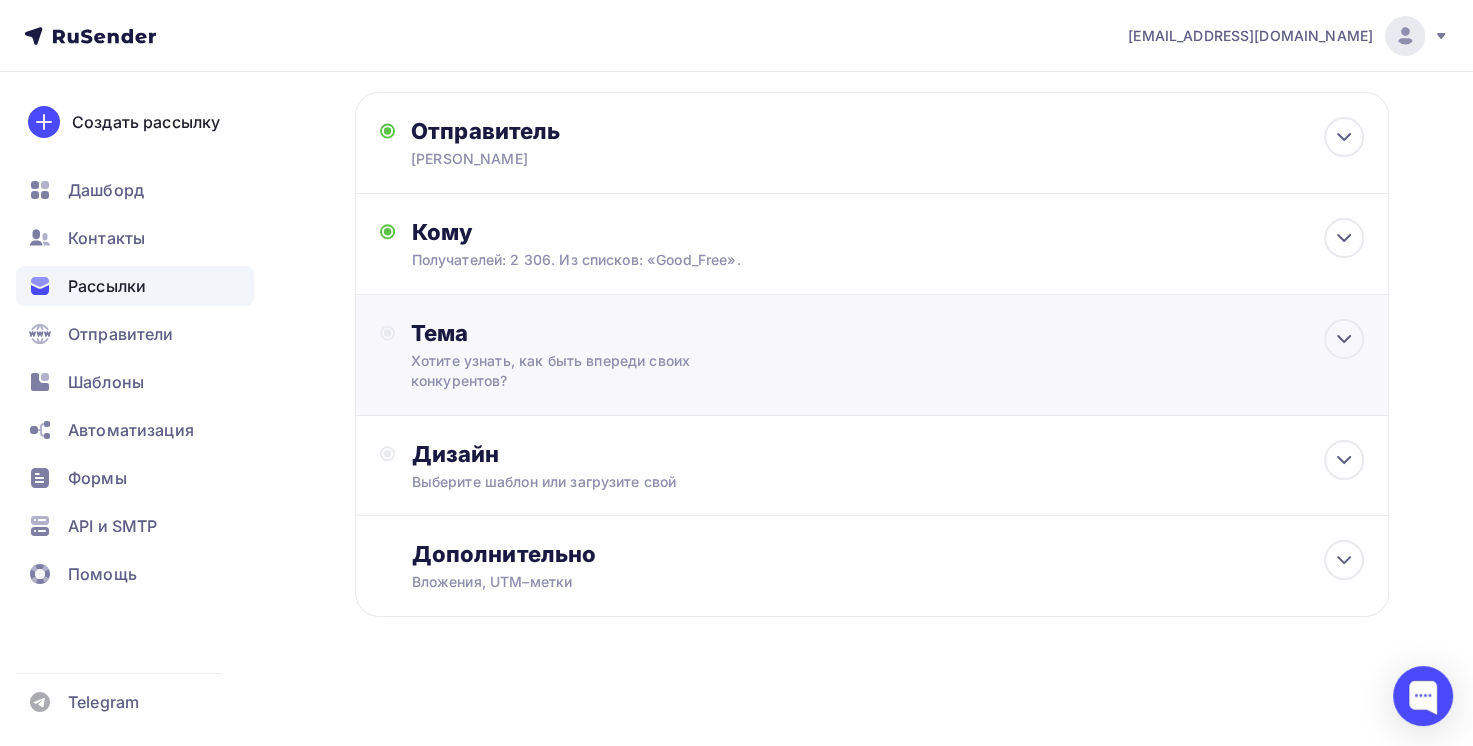 scroll, scrollTop: 122, scrollLeft: 0, axis: vertical 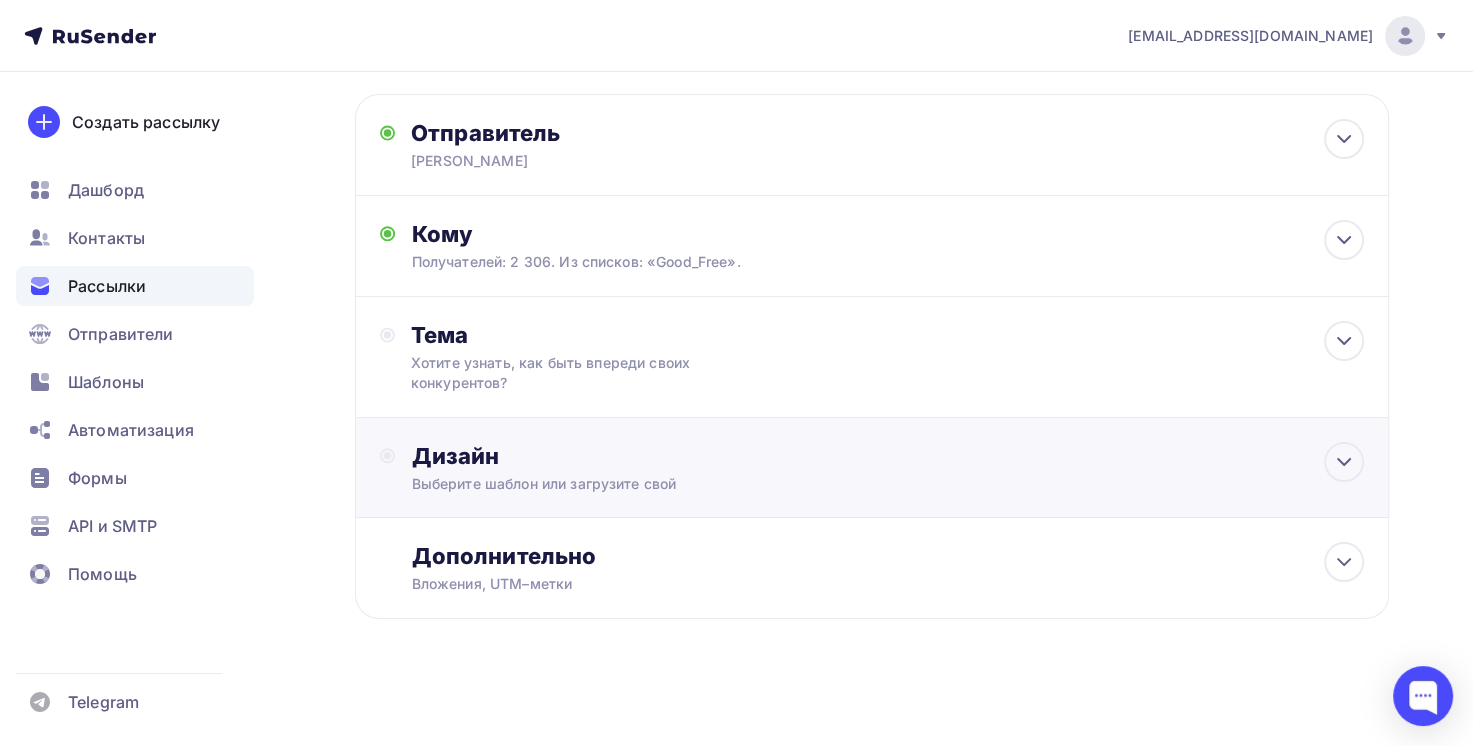 click on "Выберите шаблон или загрузите свой" at bounding box center [839, 484] 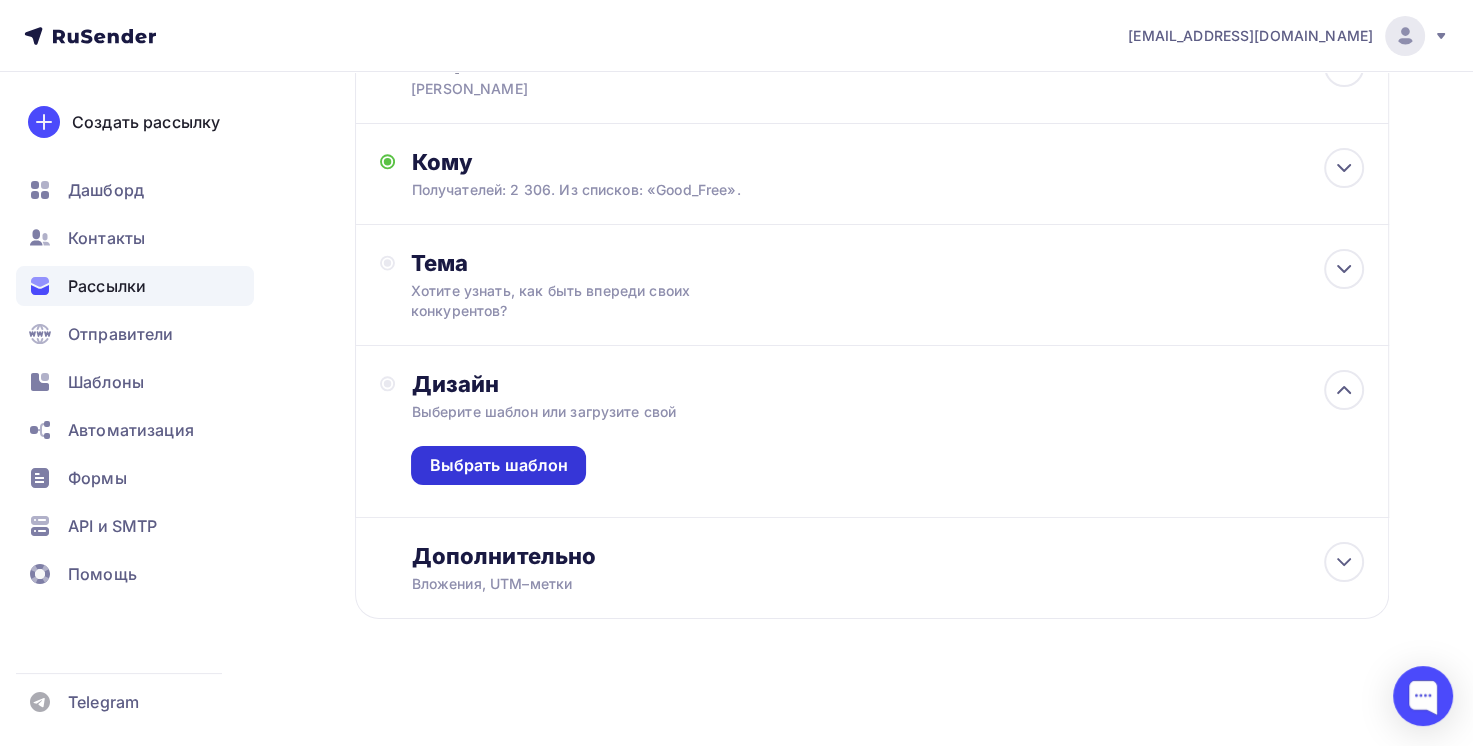 click on "Выбрать шаблон" at bounding box center [498, 465] 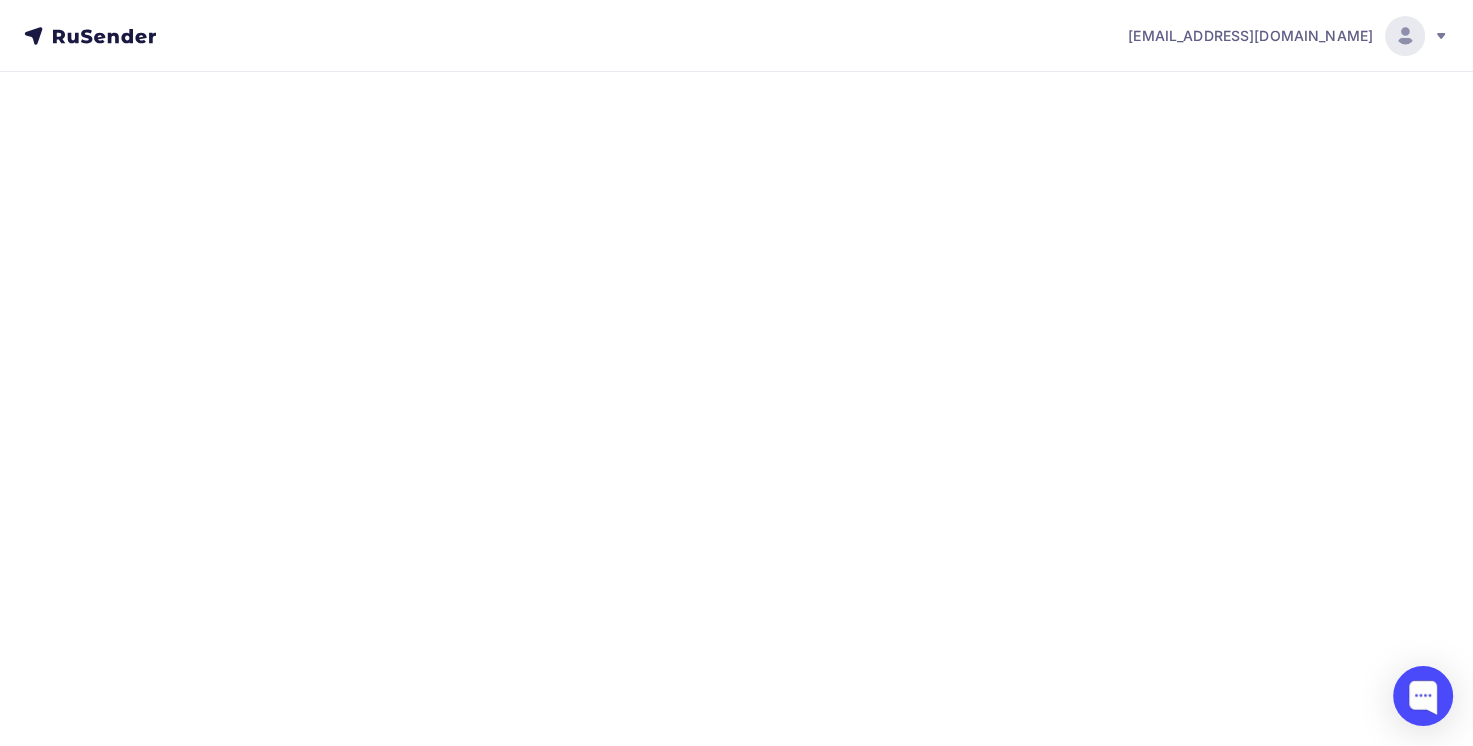 scroll, scrollTop: 0, scrollLeft: 0, axis: both 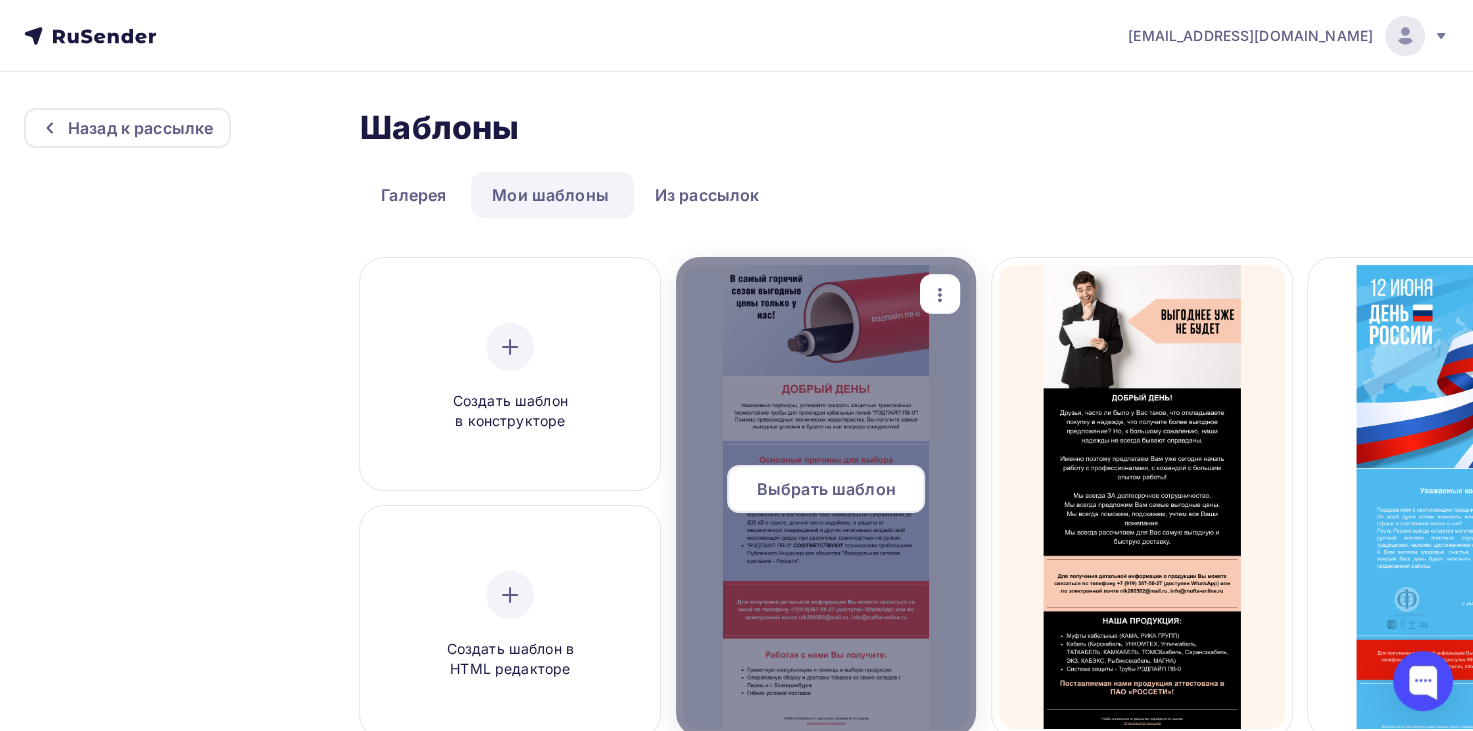 click on "Выбрать шаблон" at bounding box center [826, 489] 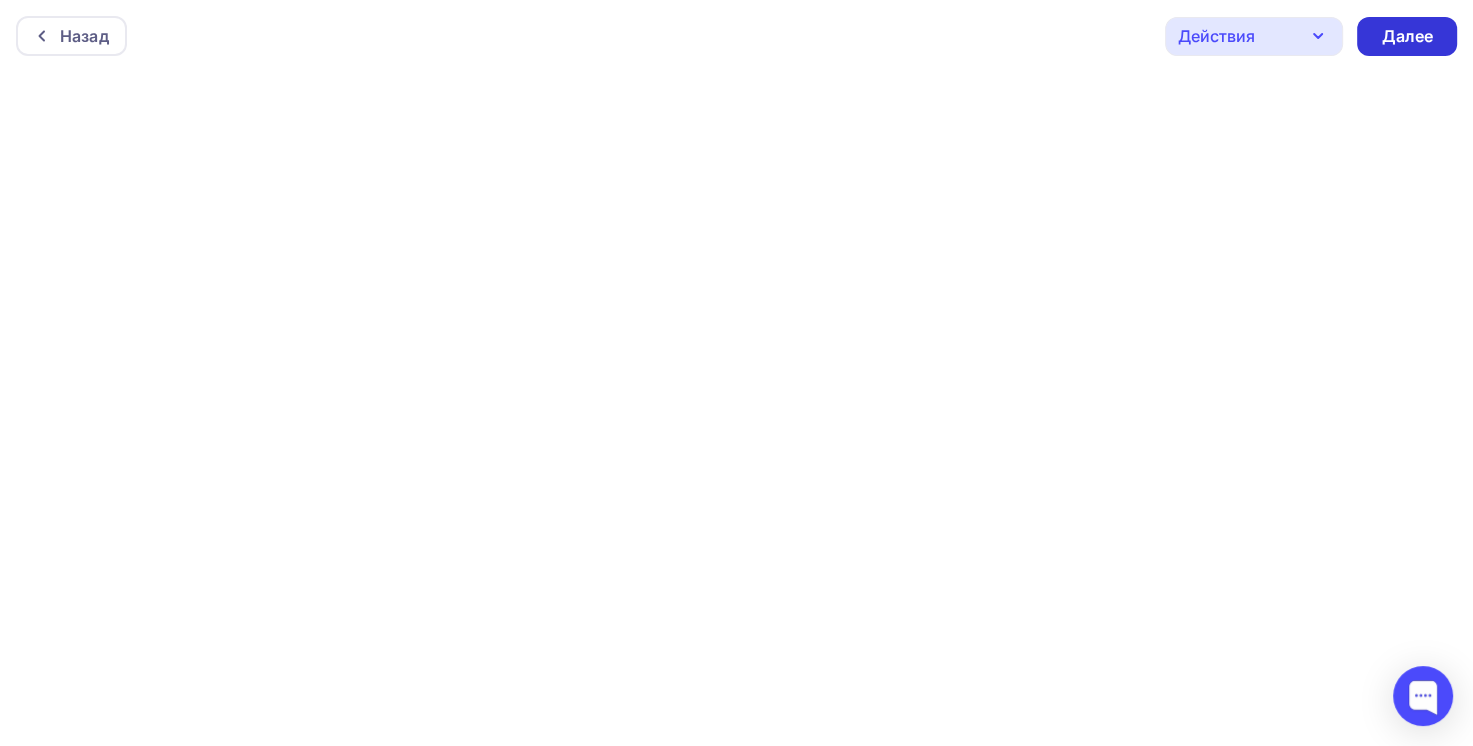 click on "Далее" at bounding box center [1407, 36] 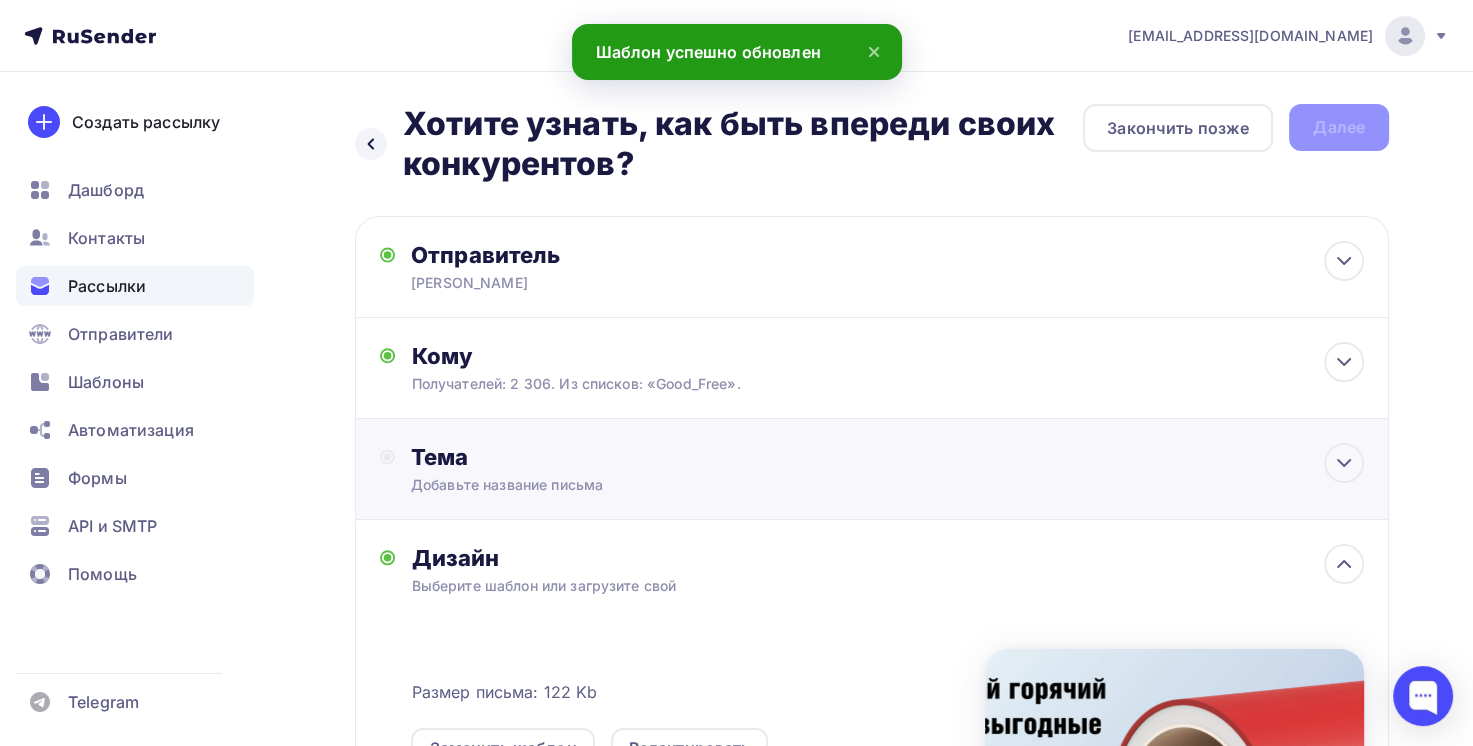 click on "Добавьте название письма" at bounding box center [589, 485] 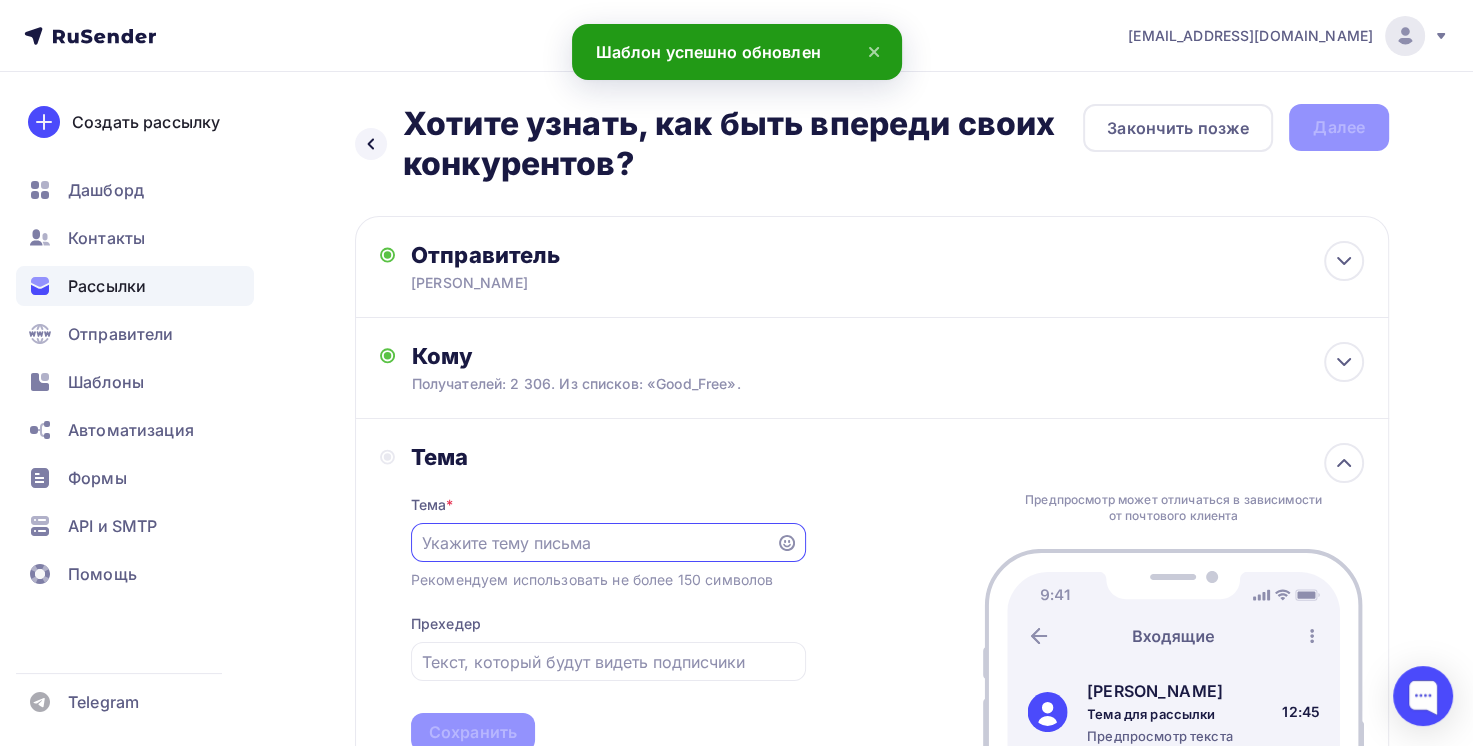 paste on "Хотите узнать, как быть впереди своих конкурентов?" 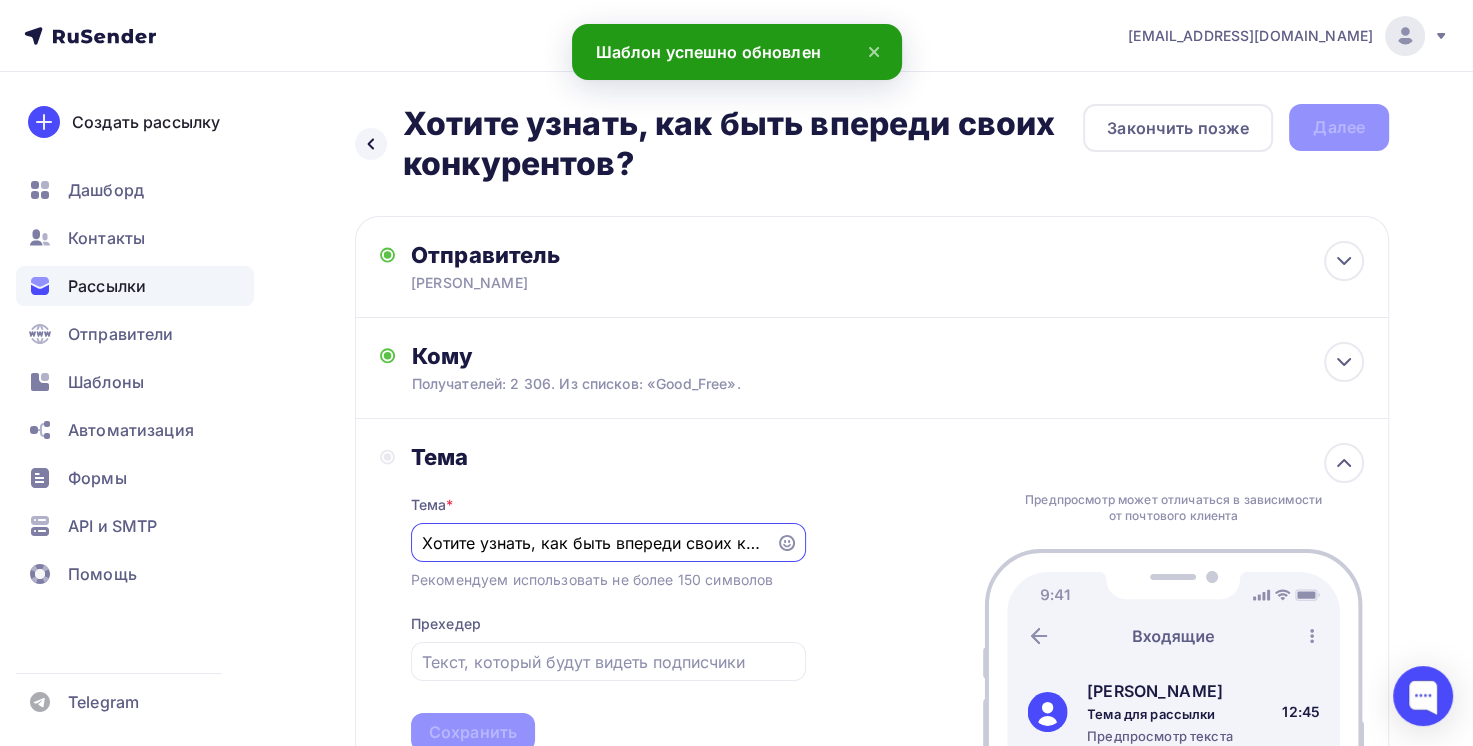scroll, scrollTop: 0, scrollLeft: 77, axis: horizontal 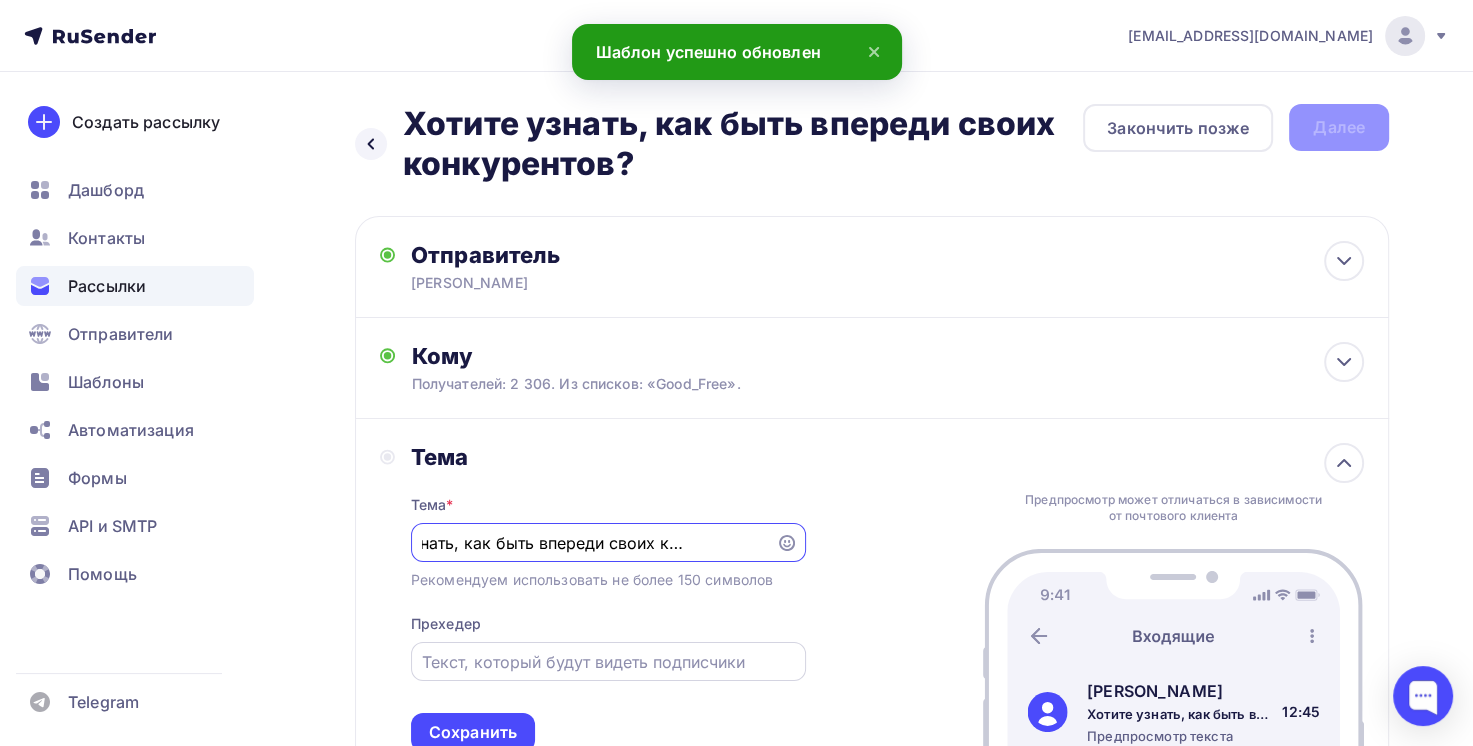 type on "Хотите узнать, как быть впереди своих конкурентов?" 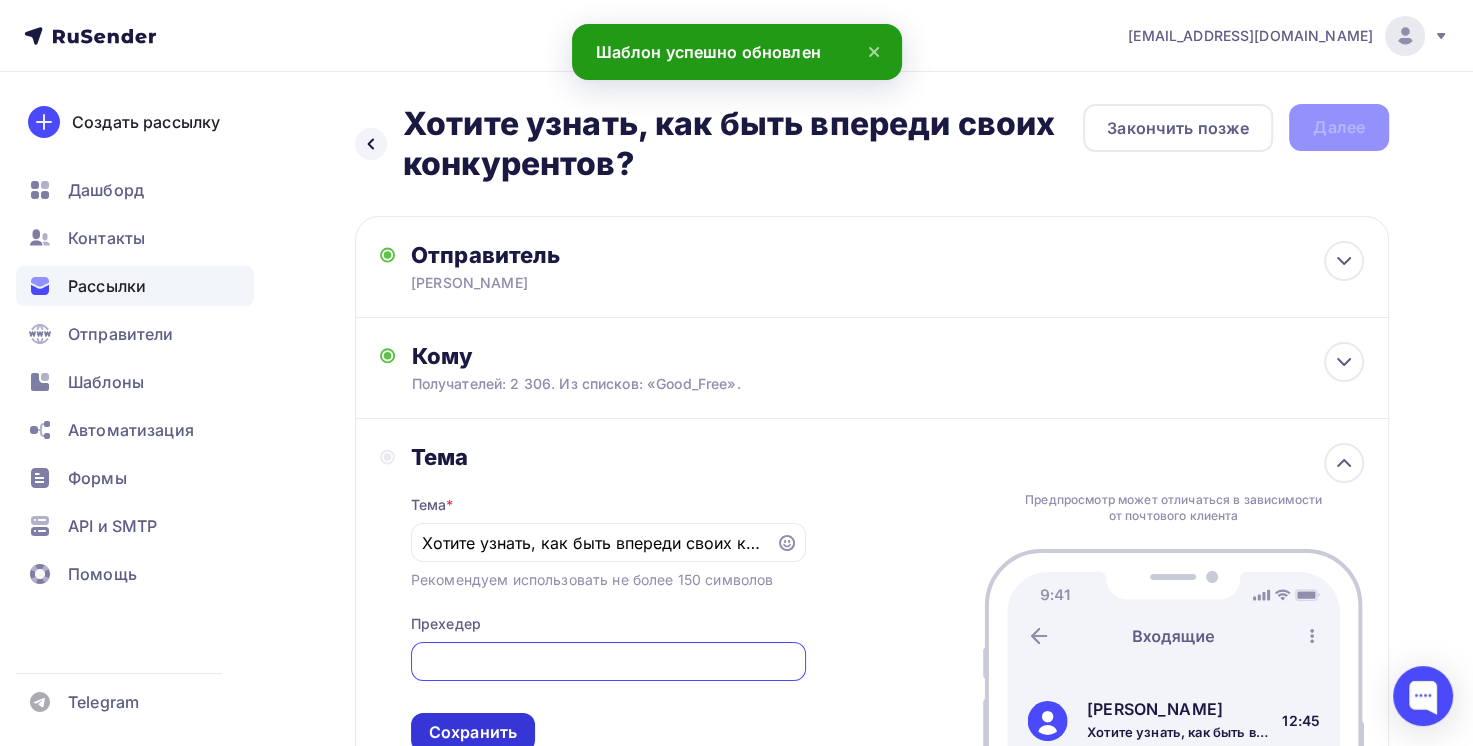 type 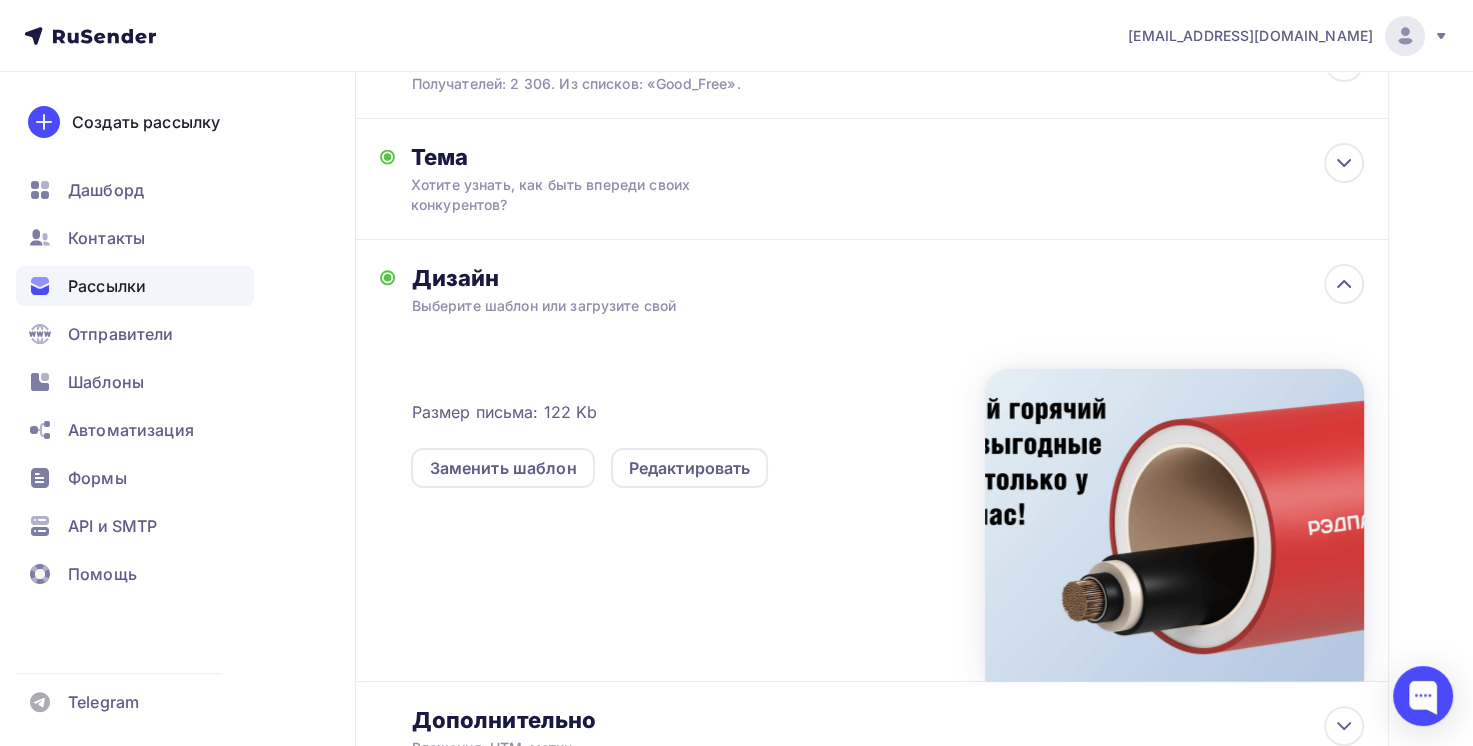 scroll, scrollTop: 0, scrollLeft: 0, axis: both 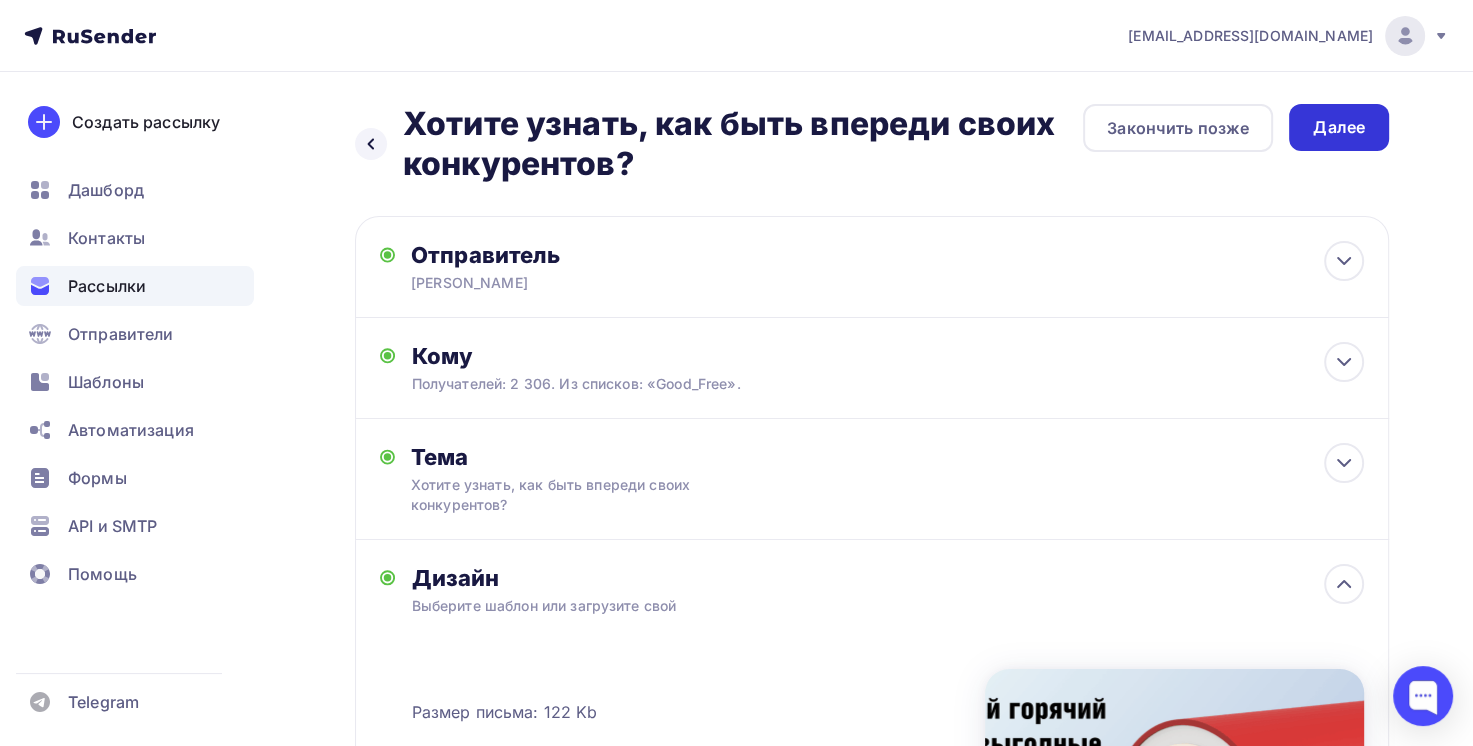 click on "Далее" at bounding box center (1339, 127) 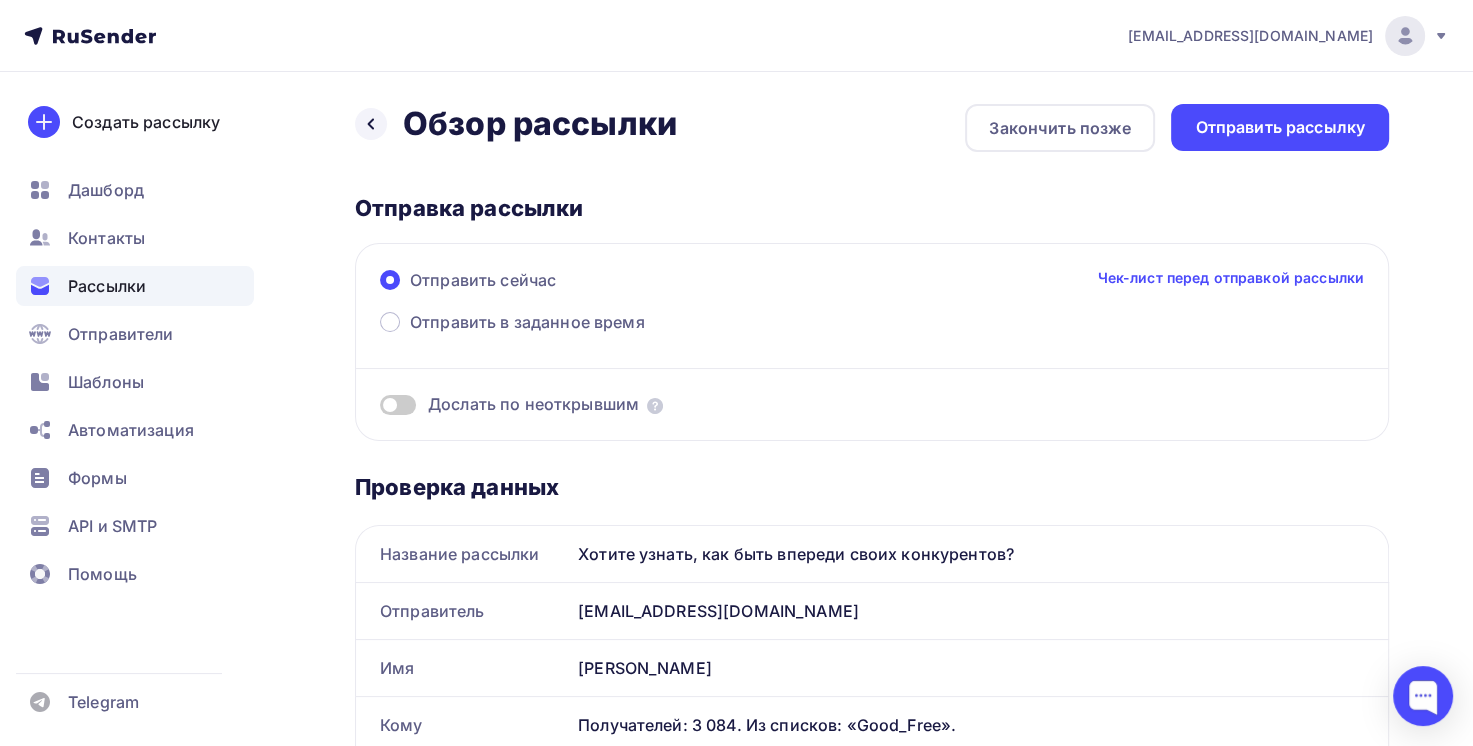 scroll, scrollTop: 0, scrollLeft: 0, axis: both 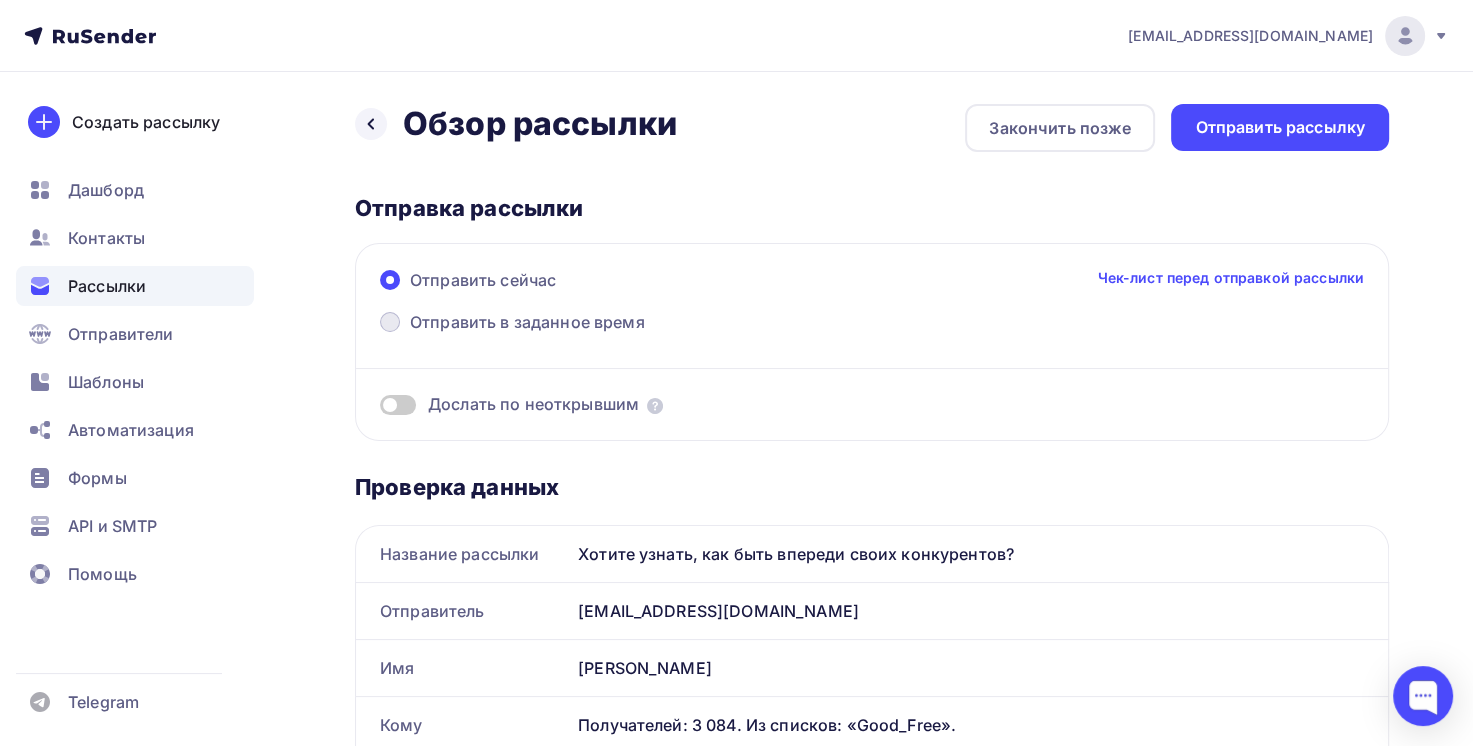 click on "Отправить в заданное время" at bounding box center [512, 324] 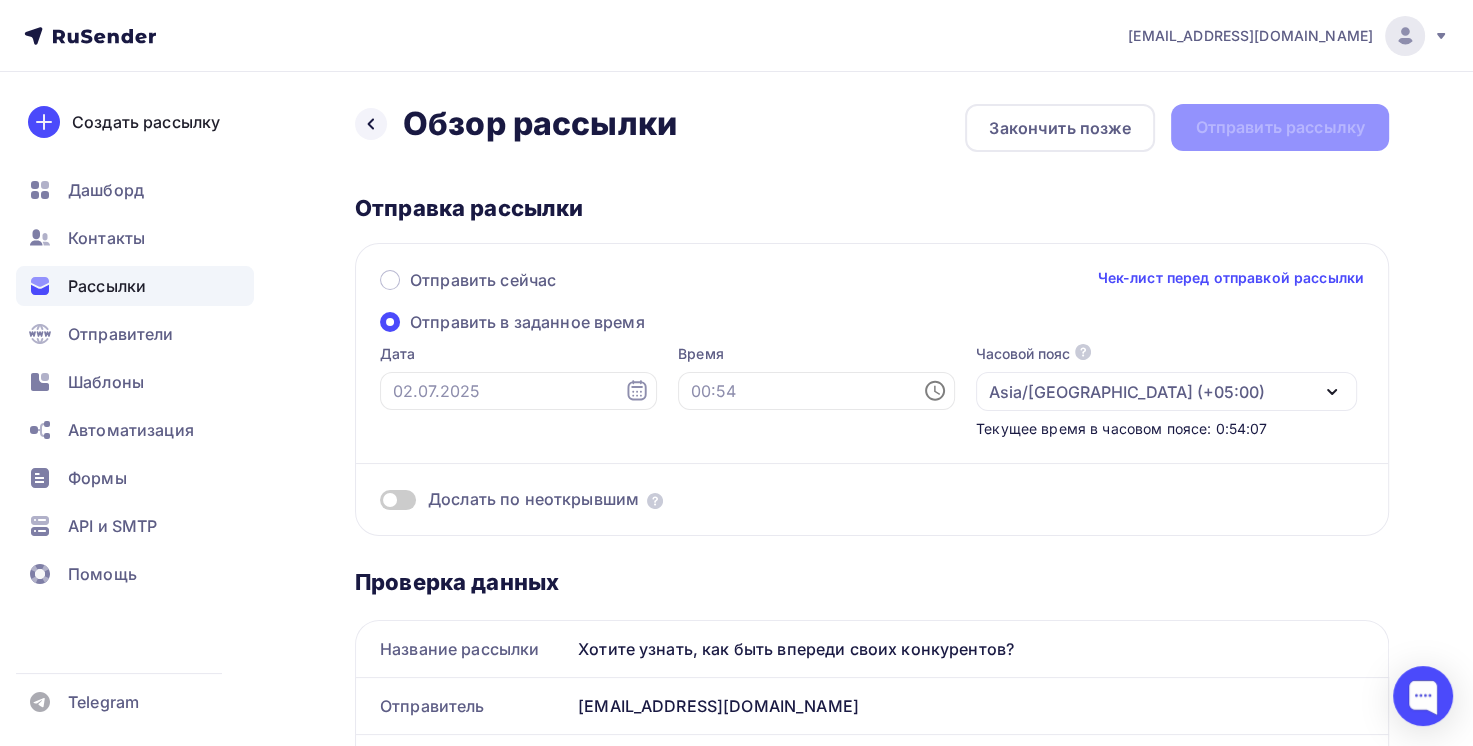 click 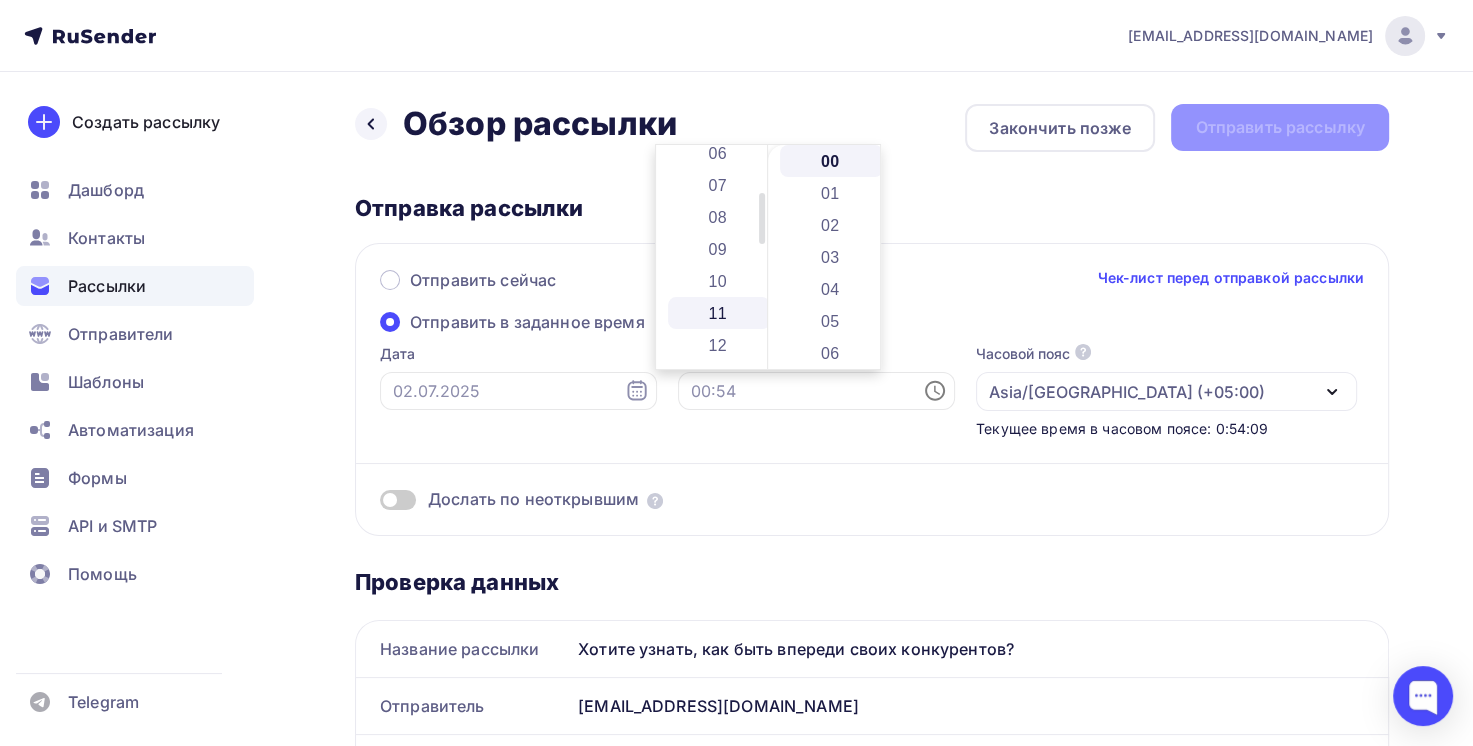 click on "11" at bounding box center [719, 313] 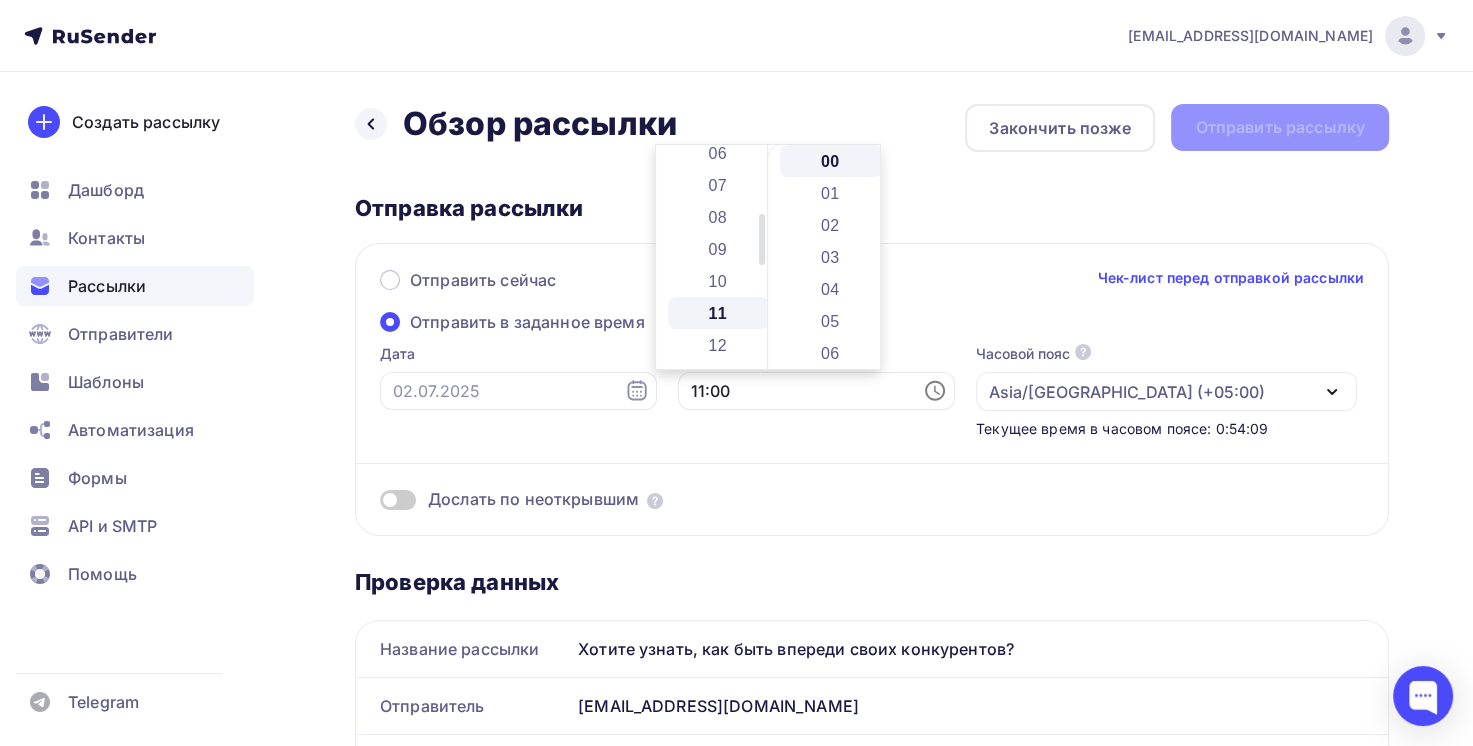 scroll, scrollTop: 352, scrollLeft: 0, axis: vertical 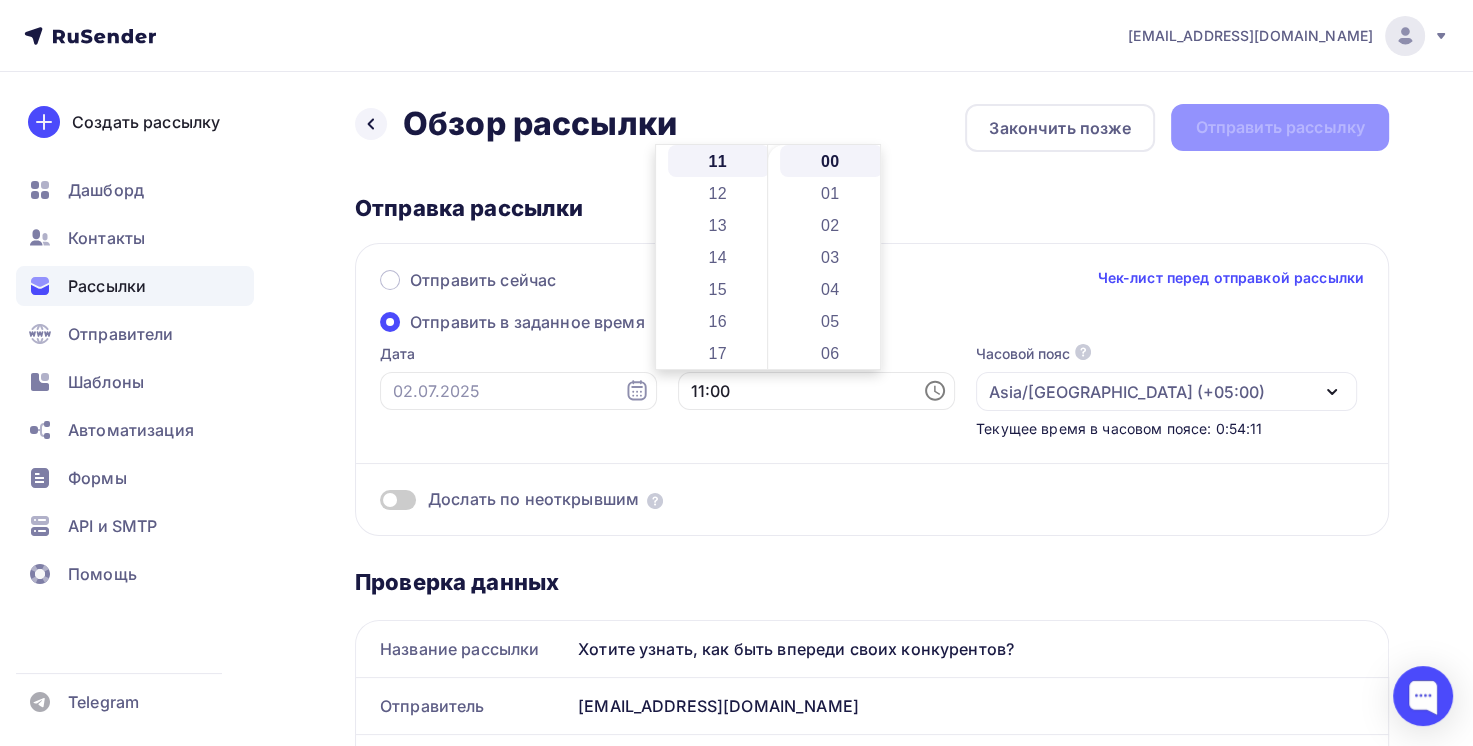click on "Дослать по неоткрывшим" at bounding box center [872, 475] 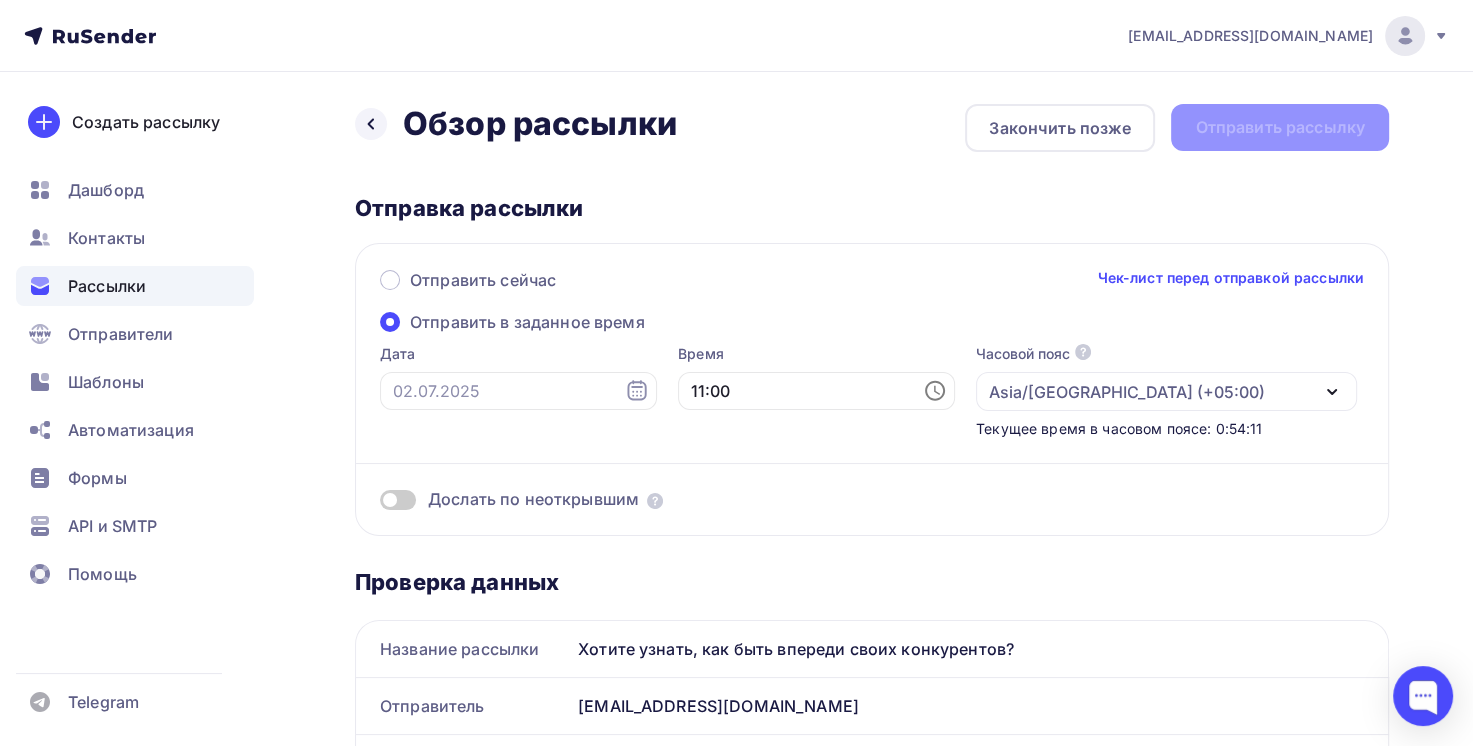 scroll, scrollTop: 300, scrollLeft: 0, axis: vertical 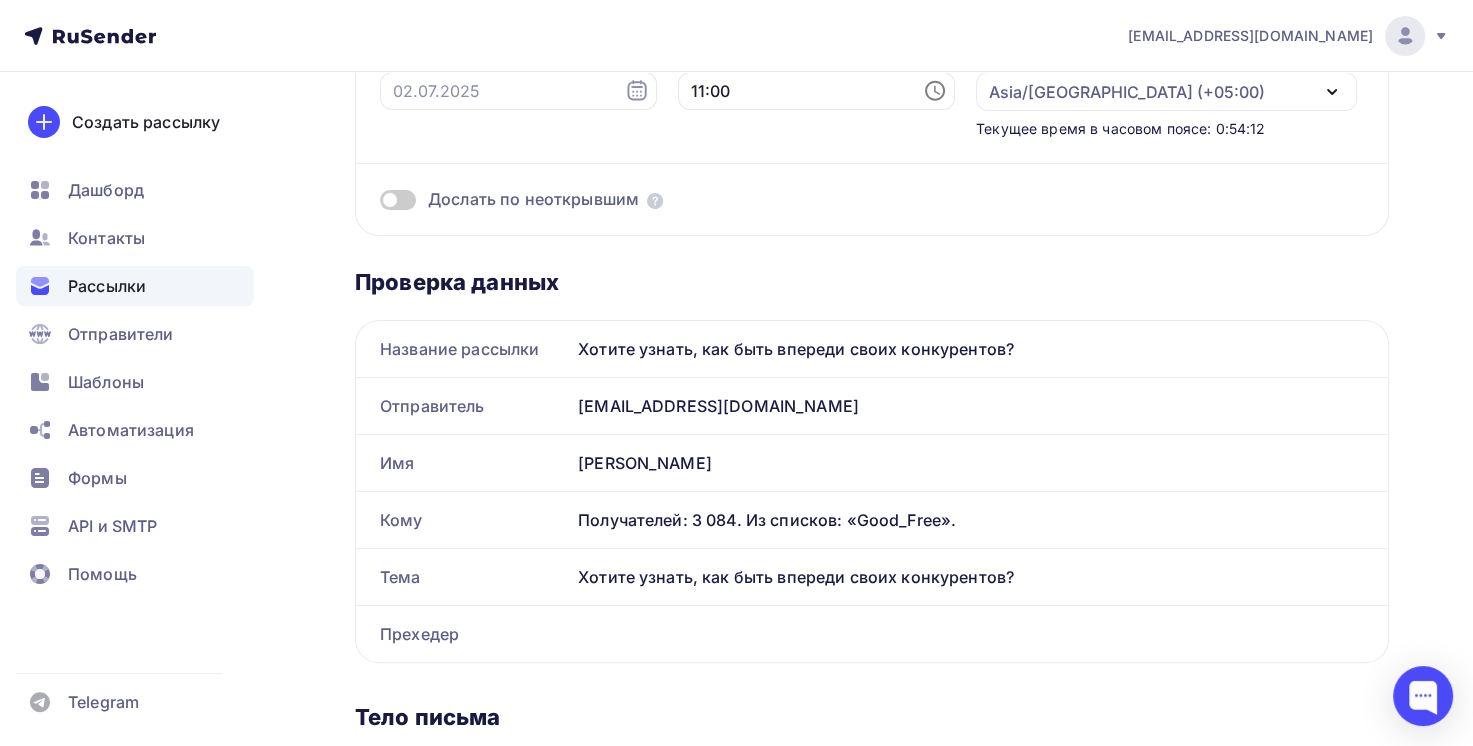 click at bounding box center (398, 200) 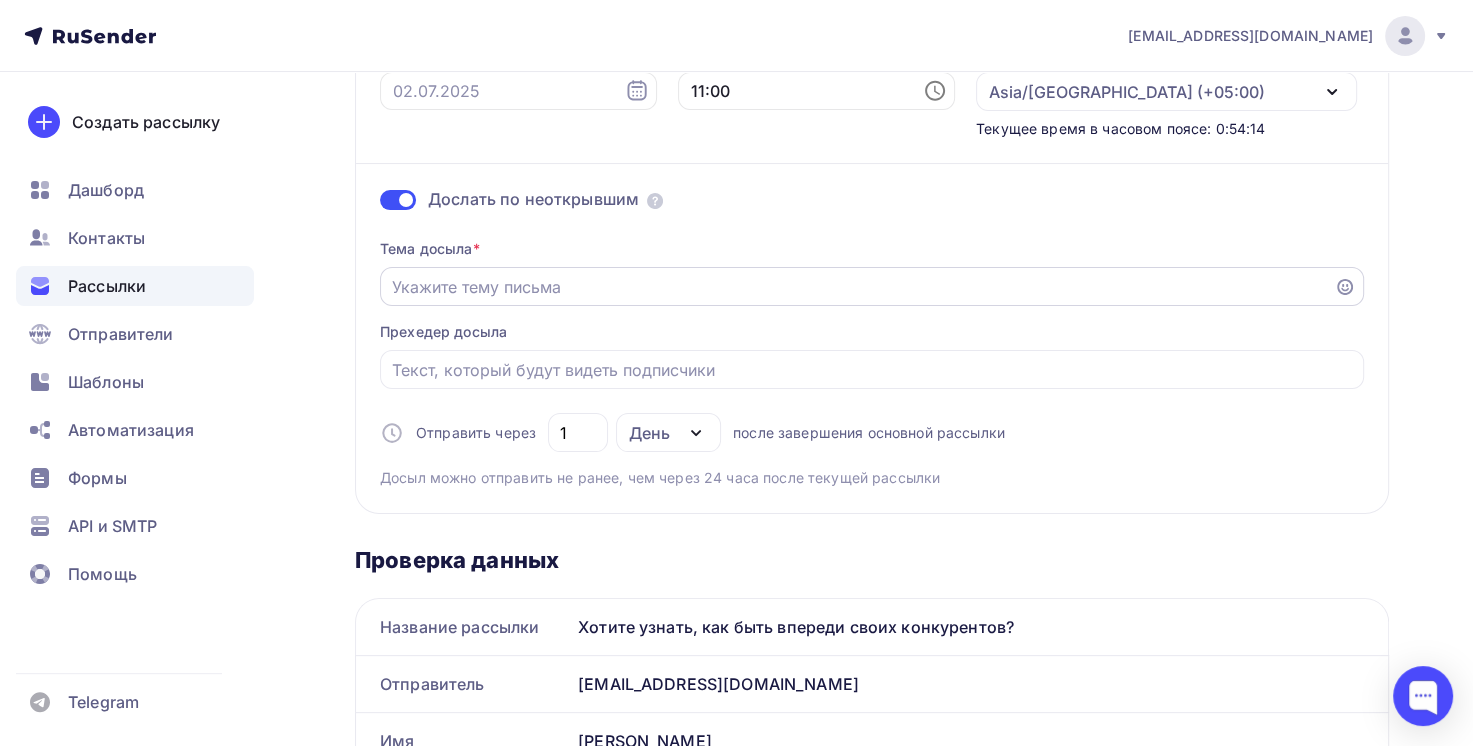 click on "Отправить в заданное время" at bounding box center (857, 287) 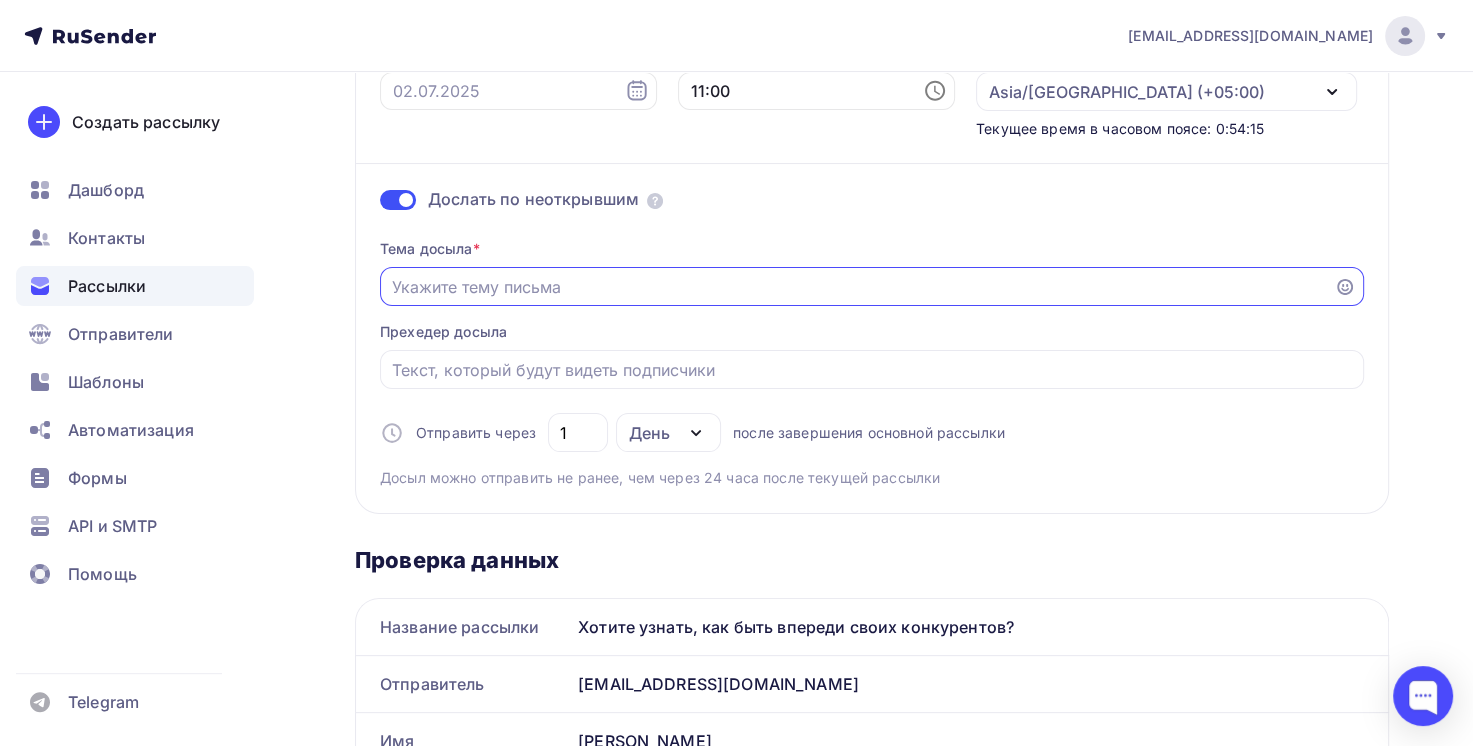 paste on "Хотите узнать, как быть впереди своих конкурентов?" 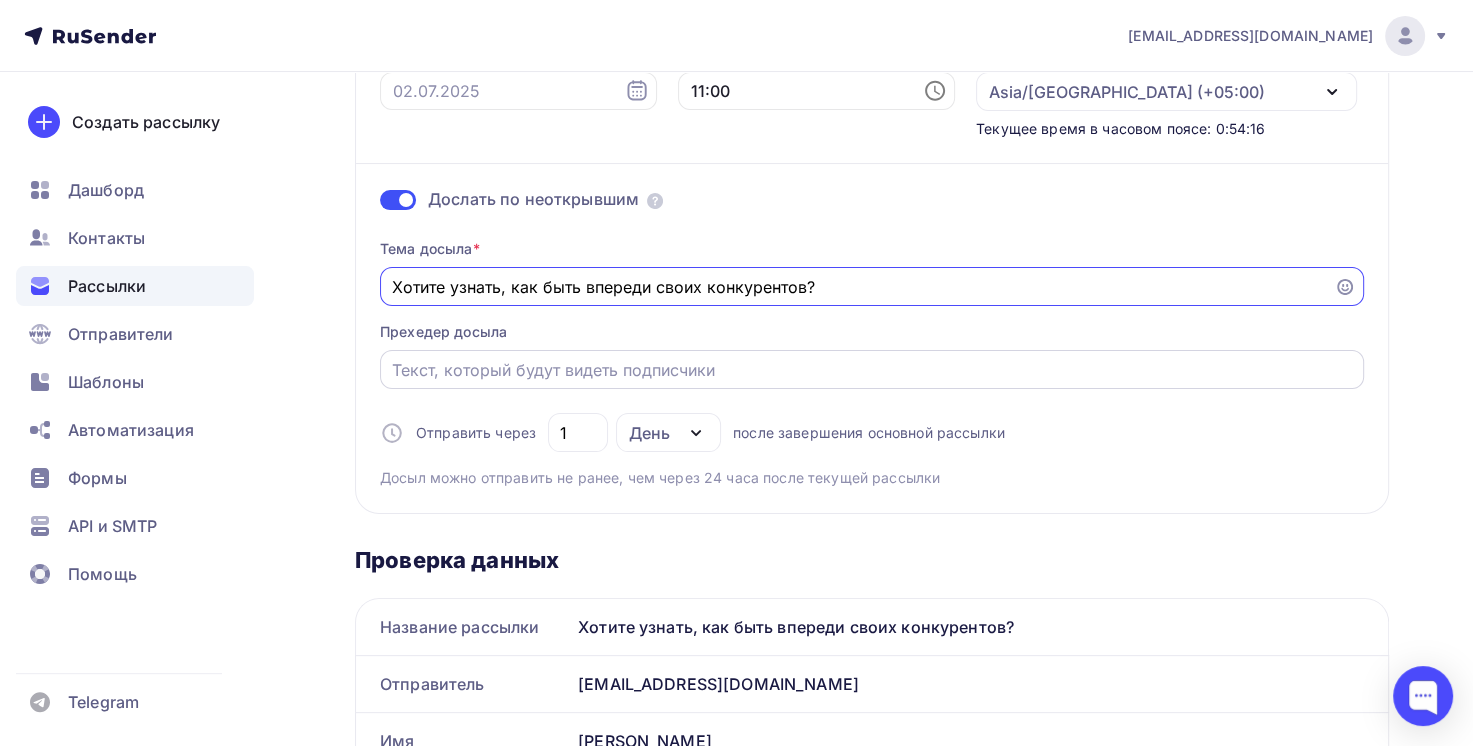 type on "Хотите узнать, как быть впереди своих конкурентов?" 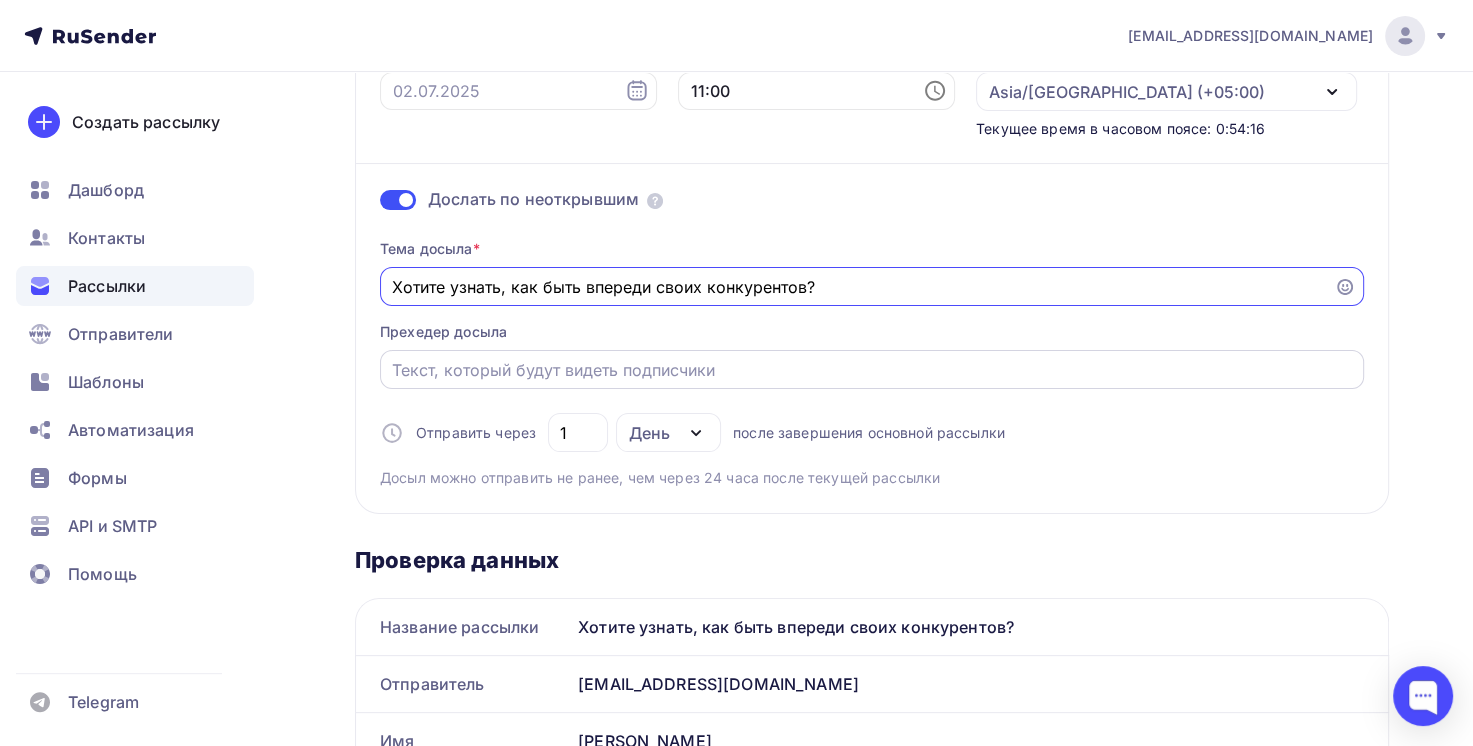 click on "Отправить в заданное время" at bounding box center (872, 370) 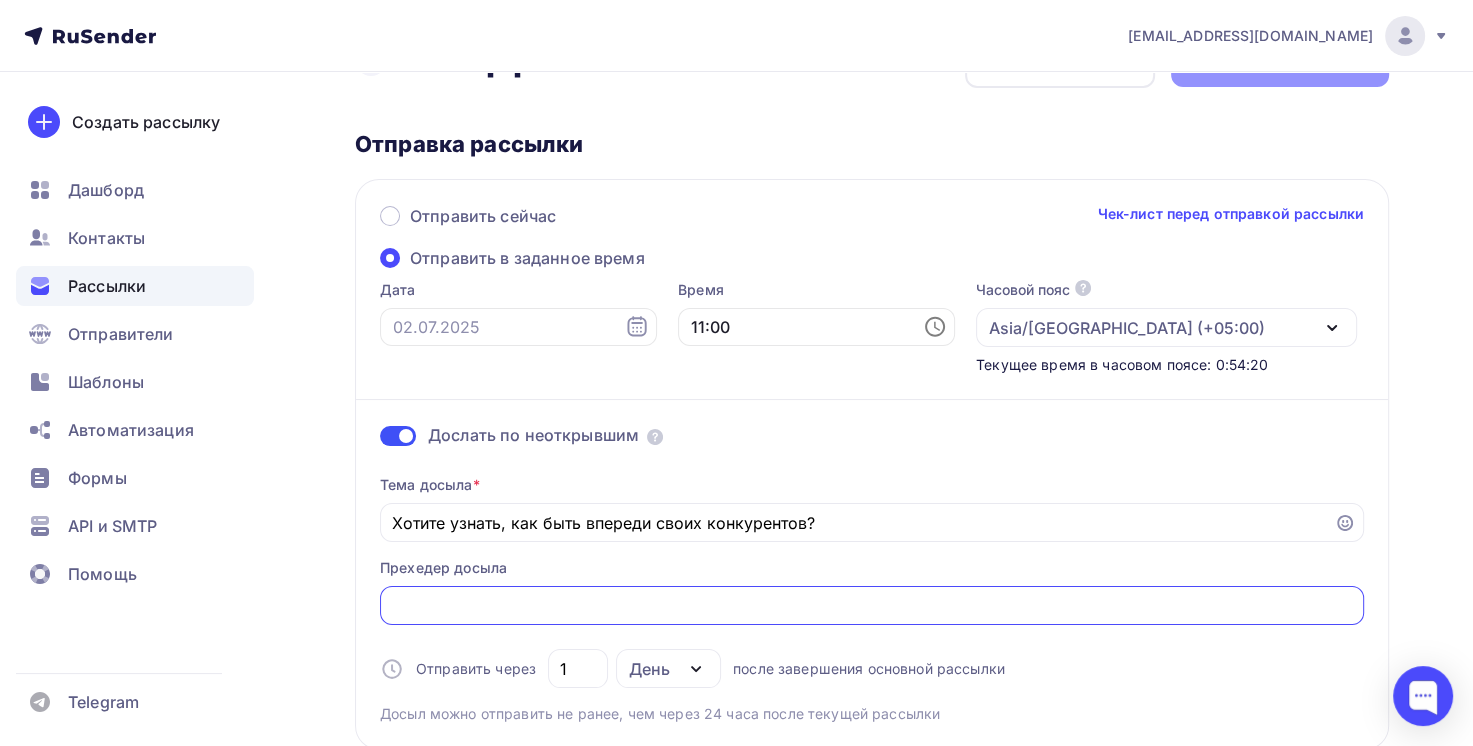 scroll, scrollTop: 0, scrollLeft: 0, axis: both 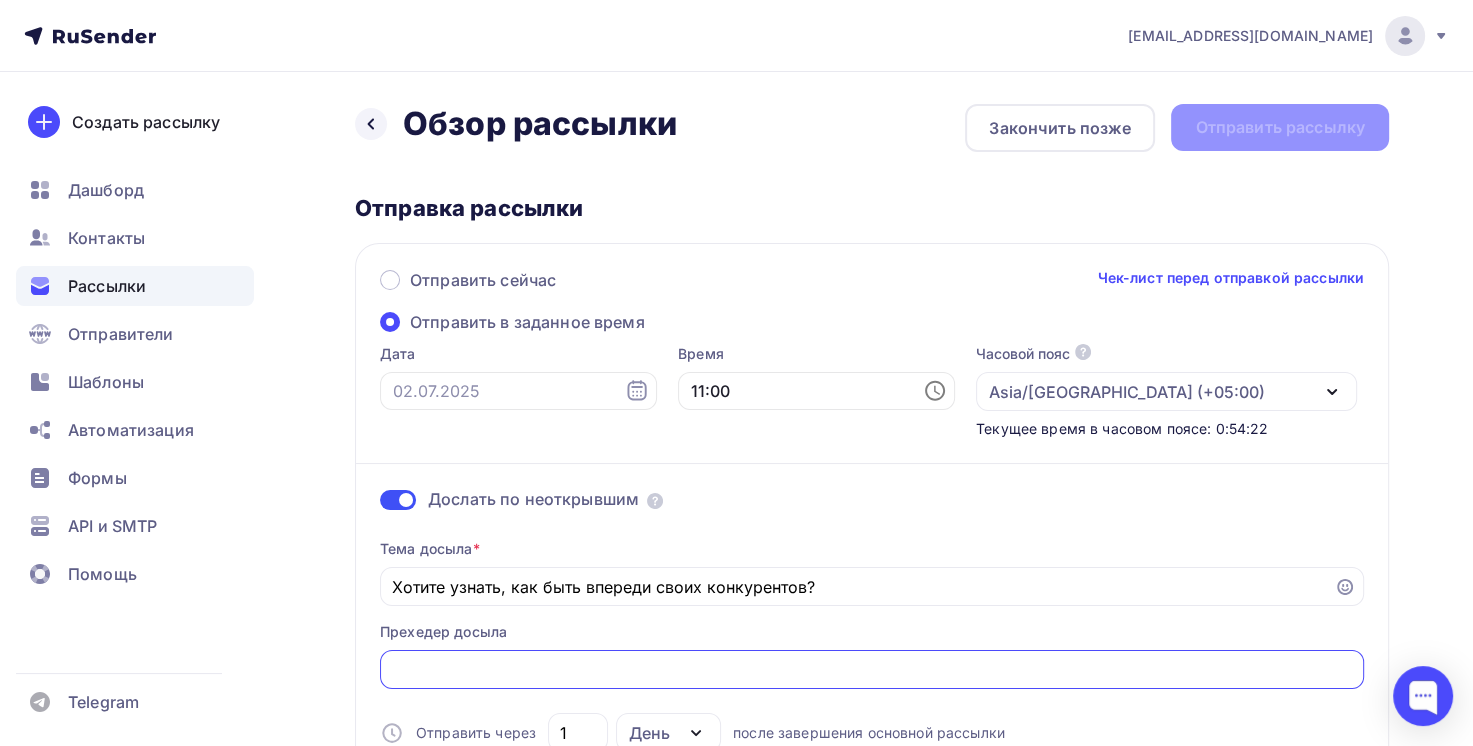 type 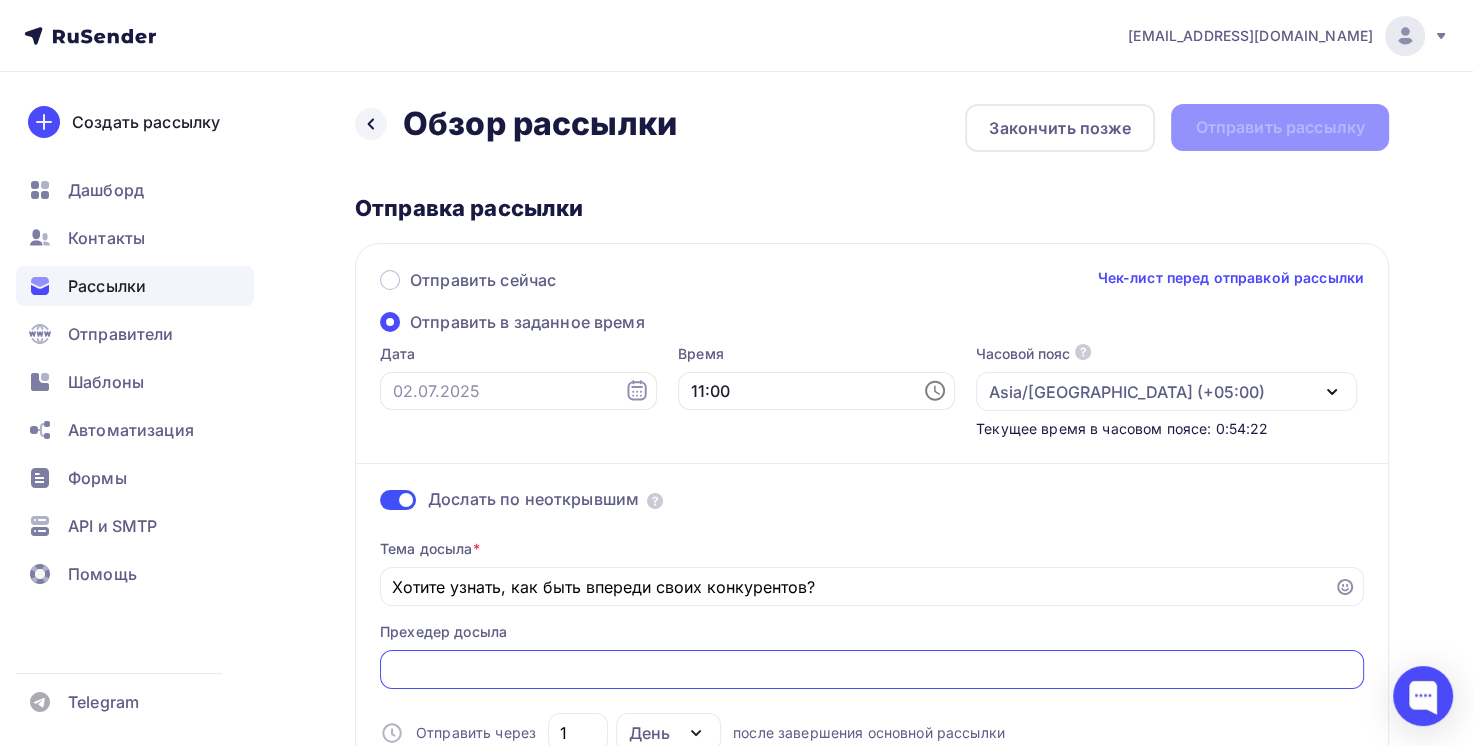 click 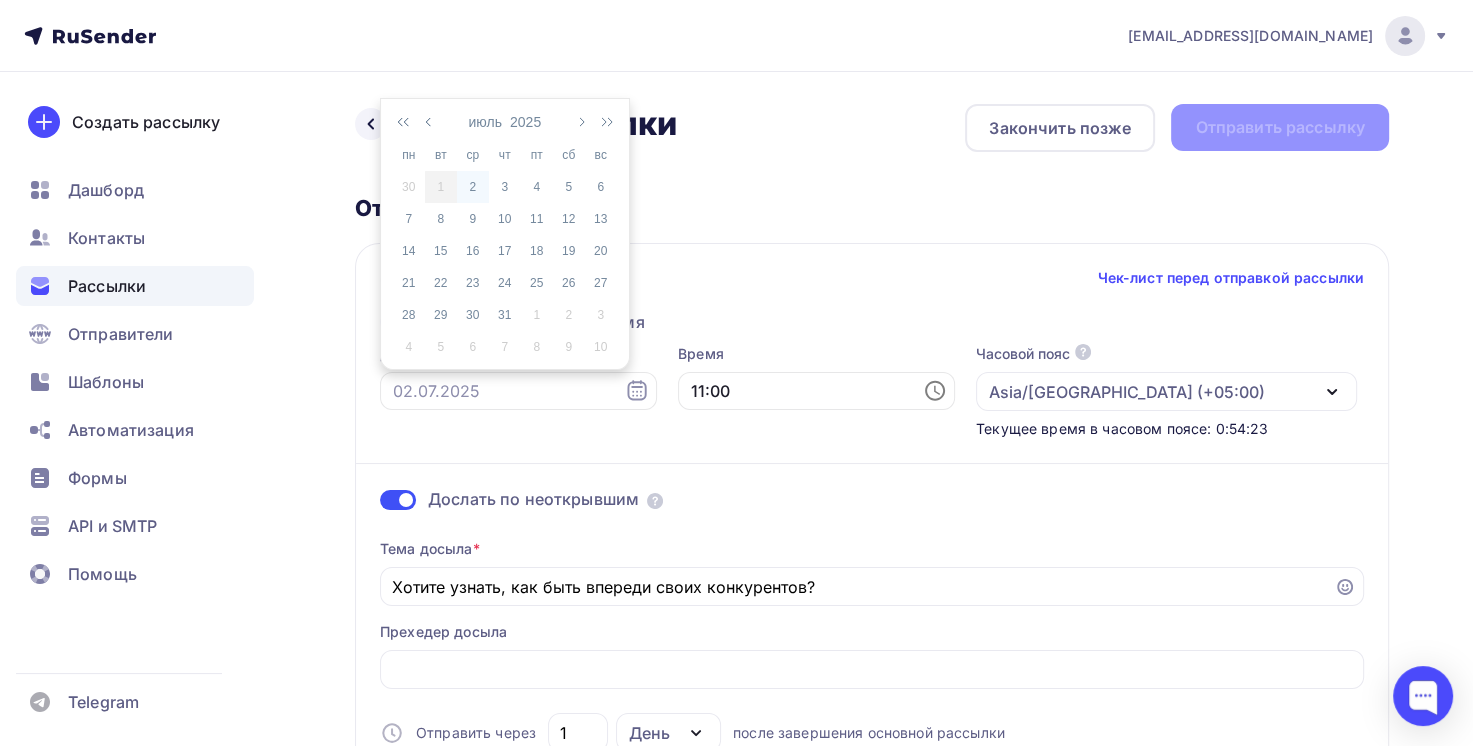 click on "2" at bounding box center (473, 187) 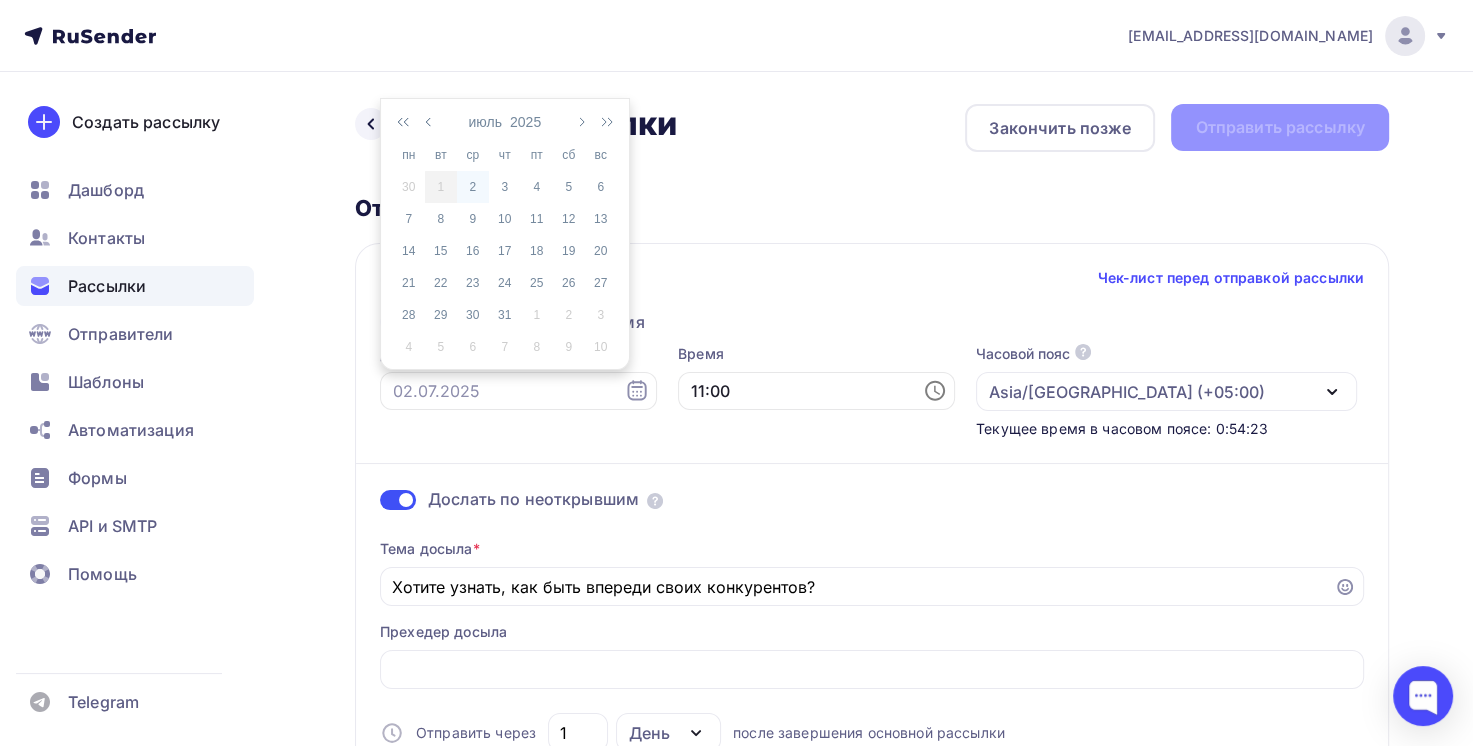 type on "[DATE]" 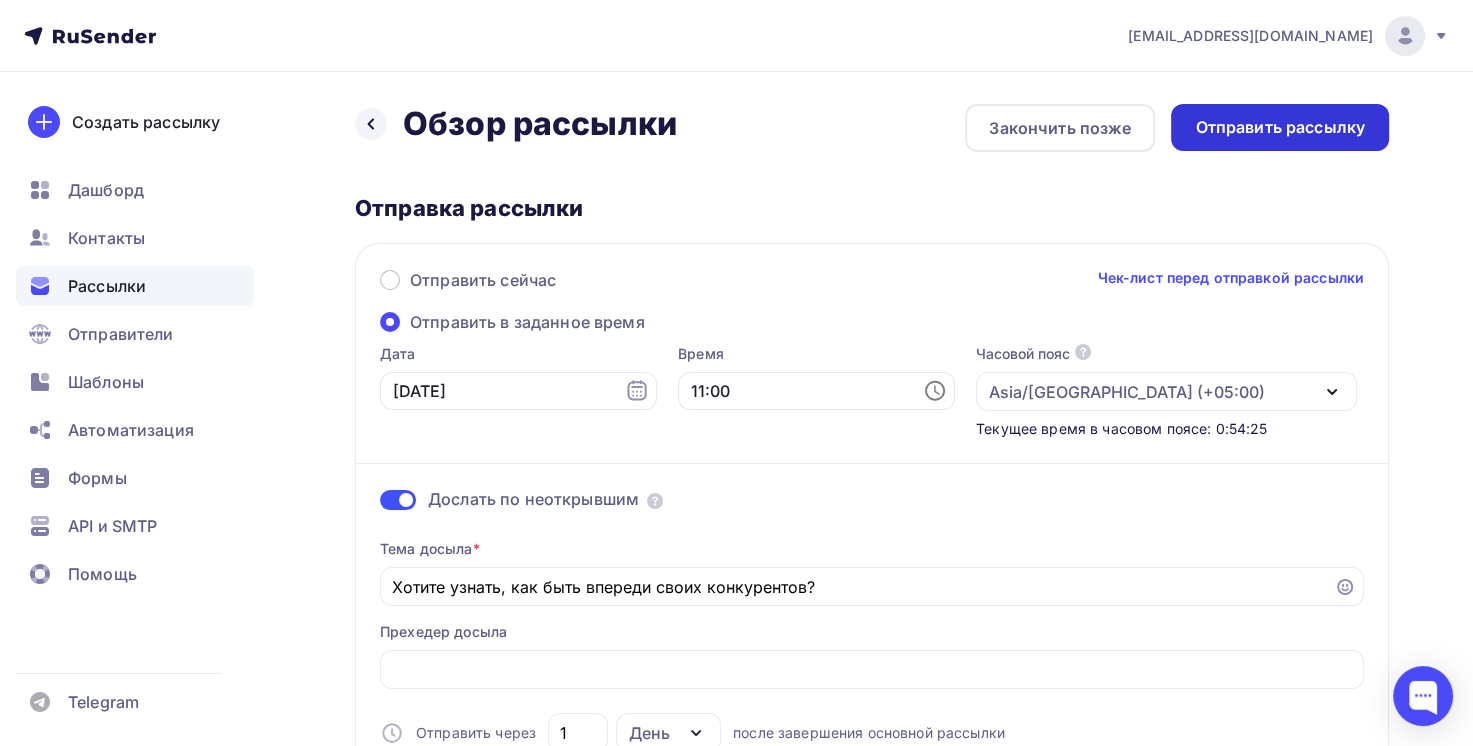 click on "Отправить рассылку" at bounding box center [1280, 127] 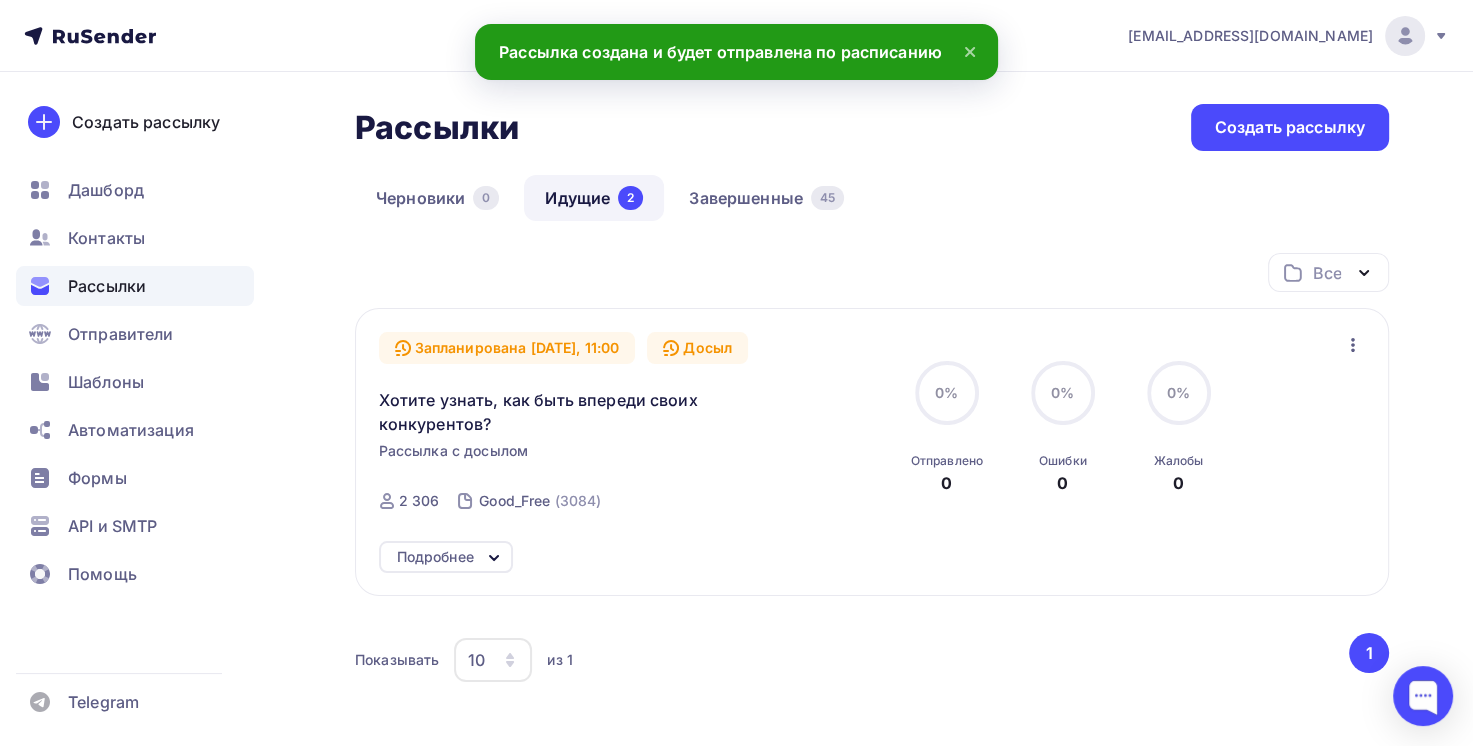 click on "Идущие
2" at bounding box center [594, 198] 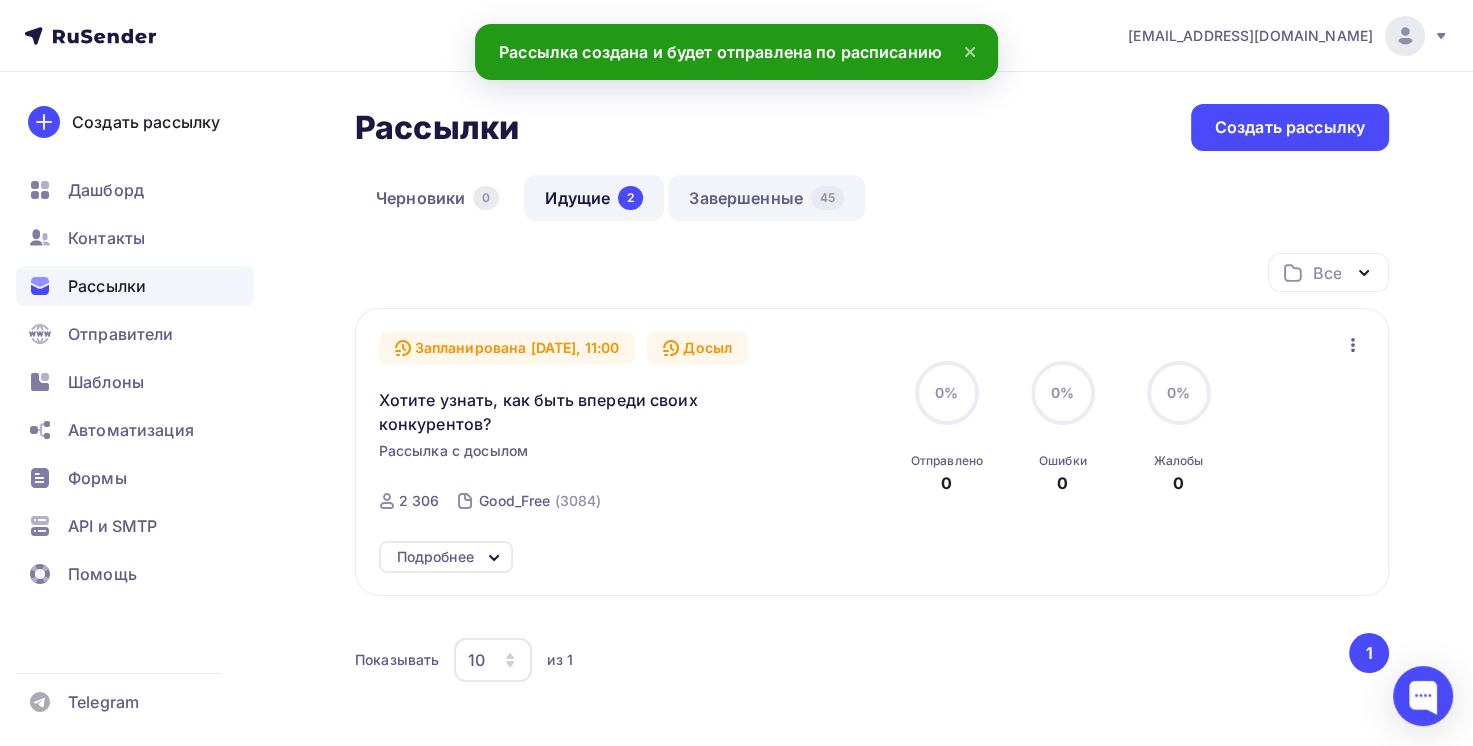 click on "Завершенные
45" at bounding box center [766, 198] 